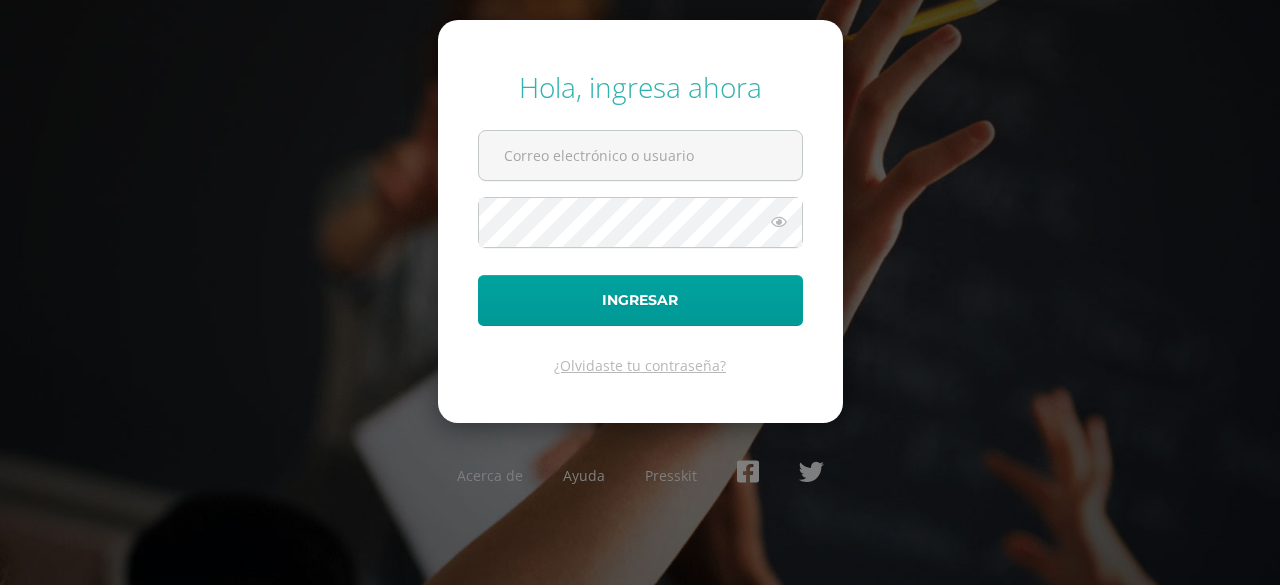 scroll, scrollTop: 0, scrollLeft: 0, axis: both 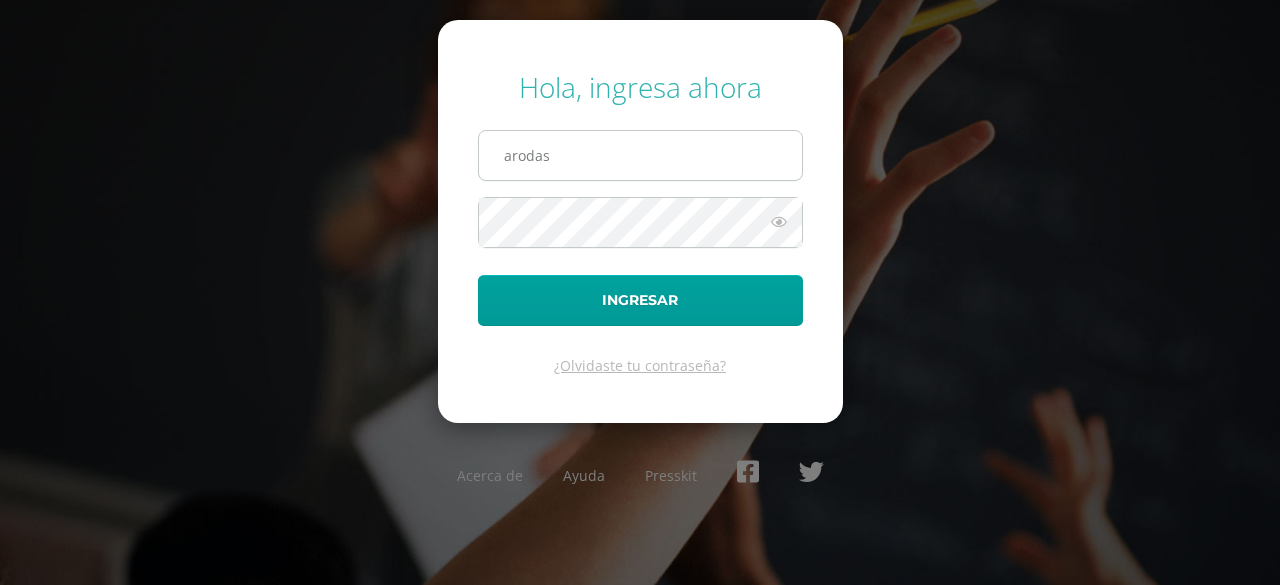 type on "[EMAIL_ADDRESS][DOMAIN_NAME]" 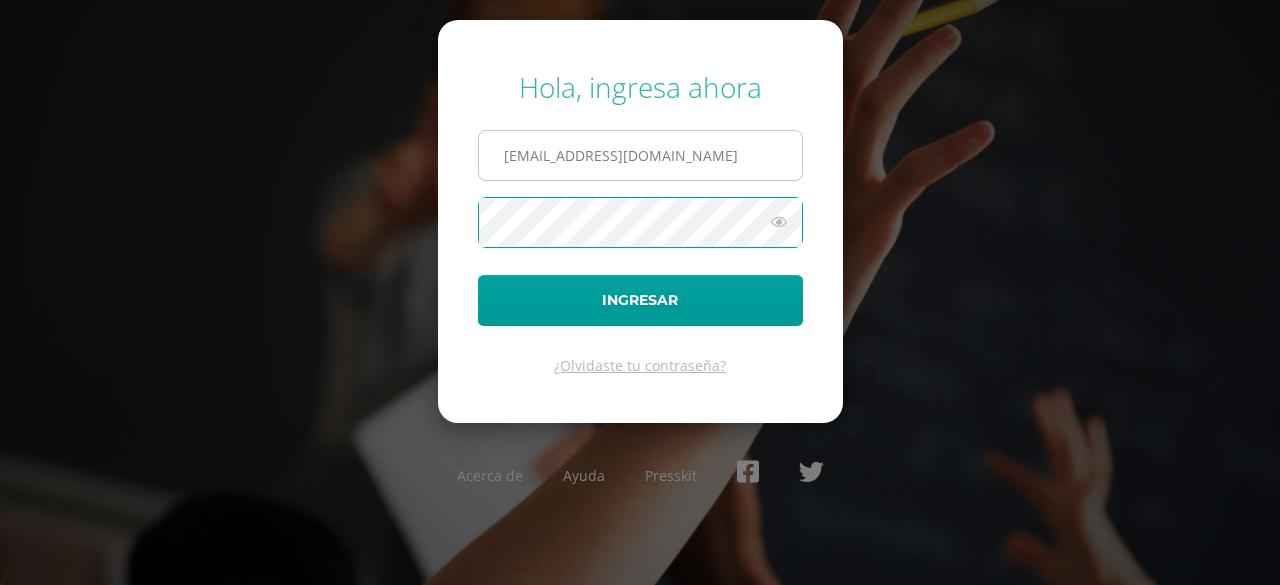 click on "Ingresar" at bounding box center (640, 300) 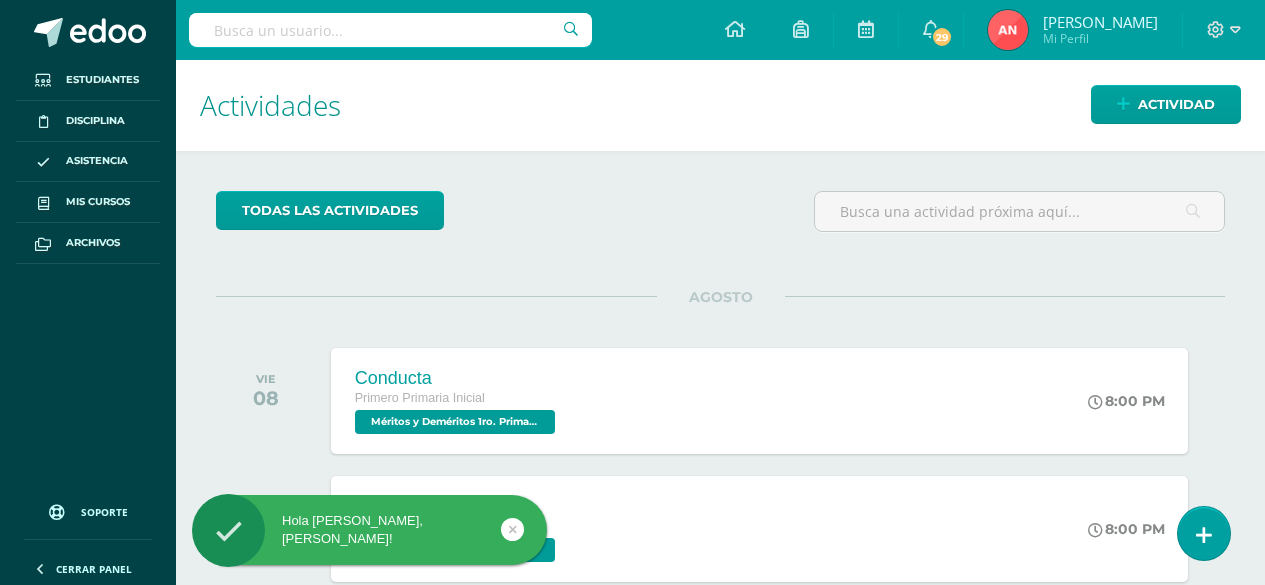 scroll, scrollTop: 0, scrollLeft: 0, axis: both 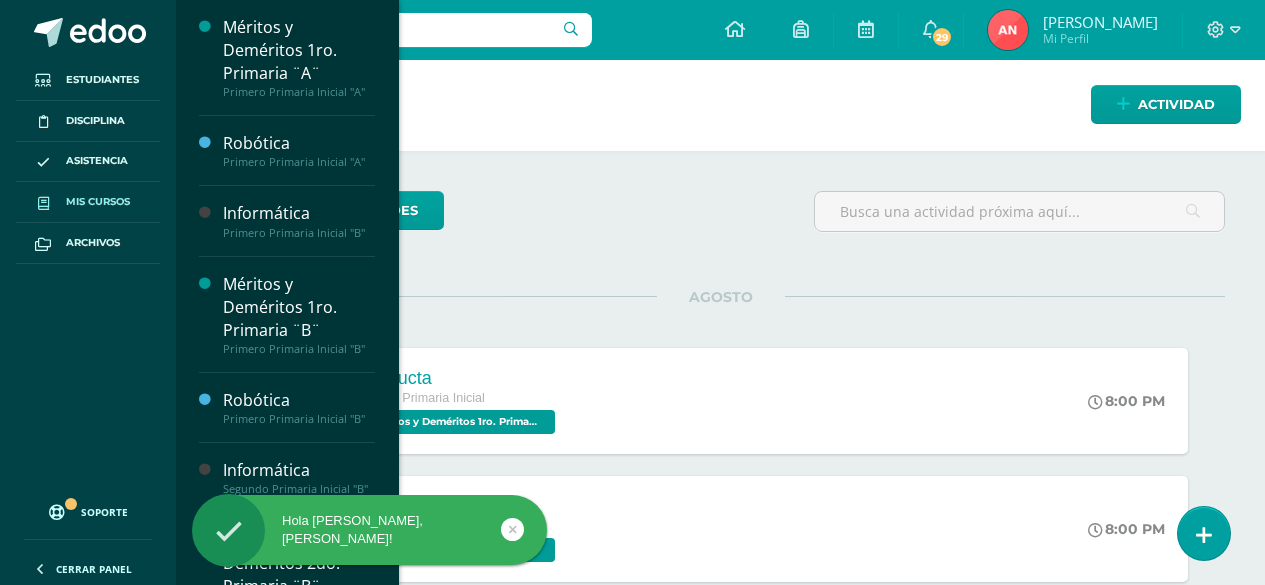 click on "Mis cursos" at bounding box center [98, 202] 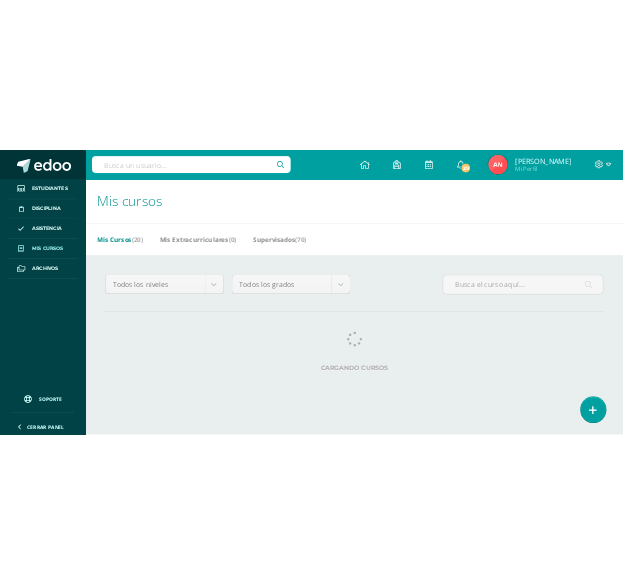 scroll, scrollTop: 0, scrollLeft: 0, axis: both 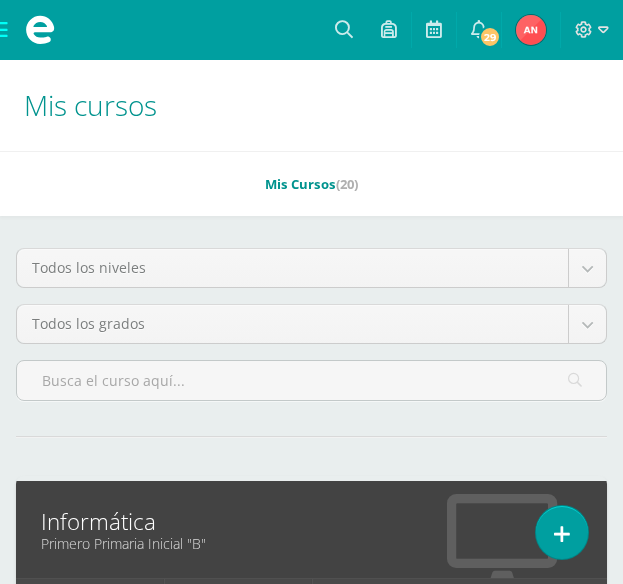click at bounding box center (40, 30) 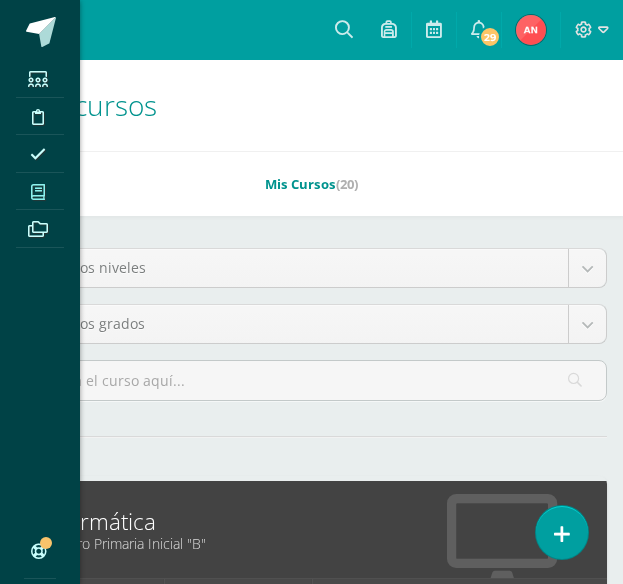 click at bounding box center (38, 191) 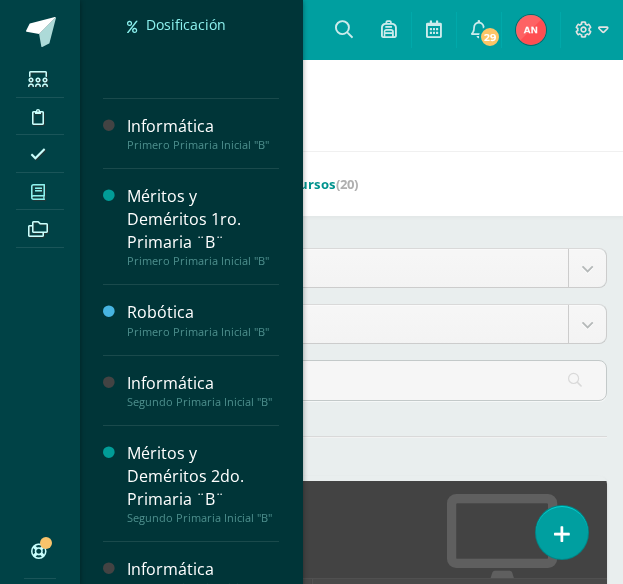 scroll, scrollTop: 300, scrollLeft: 0, axis: vertical 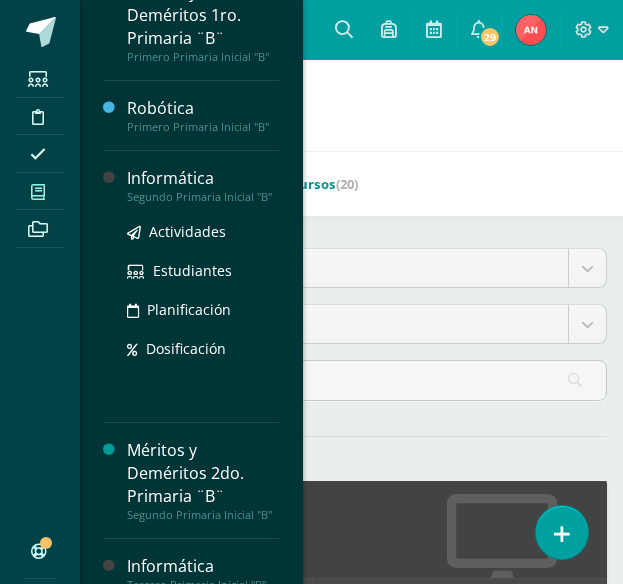 click on "Segundo
Primaria Inicial
"B"" at bounding box center [203, 197] 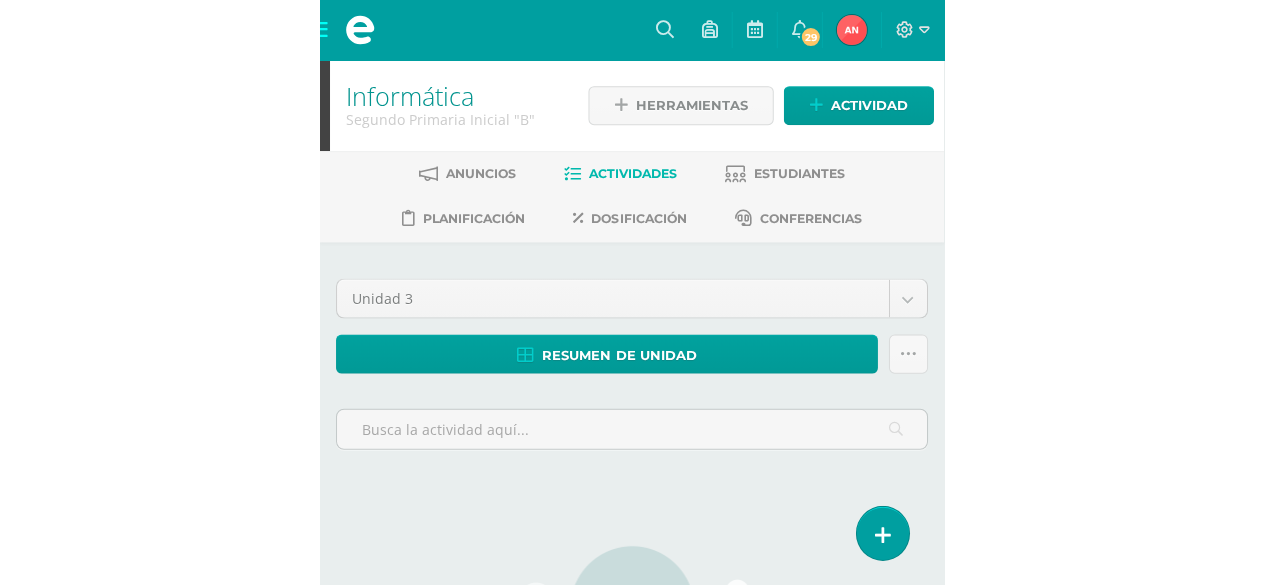 scroll, scrollTop: 0, scrollLeft: 0, axis: both 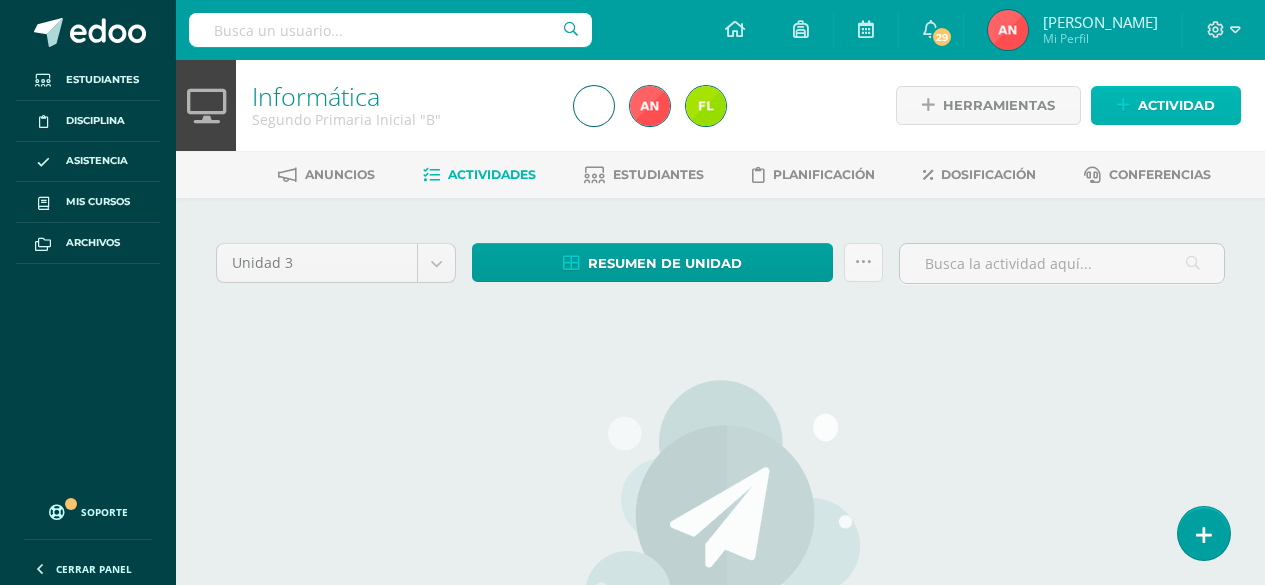 click on "Actividad" at bounding box center [1176, 105] 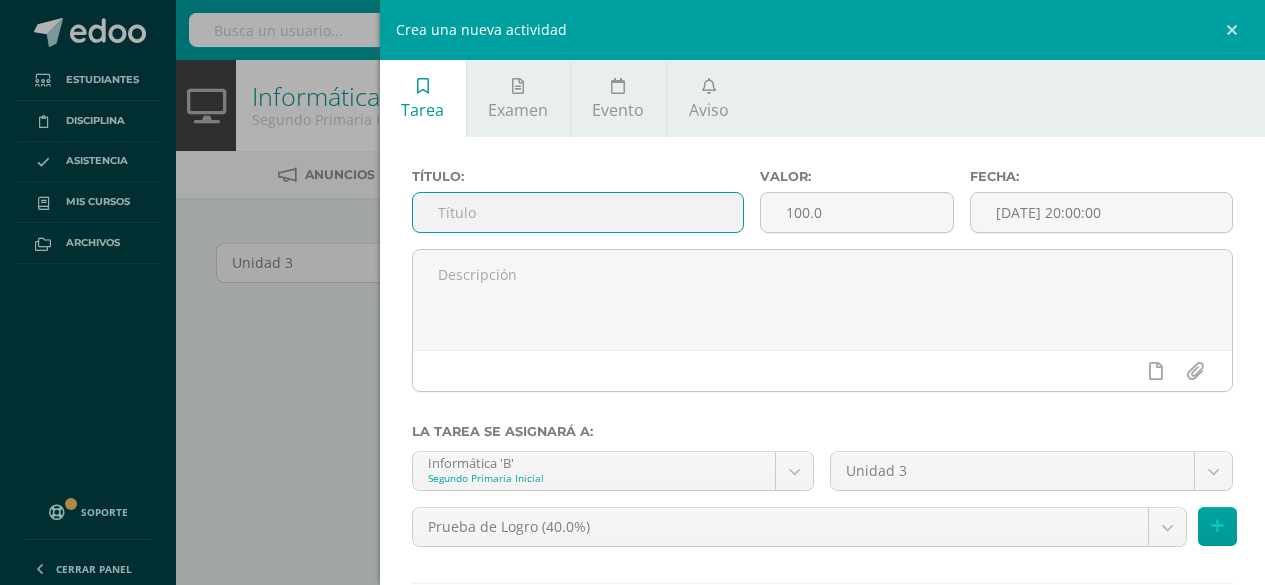 click at bounding box center (578, 212) 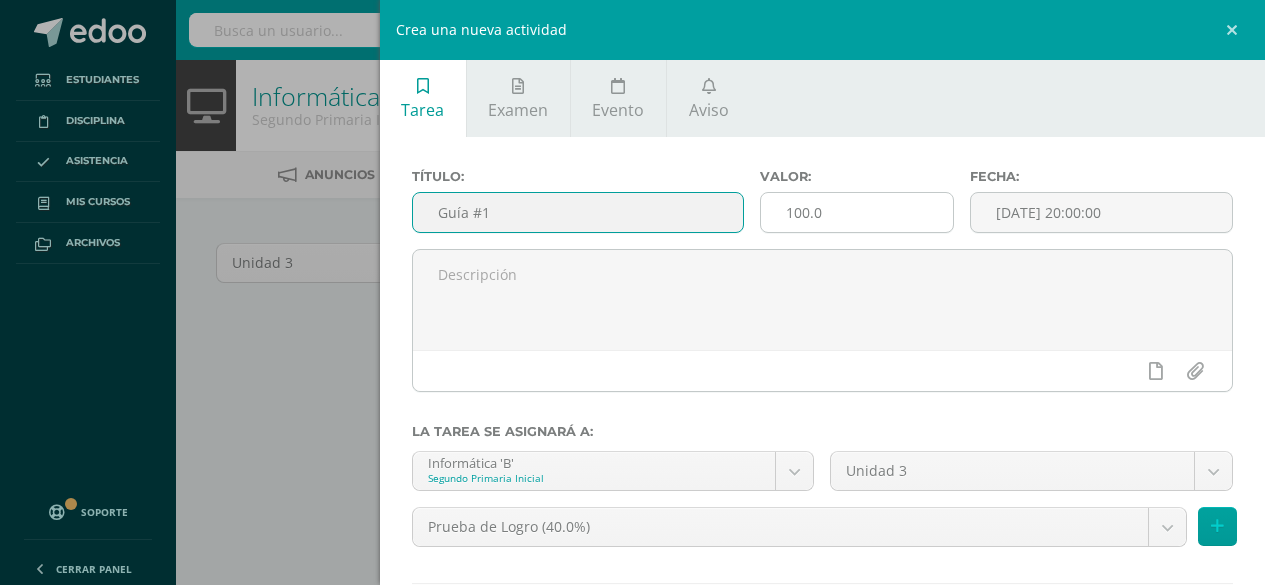 type on "Guía #1" 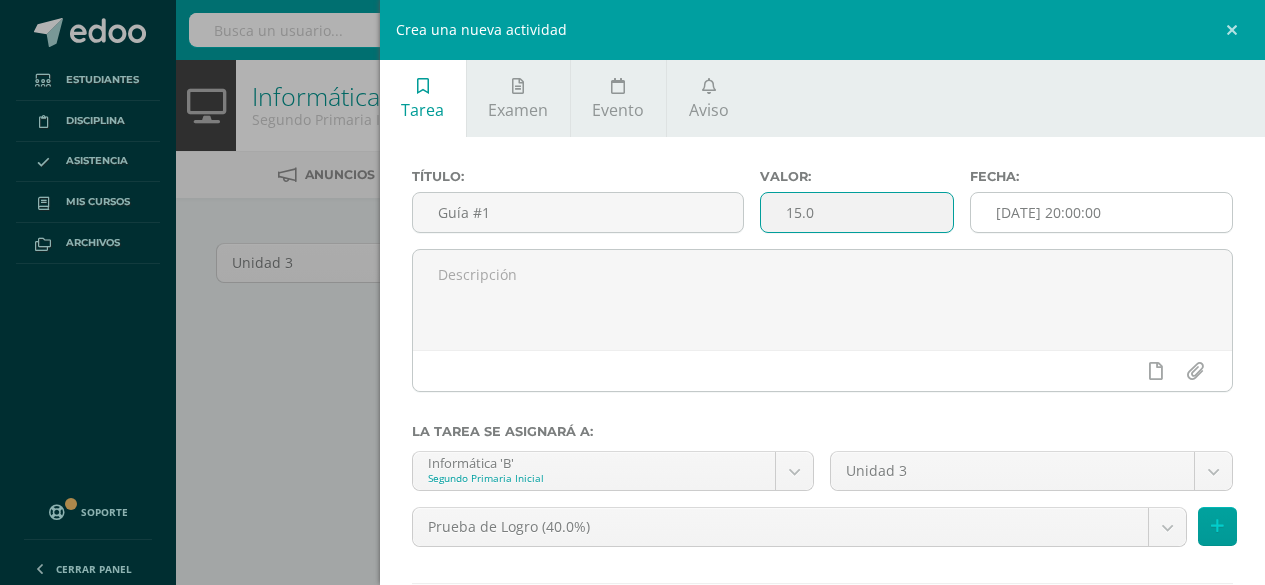 type on "15.0" 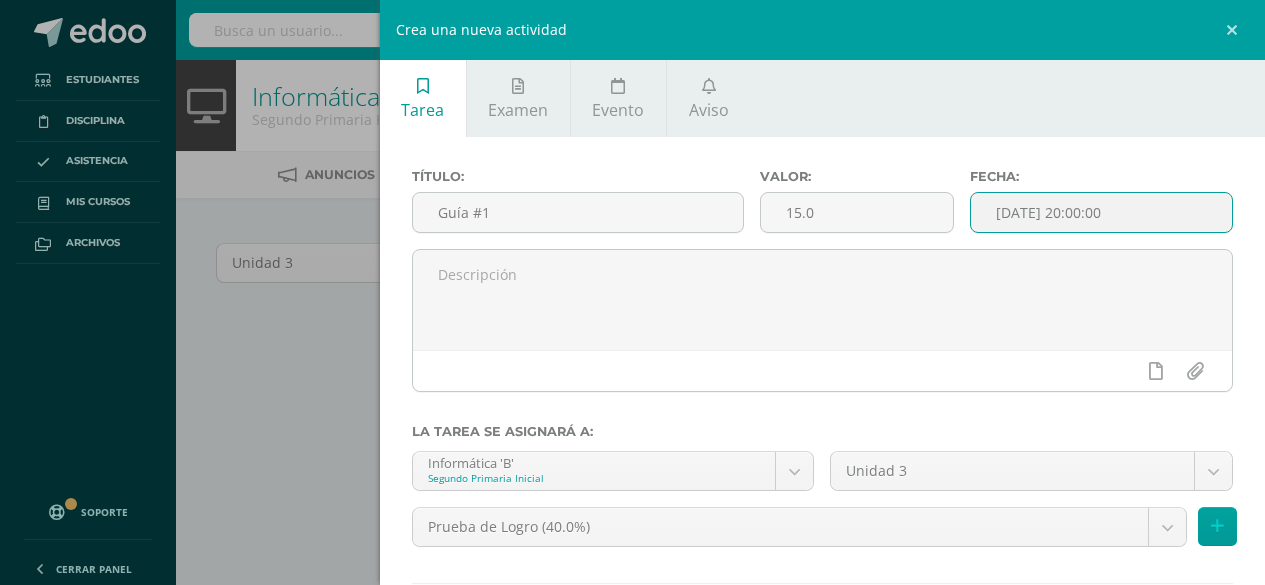 click on "[DATE] 20:00:00" at bounding box center [1101, 212] 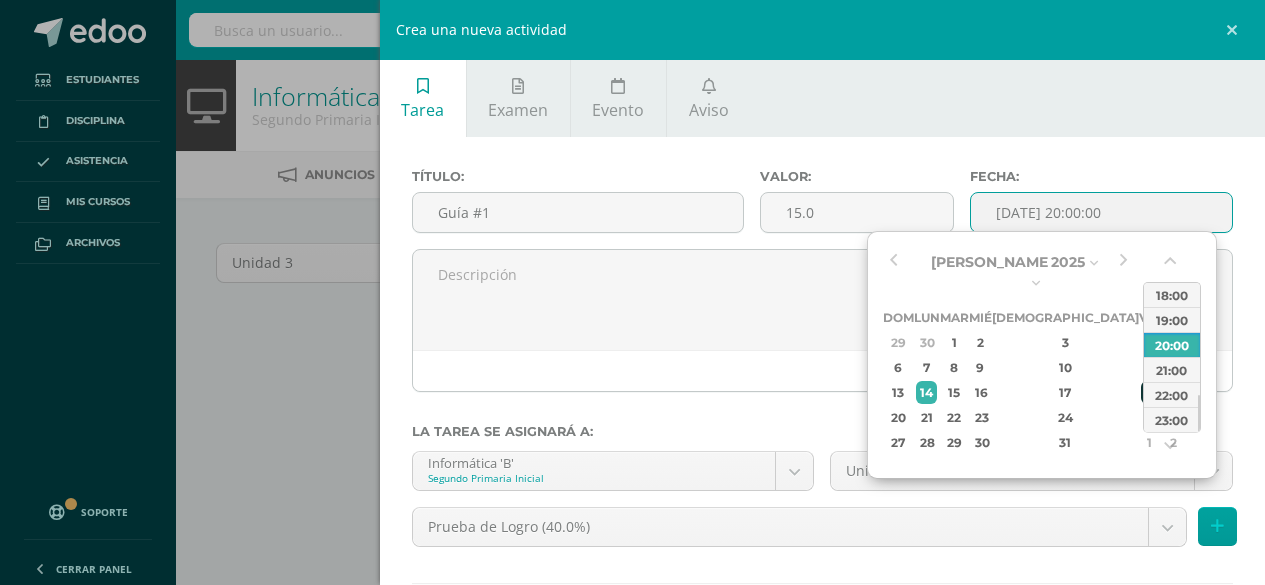 click on "18" at bounding box center [1150, 392] 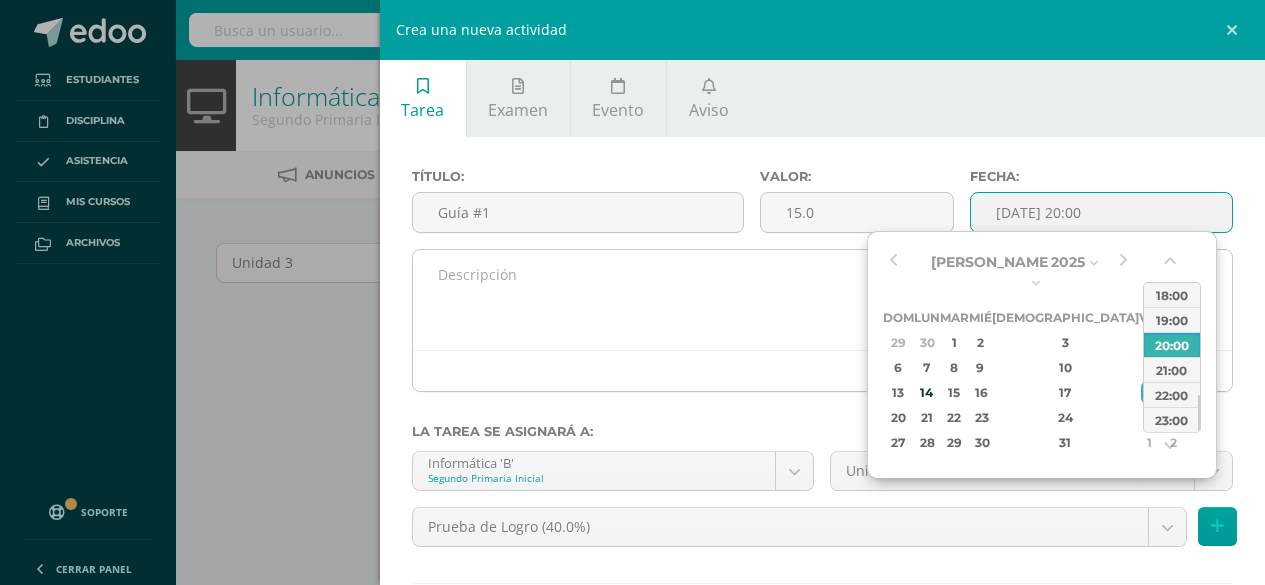 click at bounding box center [823, 300] 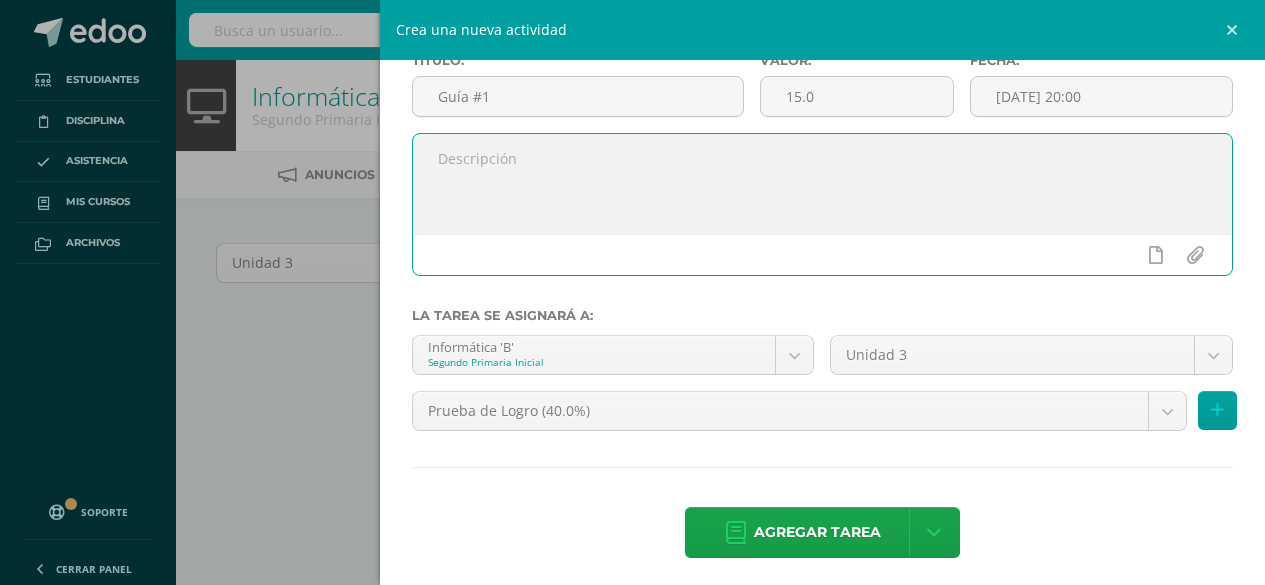 scroll, scrollTop: 125, scrollLeft: 0, axis: vertical 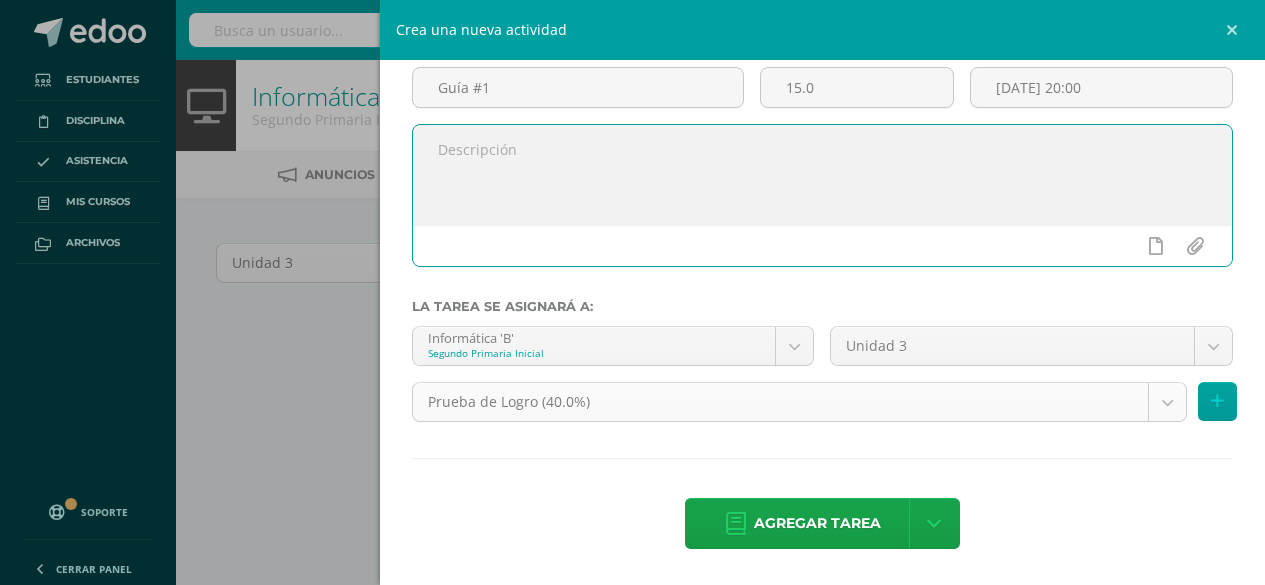 click on "Estudiantes Disciplina Asistencia Mis cursos Archivos Soporte
Centro de ayuda
Últimas actualizaciones
10+ Cerrar panel
Méritos y Deméritos 1ro. Primaria ¨A¨
Primero
Primaria Inicial
"A"
Actividades Estudiantes Planificación Dosificación
Robótica
Primero
Primaria Inicial
"A"
Actividades Estudiantes Planificación Dosificación
Informática
Primero
Primaria Inicial
"B"
Actividades Estudiantes Planificación Dosificación Actividades Estudiantes Planificación Dosificación Actividades Estudiantes 29 1" at bounding box center [632, 432] 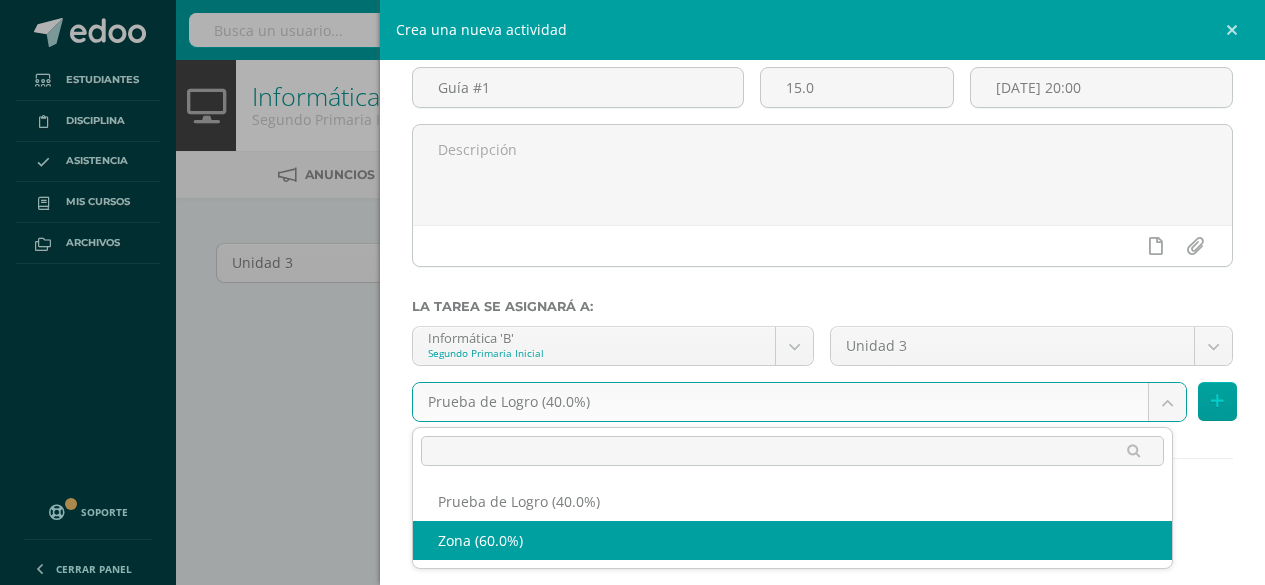 select on "153481" 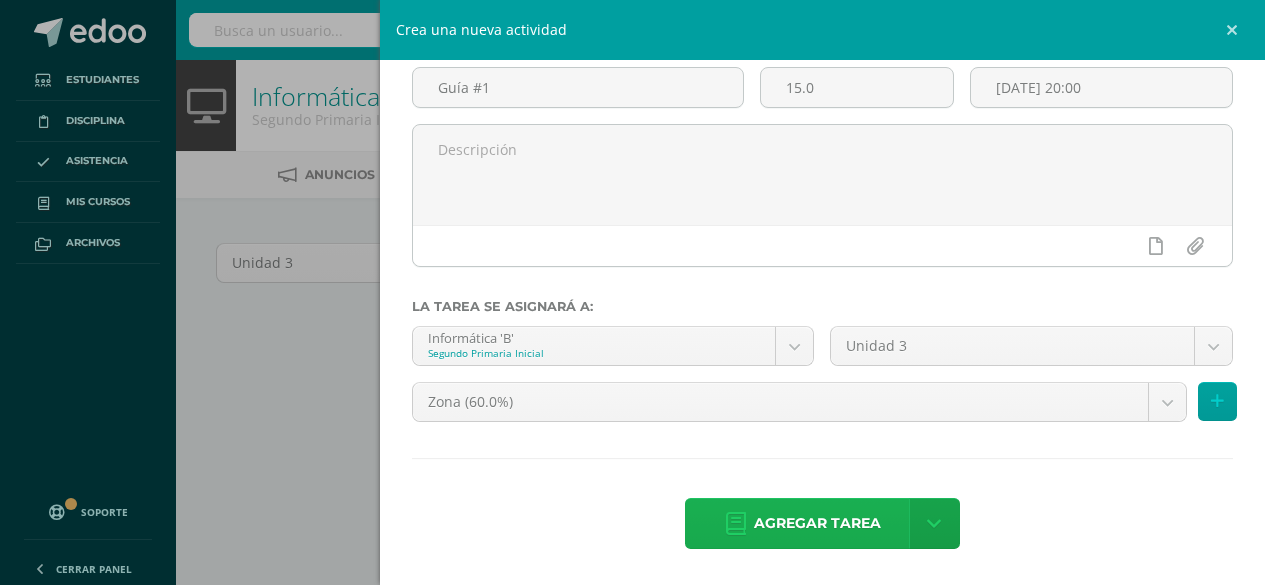 click on "Agregar tarea" at bounding box center [817, 523] 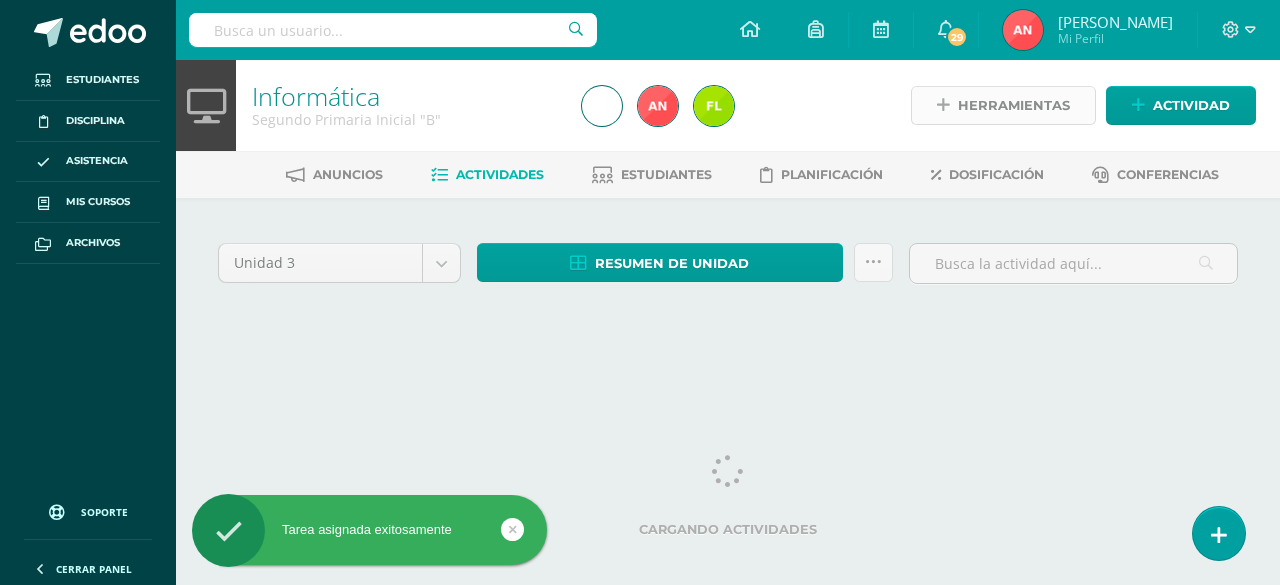 scroll, scrollTop: 0, scrollLeft: 0, axis: both 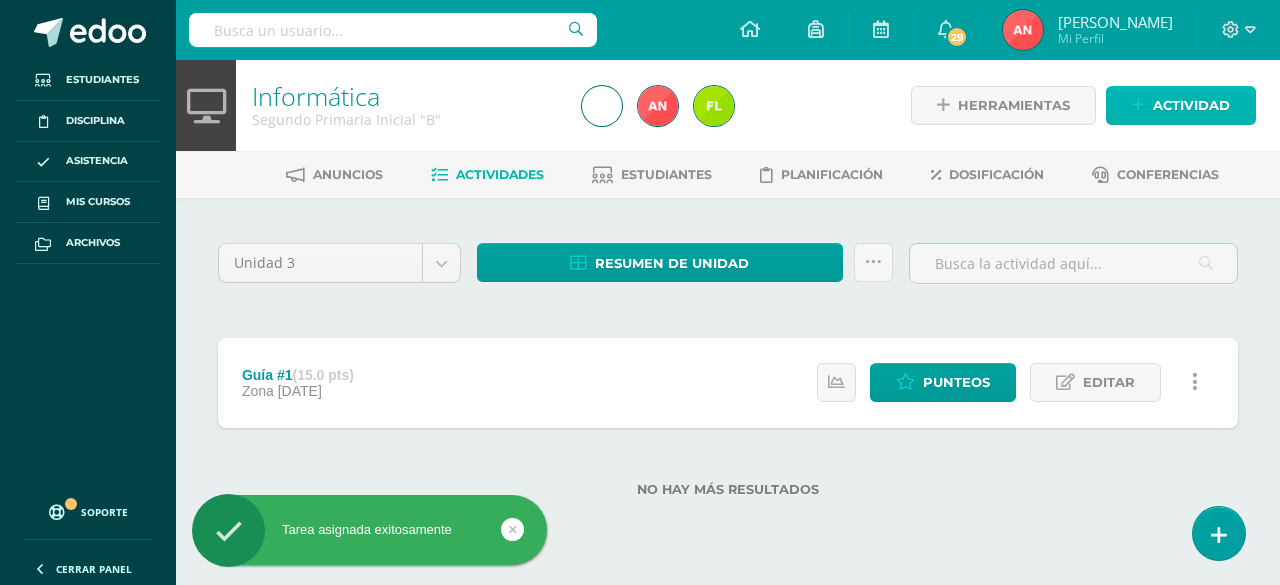 click on "Actividad" at bounding box center [1191, 105] 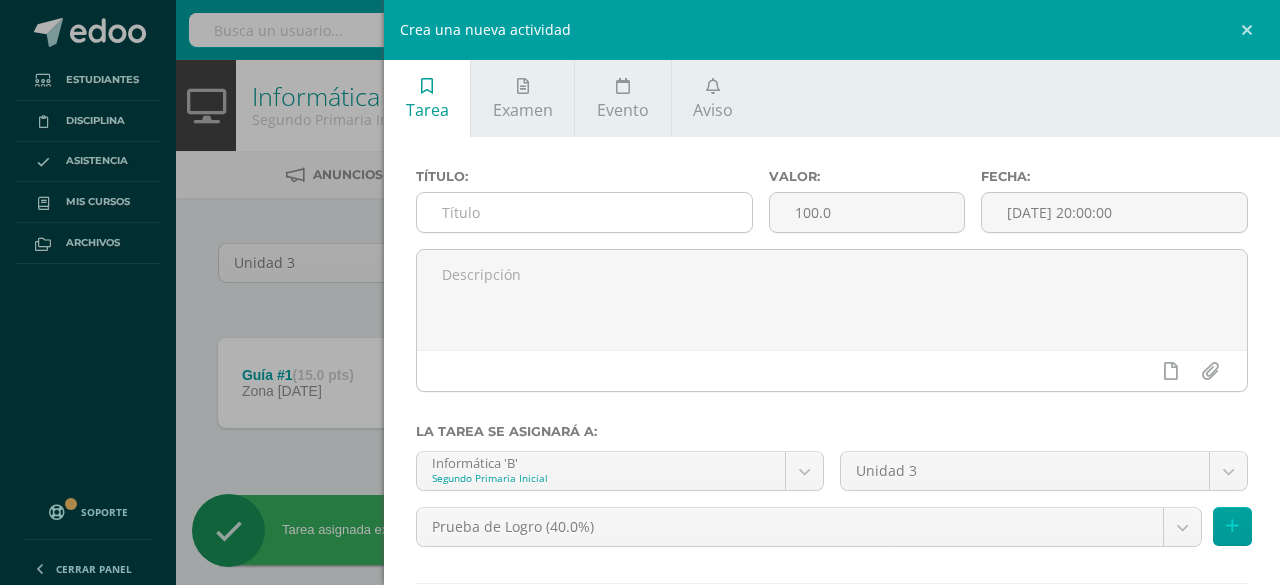 click at bounding box center (584, 212) 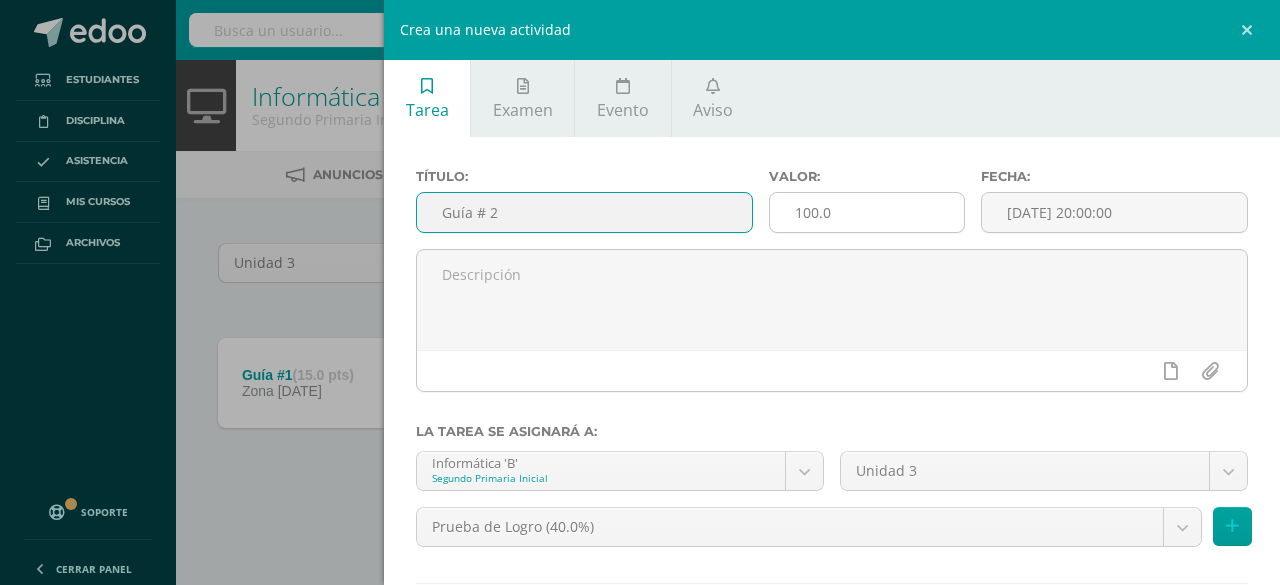 type on "Guía # 2" 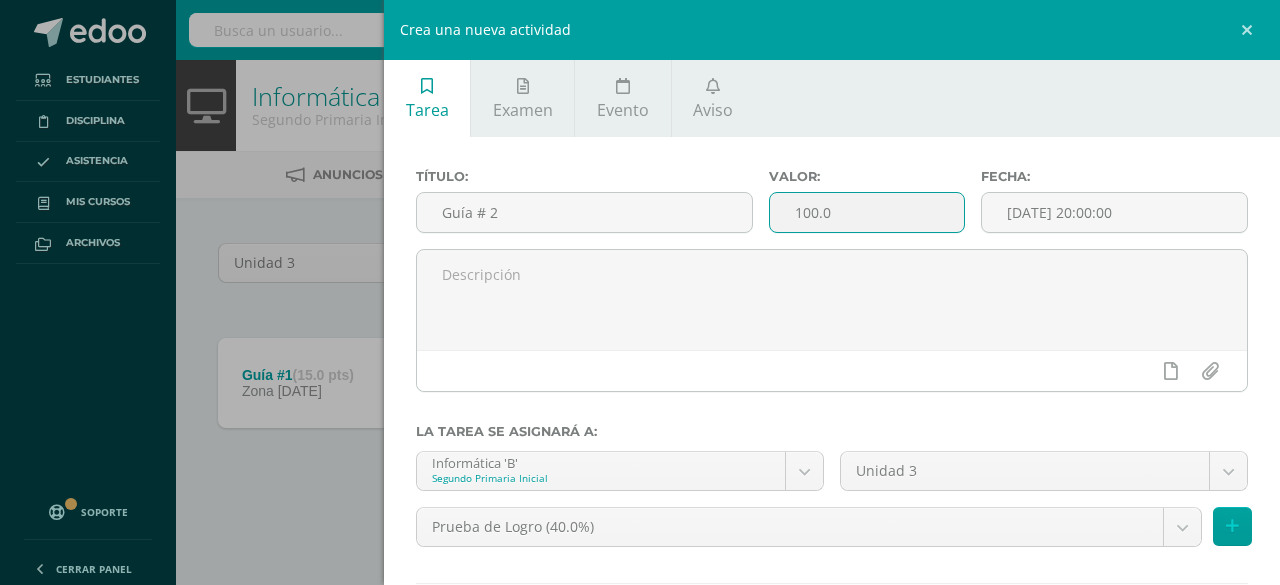 click on "100.0" at bounding box center (867, 212) 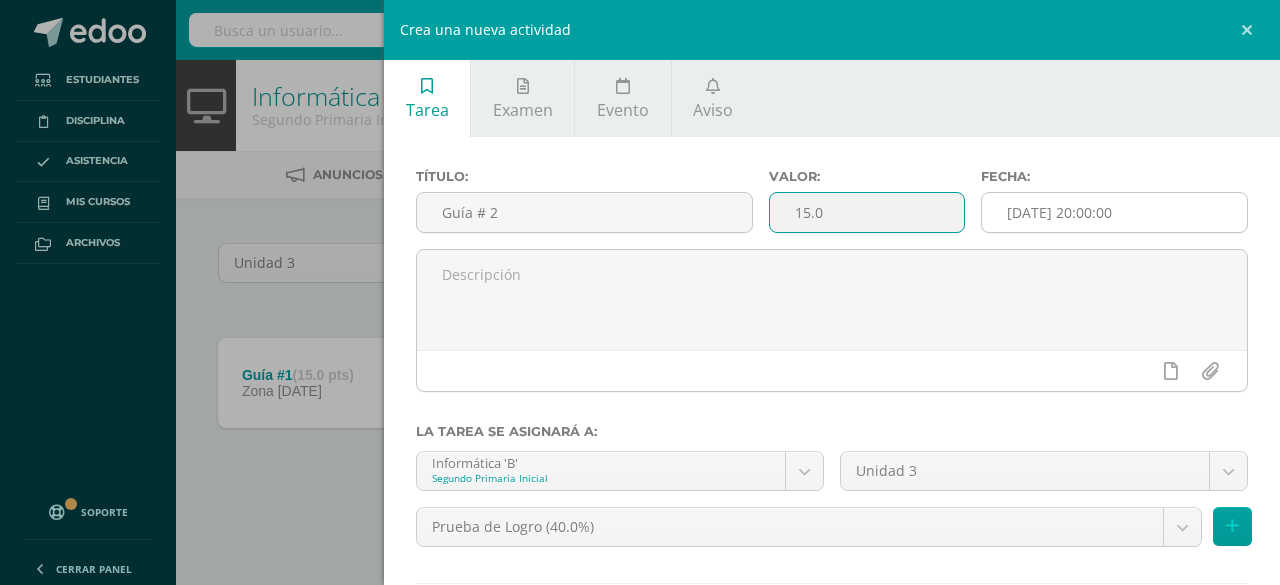 type on "15.0" 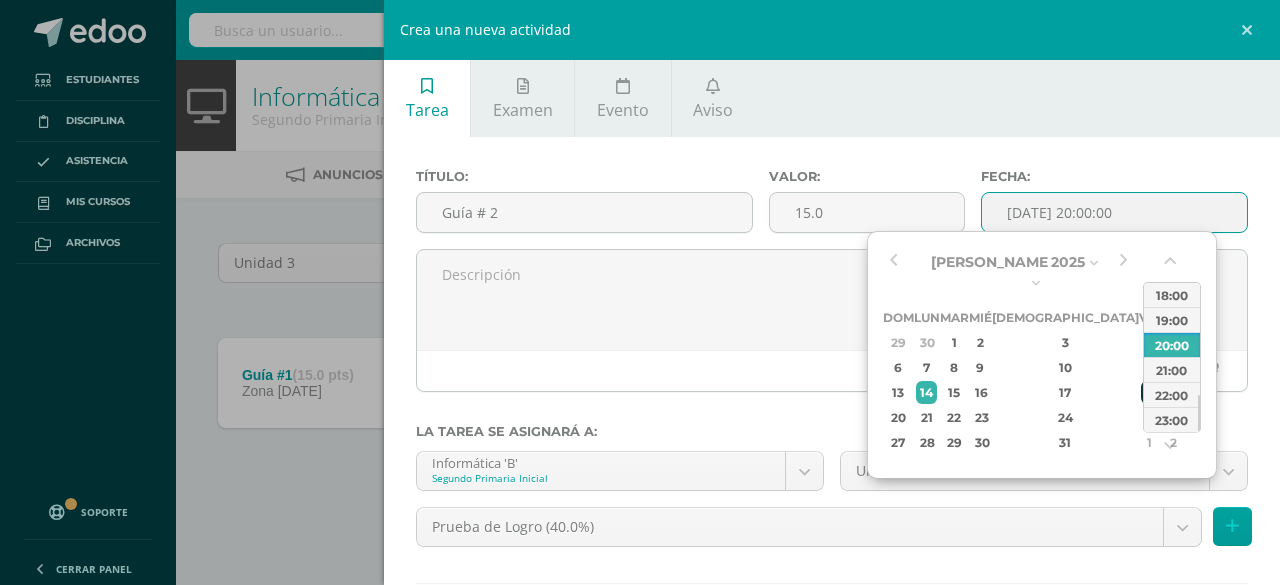 click on "18" at bounding box center (1150, 392) 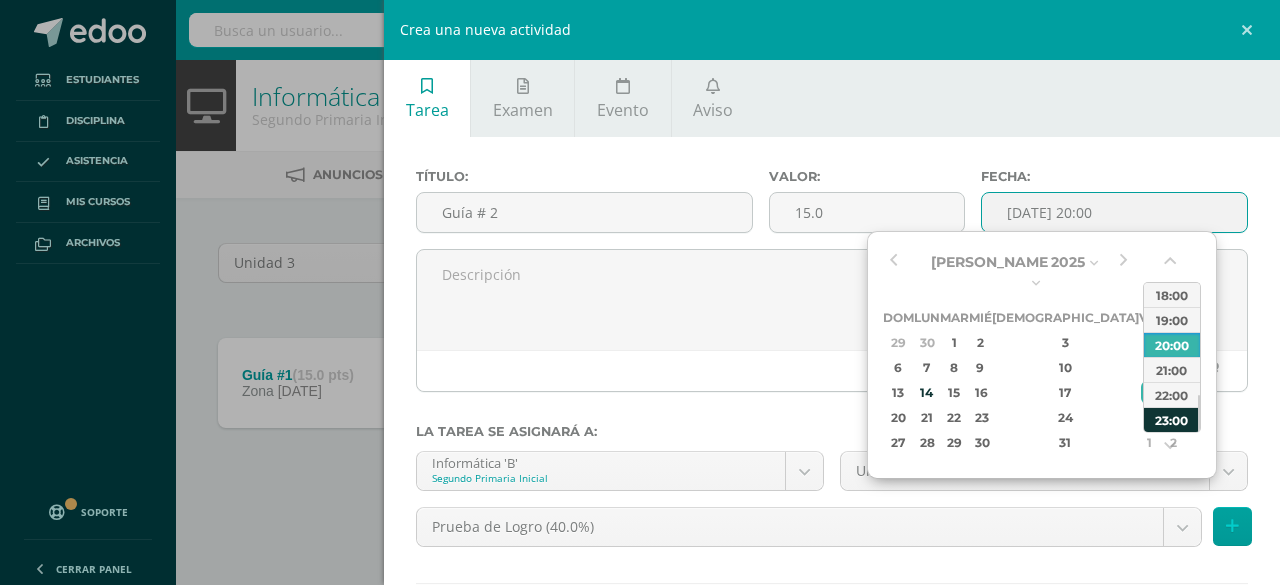 click on "23:00" at bounding box center [1172, 419] 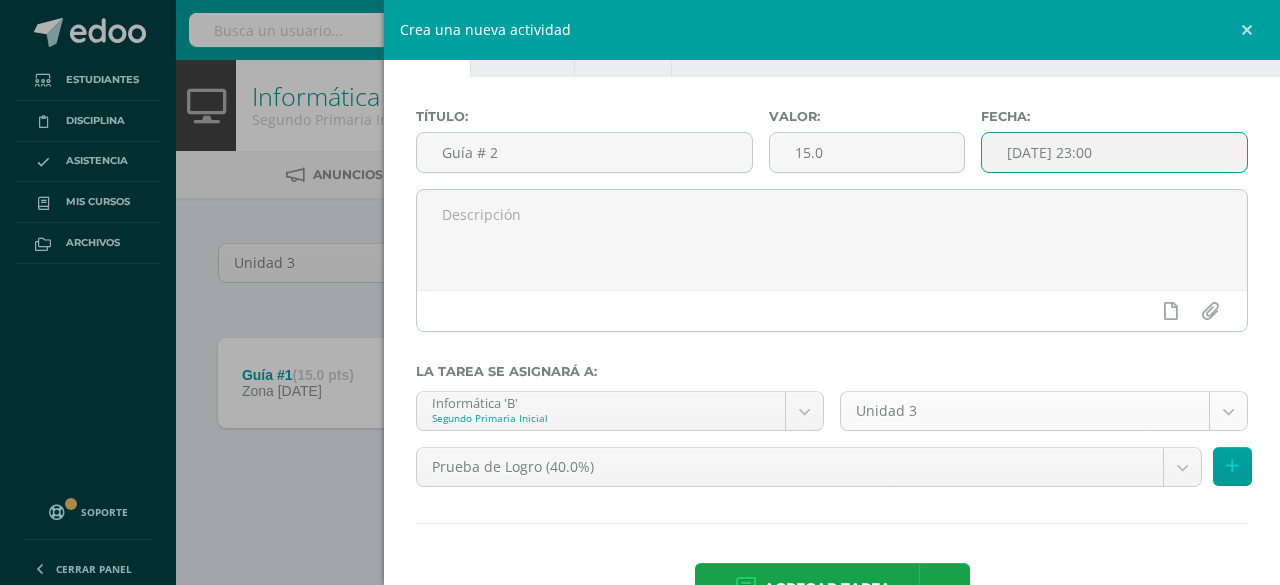 scroll, scrollTop: 125, scrollLeft: 0, axis: vertical 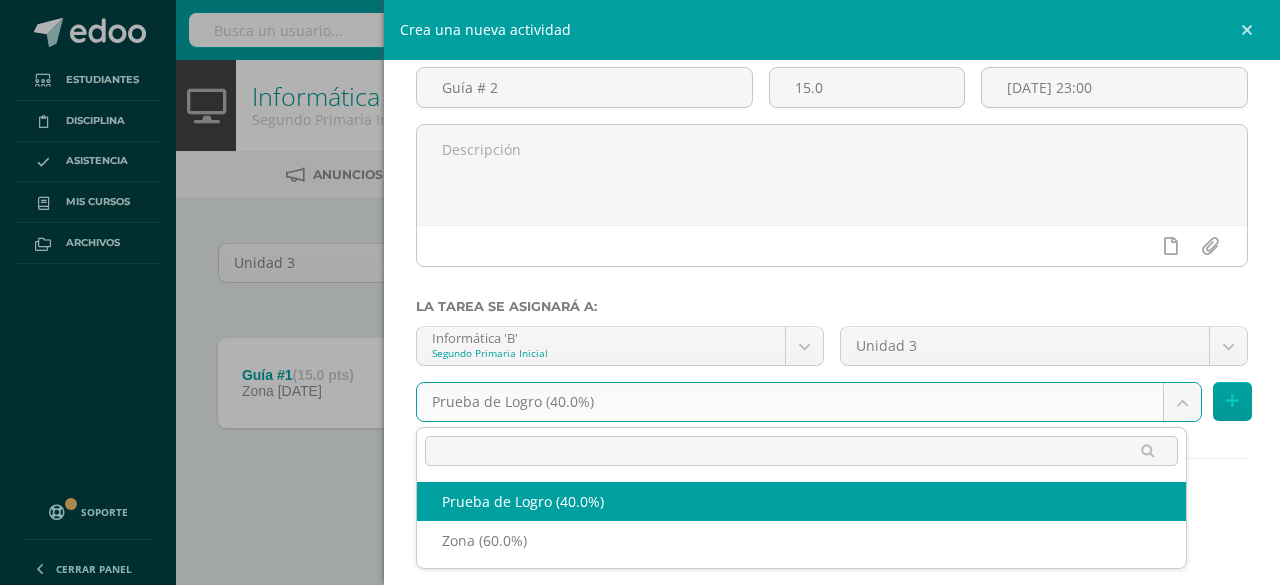 click on "Tarea asignada exitosamente         Estudiantes Disciplina Asistencia Mis cursos Archivos Soporte
Centro de ayuda
Últimas actualizaciones
10+ Cerrar panel
Méritos y Deméritos 1ro. Primaria ¨A¨
Primero
Primaria Inicial
"A"
Actividades Estudiantes Planificación Dosificación
Robótica
Primero
Primaria Inicial
"A"
Actividades Estudiantes Planificación Dosificación
Informática
Primero
Primaria Inicial
"B"
Actividades Estudiantes Planificación Dosificación Actividades Estudiantes Planificación 29" at bounding box center (640, 280) 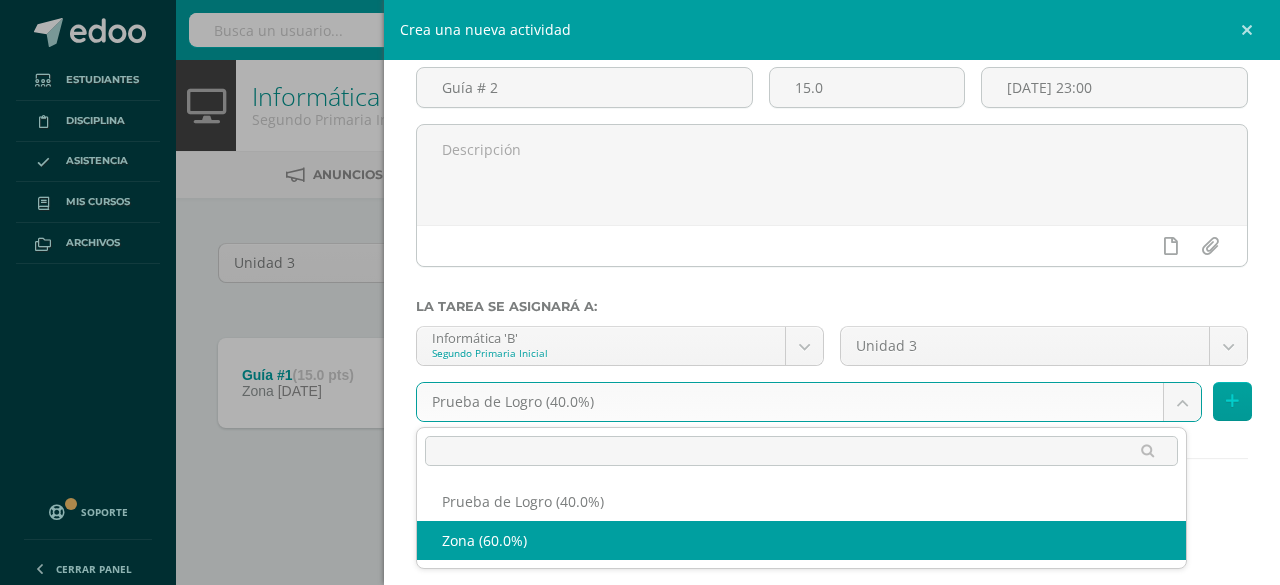 select on "153481" 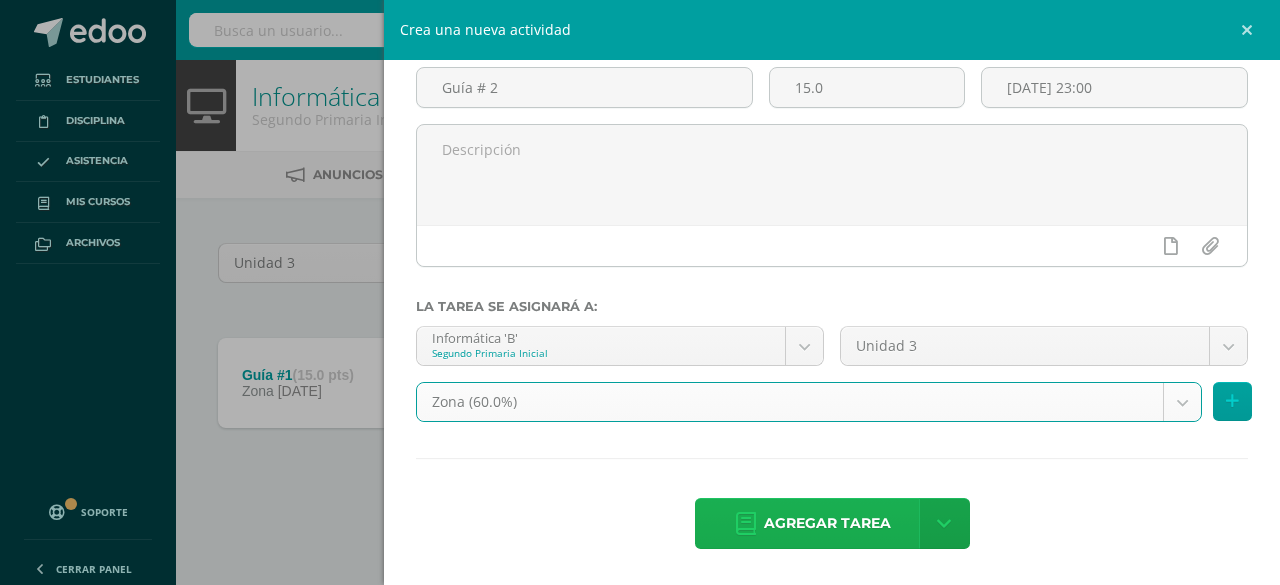 click on "Agregar tarea" at bounding box center [827, 523] 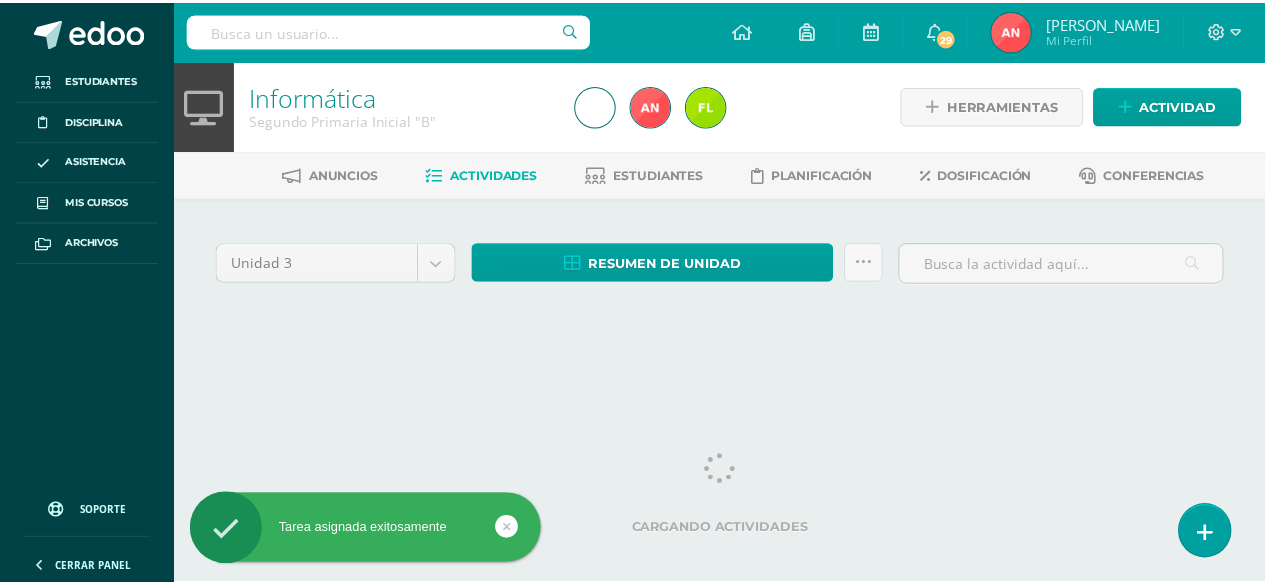 scroll, scrollTop: 0, scrollLeft: 0, axis: both 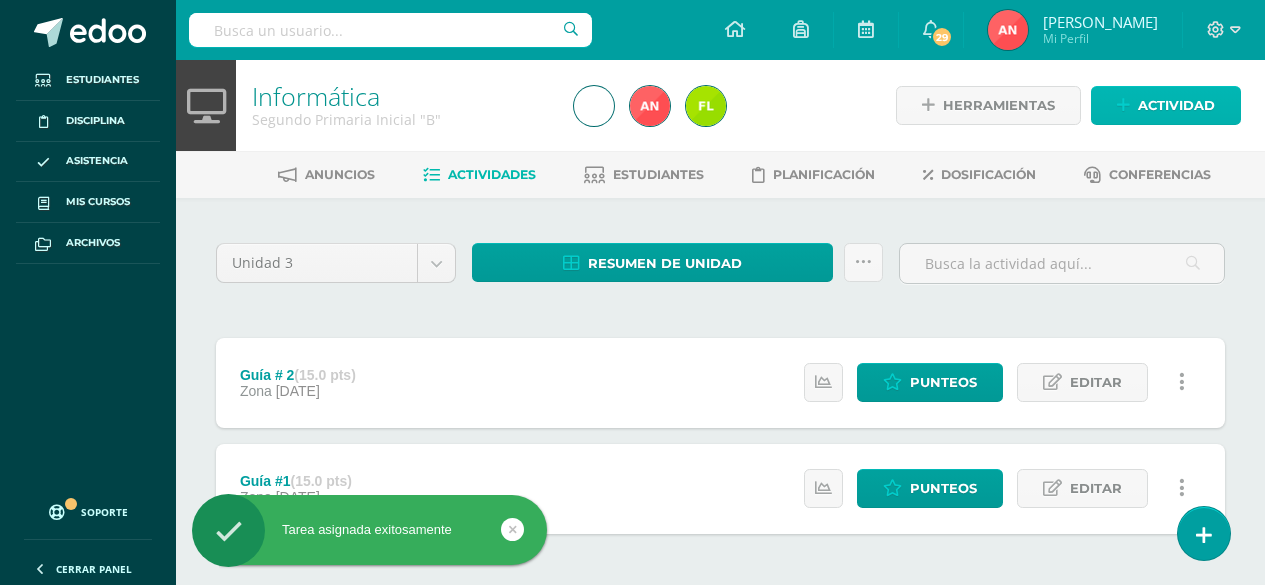 click on "Actividad" at bounding box center (1176, 105) 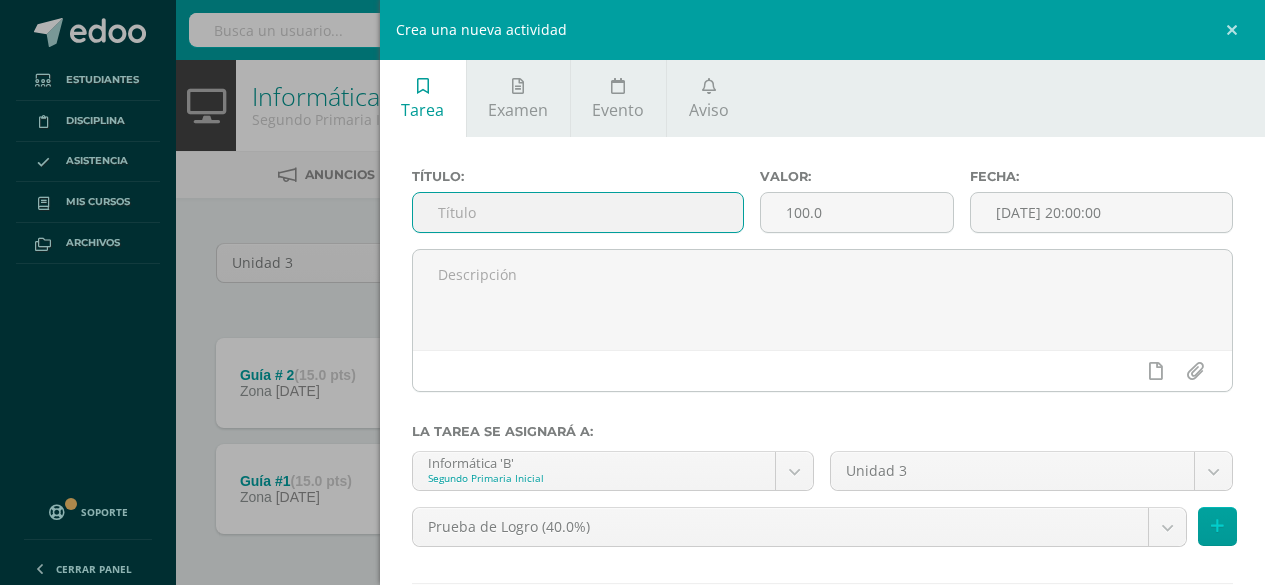 click at bounding box center (578, 212) 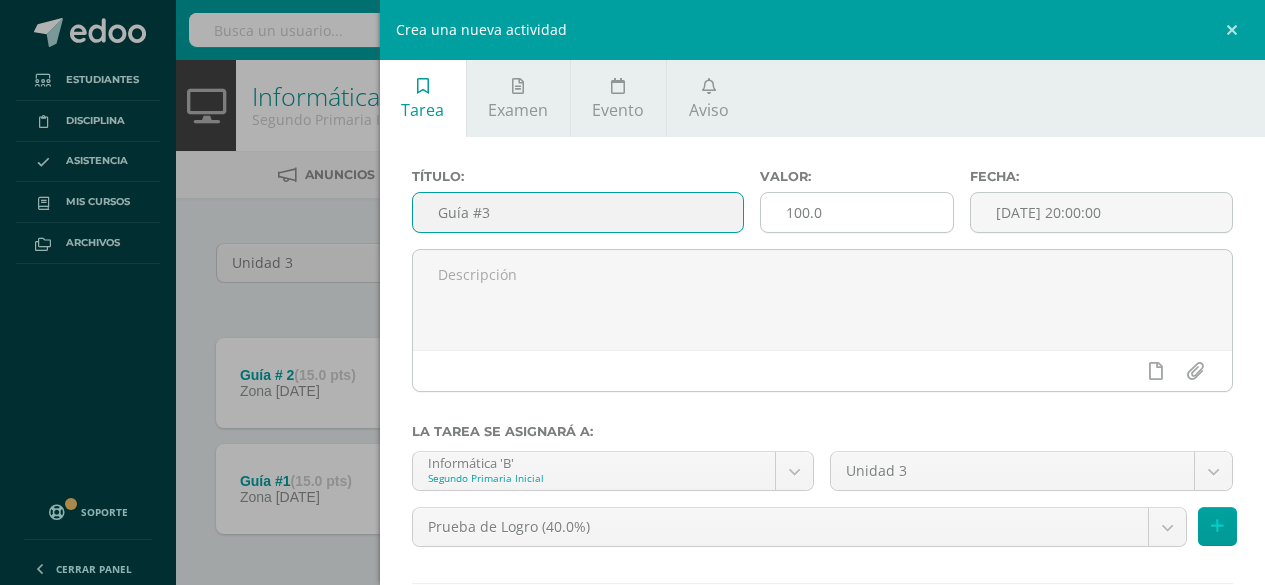 type on "Guía #3" 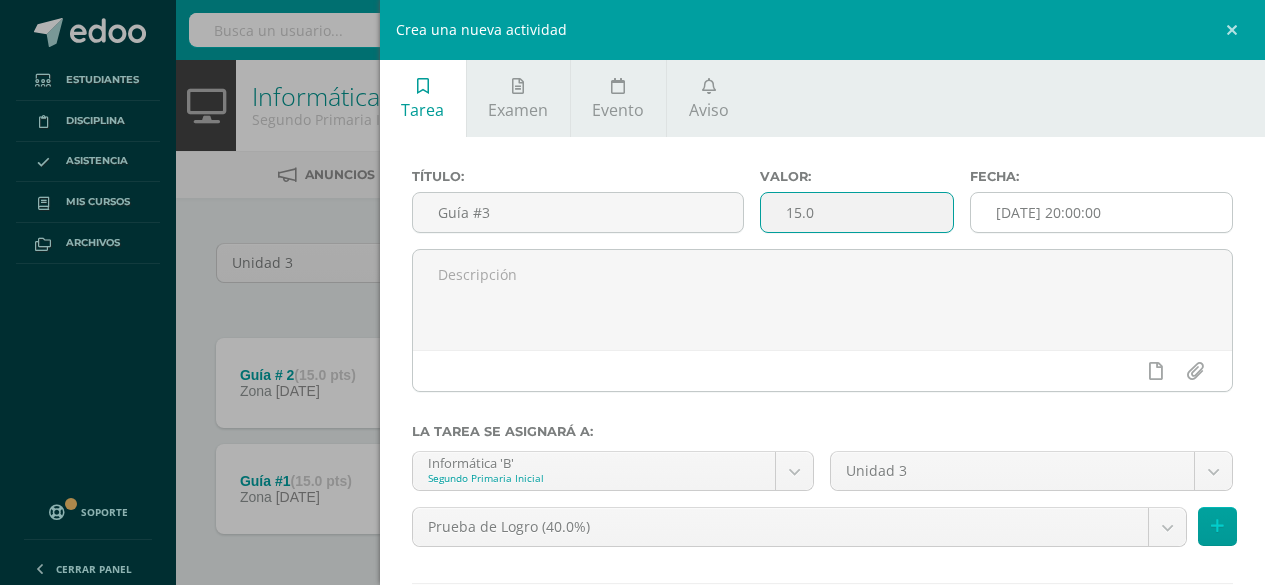 type on "15.0" 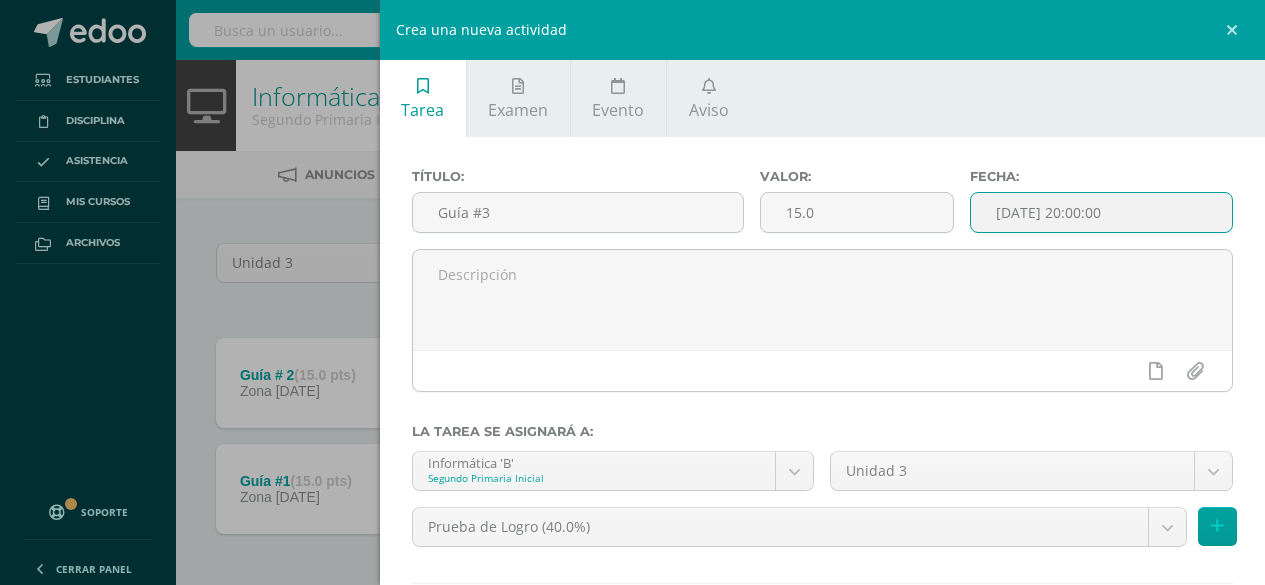 click on "[DATE] 20:00:00" at bounding box center [1101, 212] 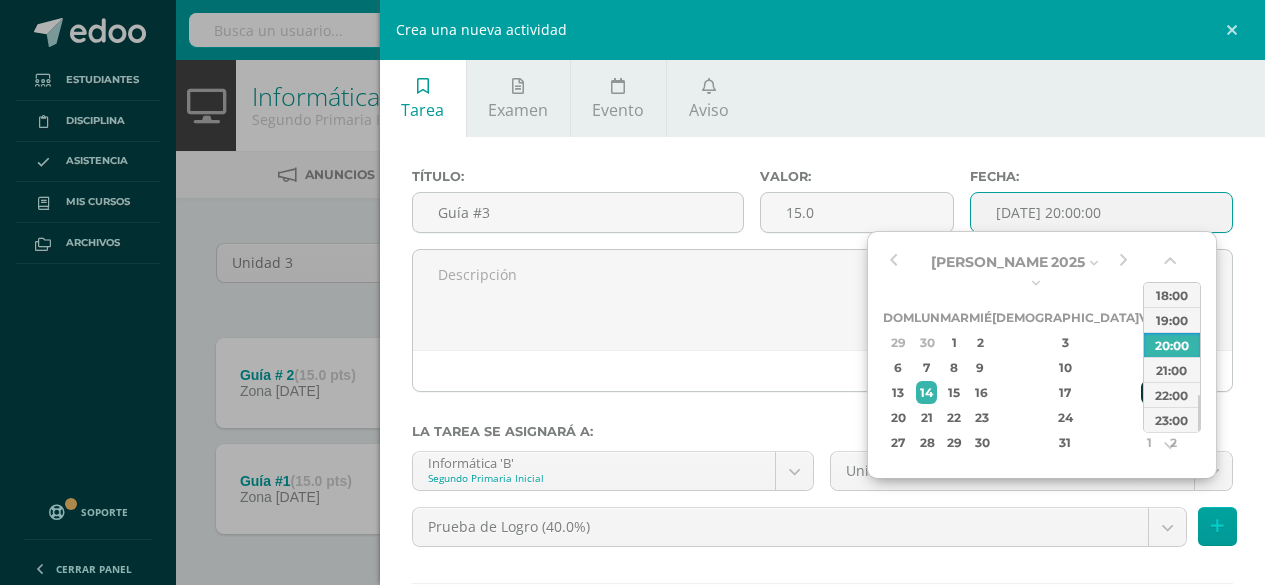 click on "18" at bounding box center [1150, 392] 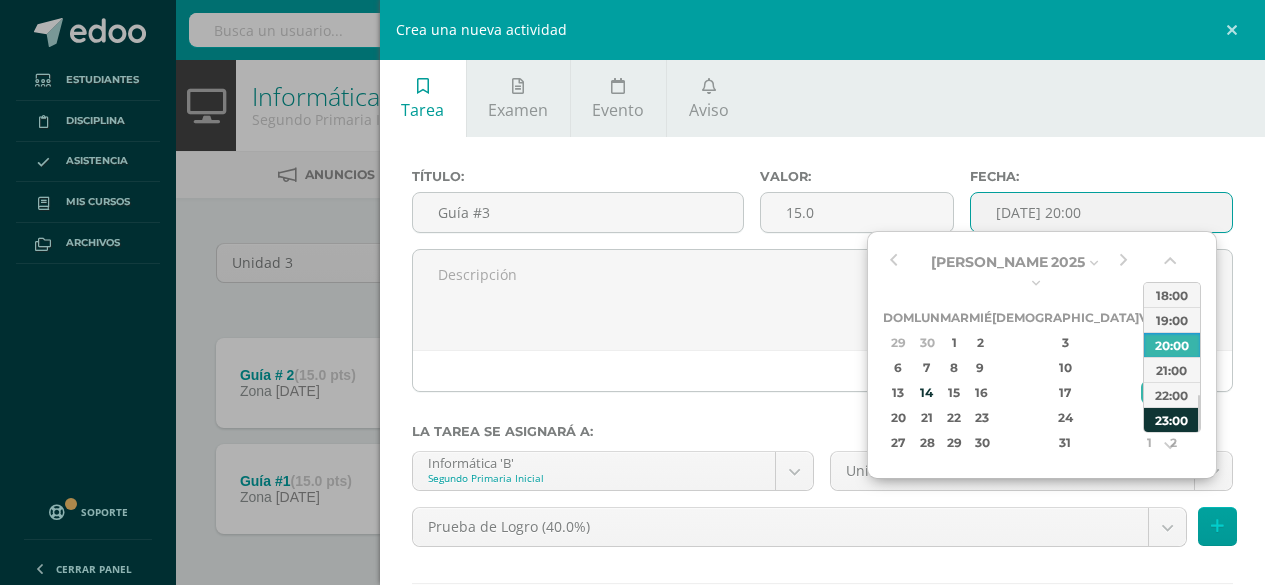 click on "23:00" at bounding box center [1172, 419] 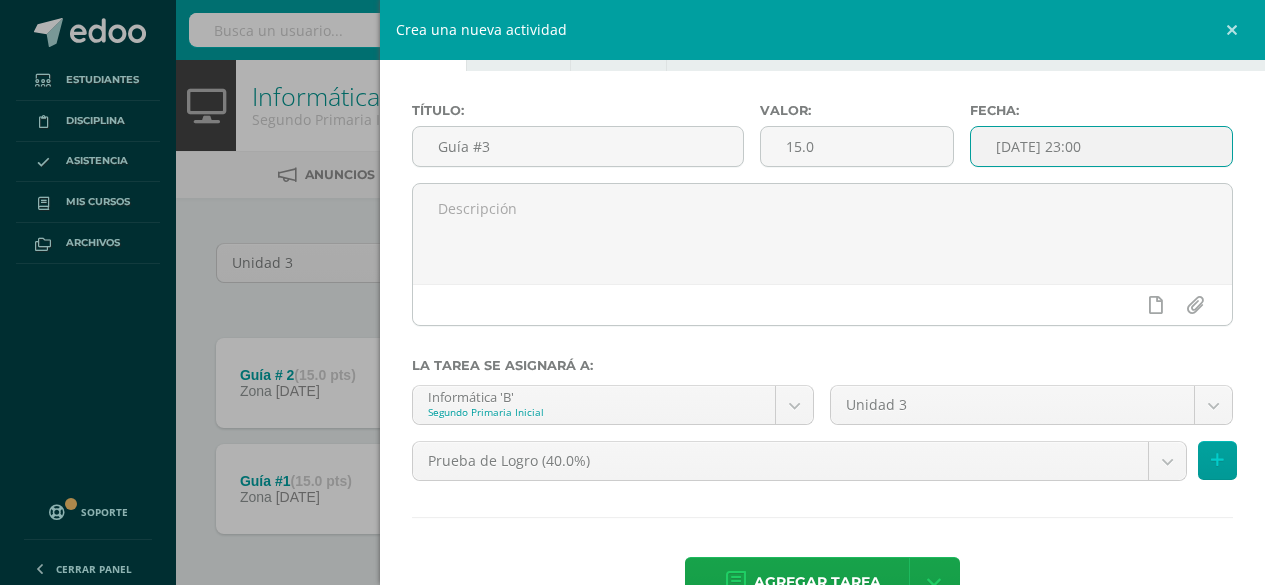 scroll, scrollTop: 125, scrollLeft: 0, axis: vertical 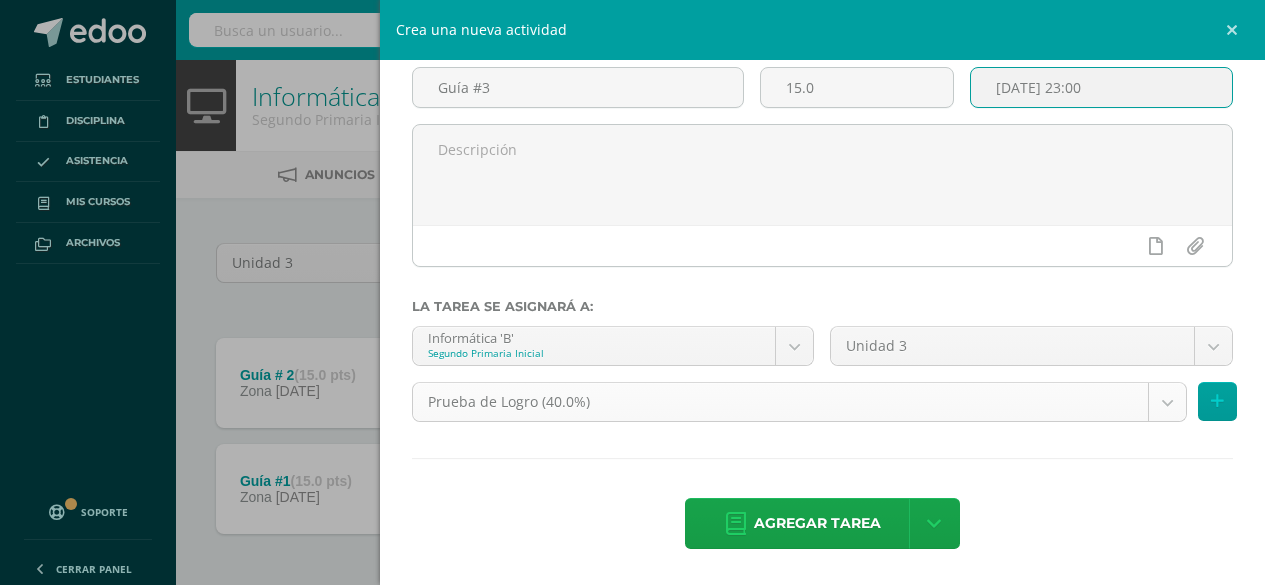 click on "Tarea asignada exitosamente         Estudiantes Disciplina Asistencia Mis cursos Archivos Soporte
Centro de ayuda
Últimas actualizaciones
10+ Cerrar panel
Méritos y Deméritos 1ro. Primaria ¨A¨
Primero
Primaria Inicial
"A"
Actividades Estudiantes Planificación Dosificación
Robótica
Primero
Primaria Inicial
"A"
Actividades Estudiantes Planificación Dosificación
Informática
Primero
Primaria Inicial
"B"
Actividades Estudiantes Planificación Dosificación Actividades Estudiantes Planificación 29" at bounding box center (632, 333) 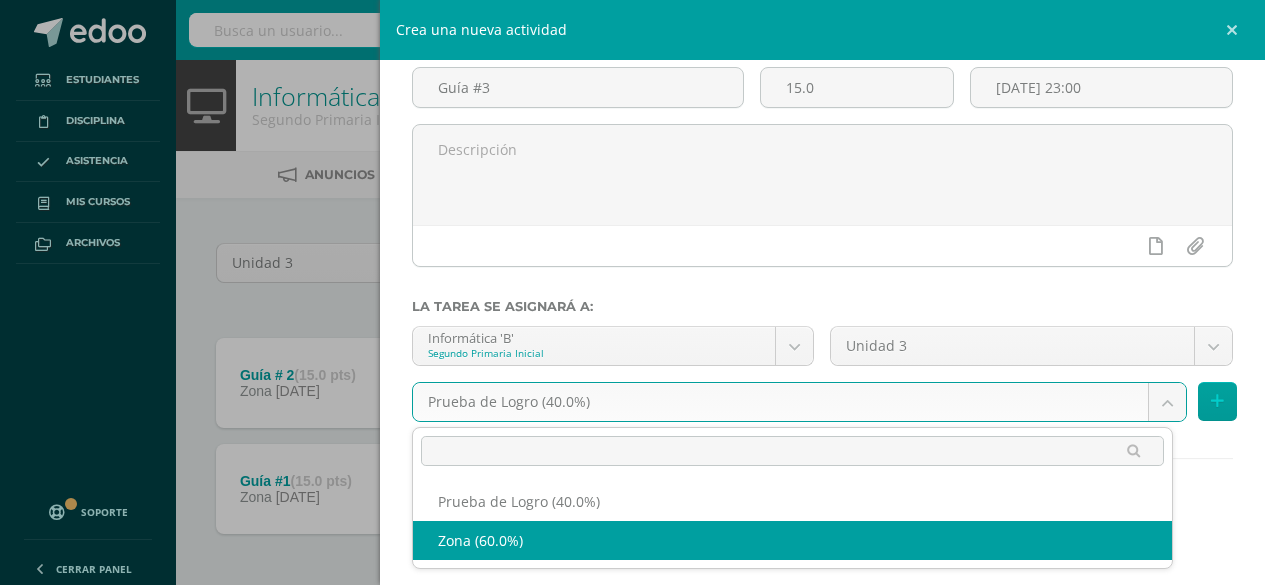select on "153481" 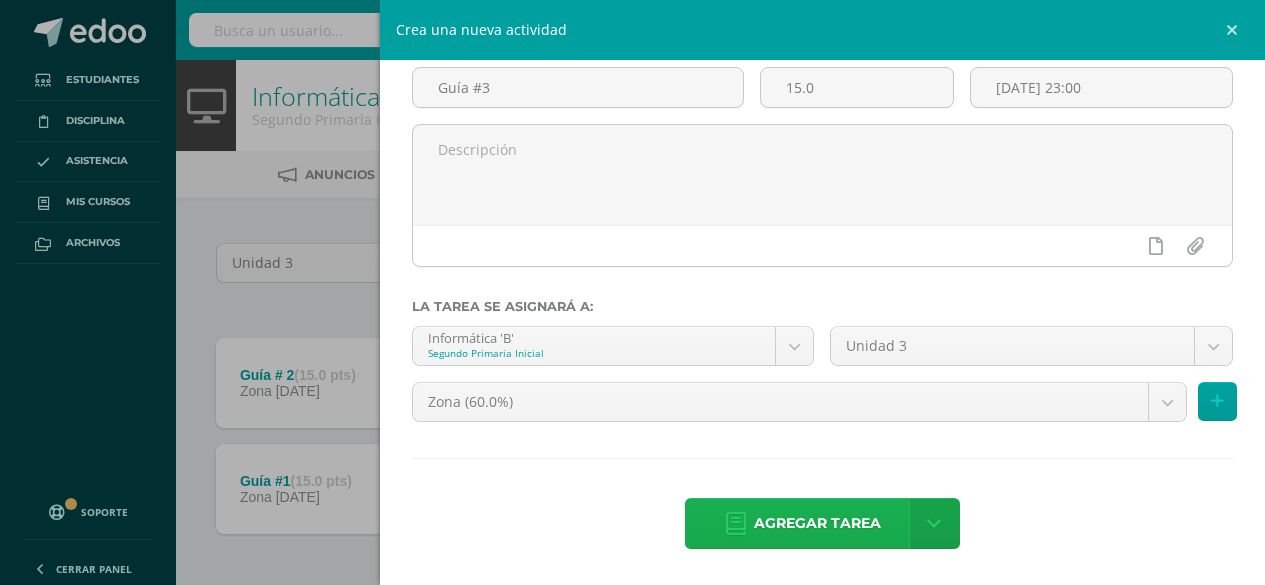 click on "Agregar tarea" at bounding box center [817, 523] 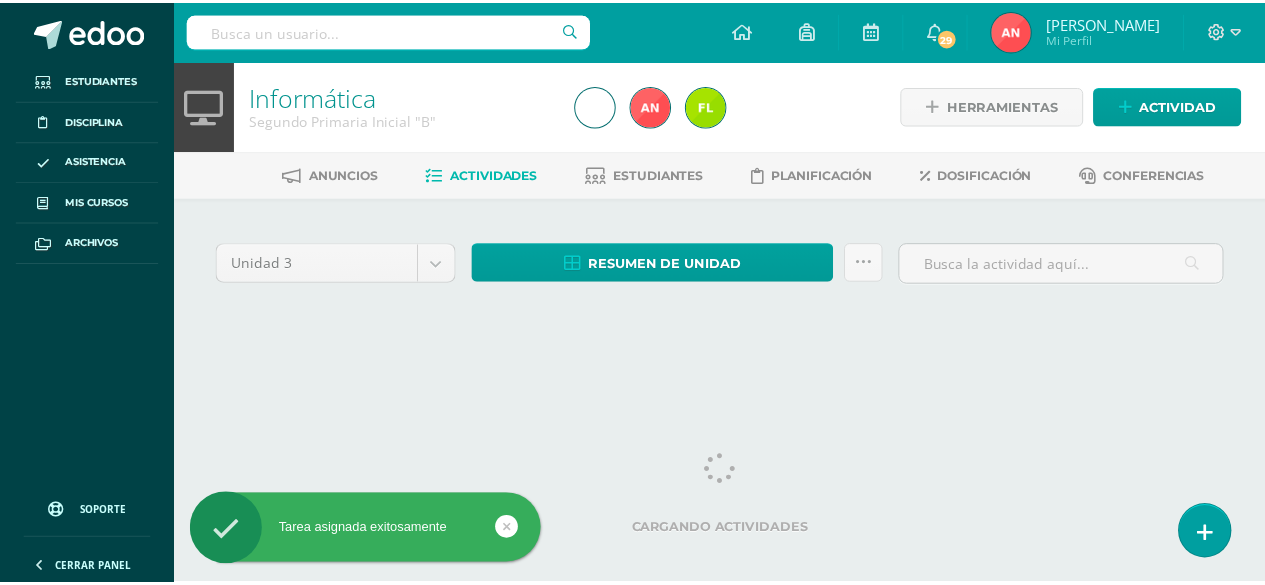 scroll, scrollTop: 0, scrollLeft: 0, axis: both 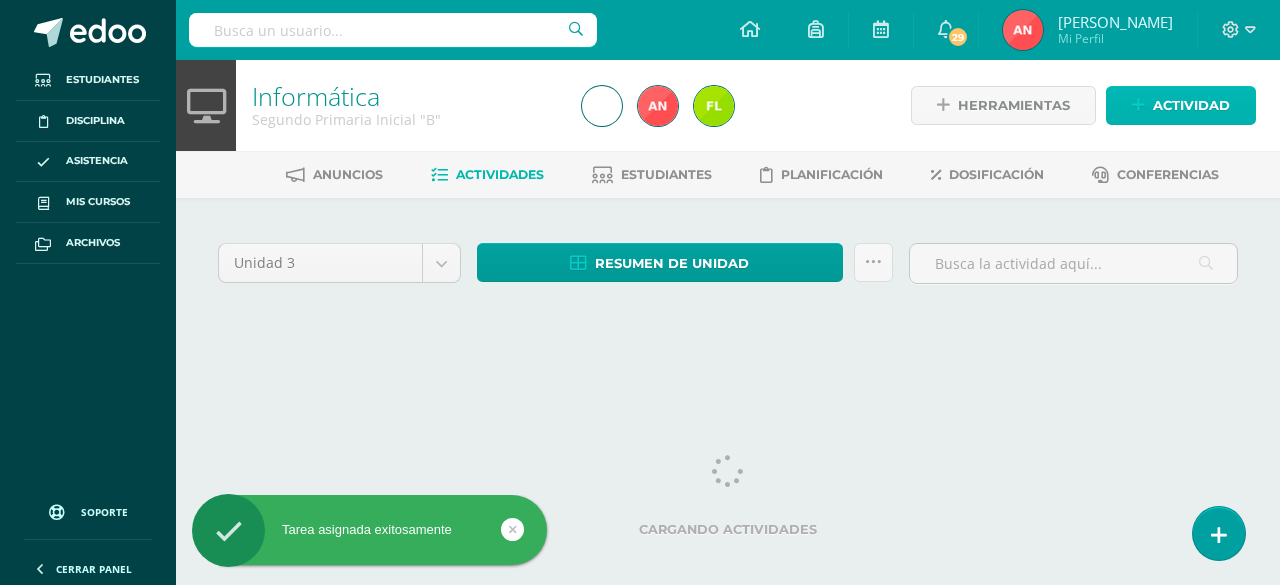 click on "Actividad" at bounding box center (1191, 105) 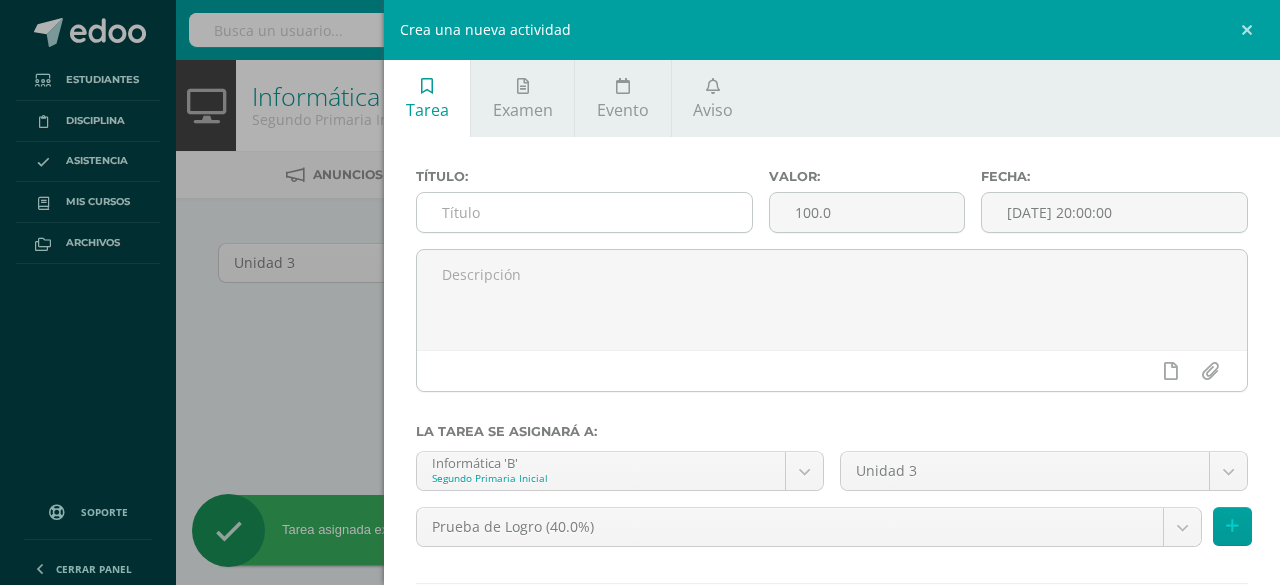 click at bounding box center (584, 212) 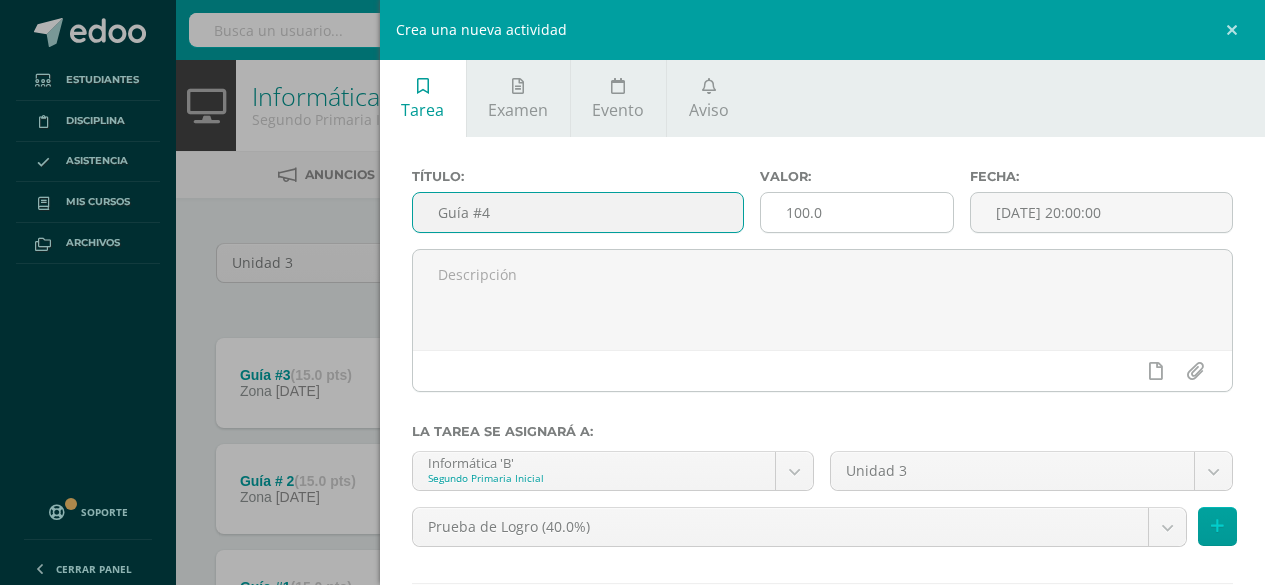 type on "Guía #4" 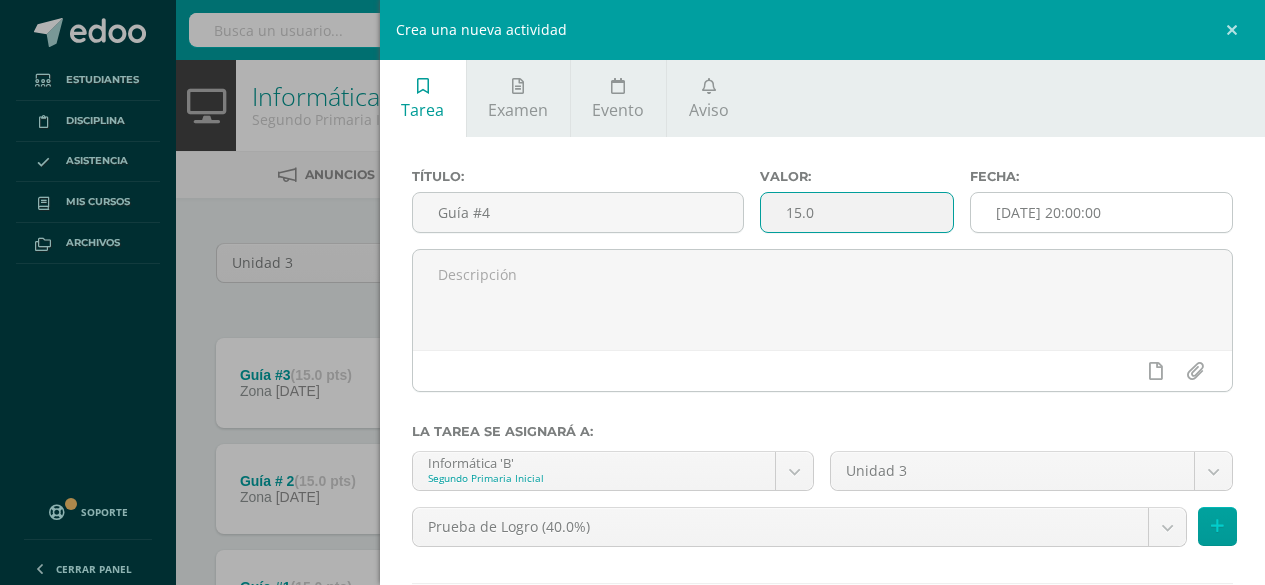 type on "15.0" 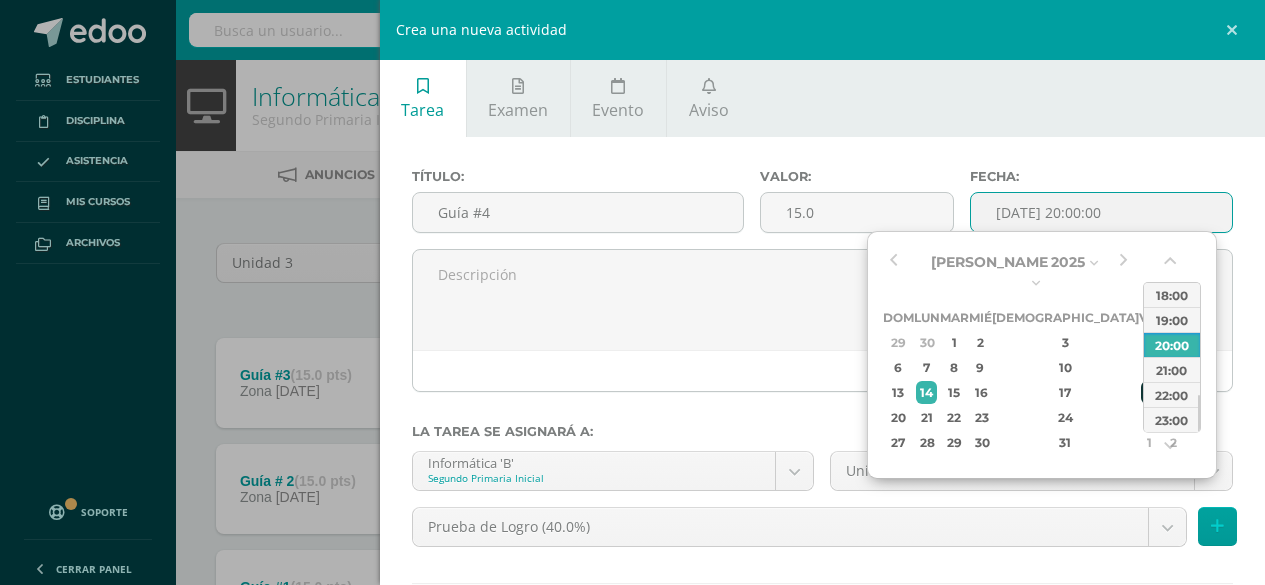 click on "18" at bounding box center (1150, 392) 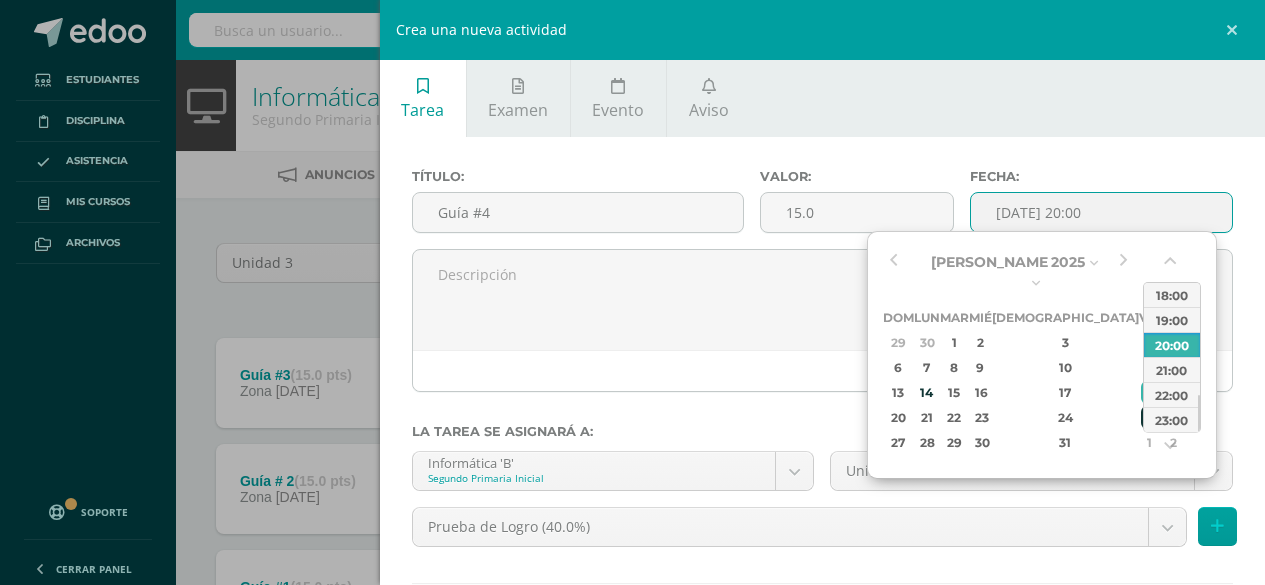 click on "25" at bounding box center [1150, 417] 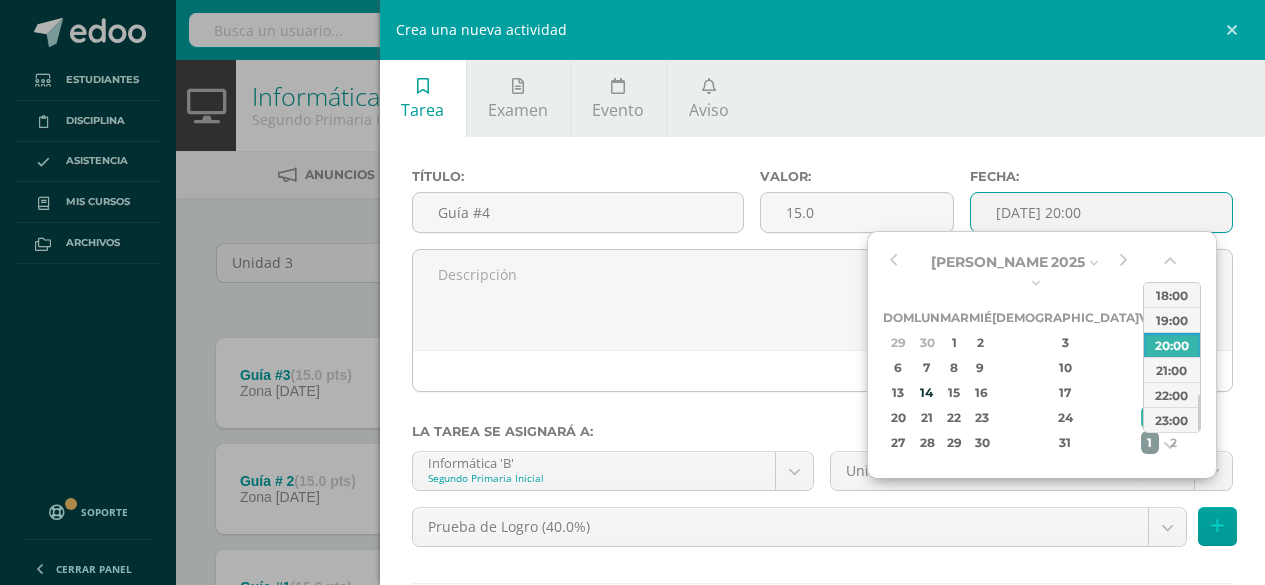 click on "1" at bounding box center (1150, 442) 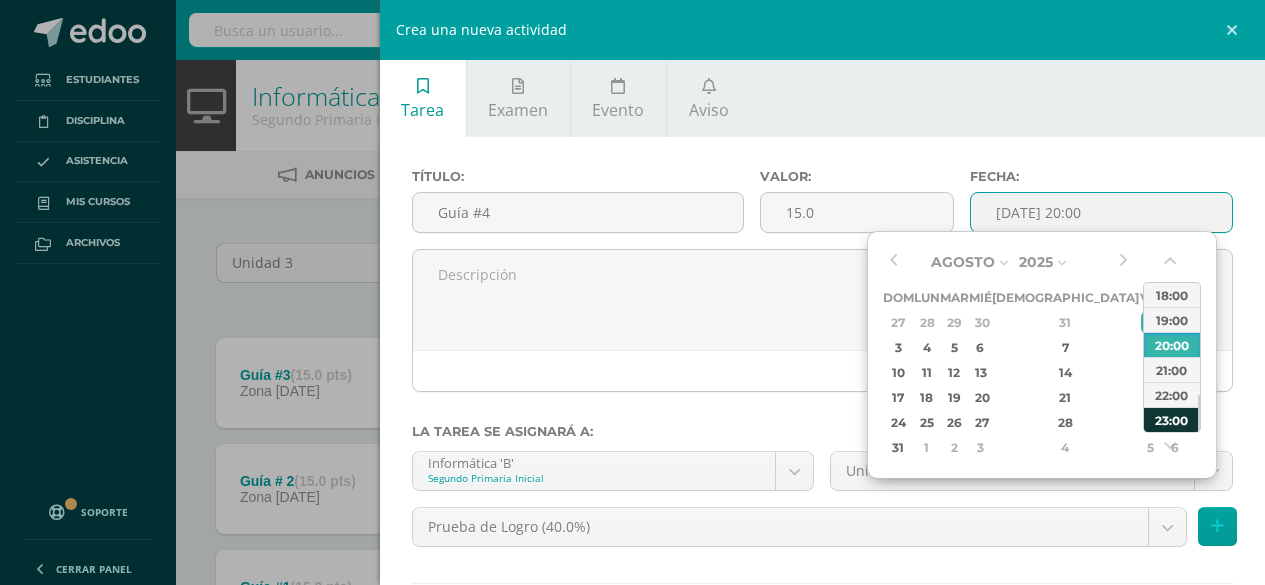 click on "23:00" at bounding box center (1172, 419) 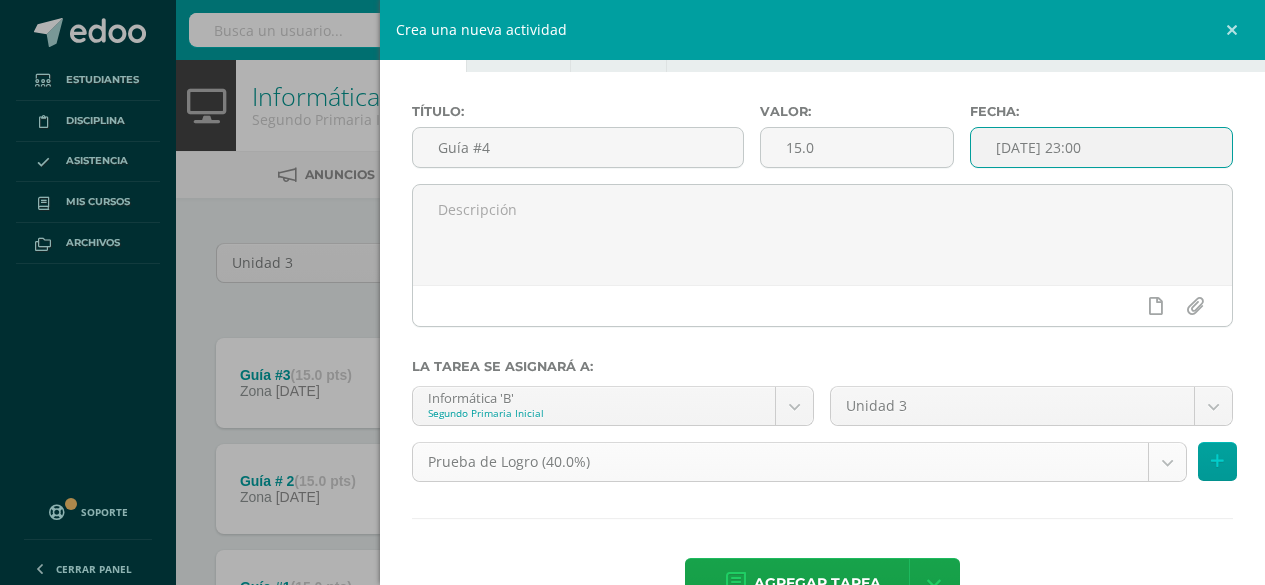 scroll, scrollTop: 100, scrollLeft: 0, axis: vertical 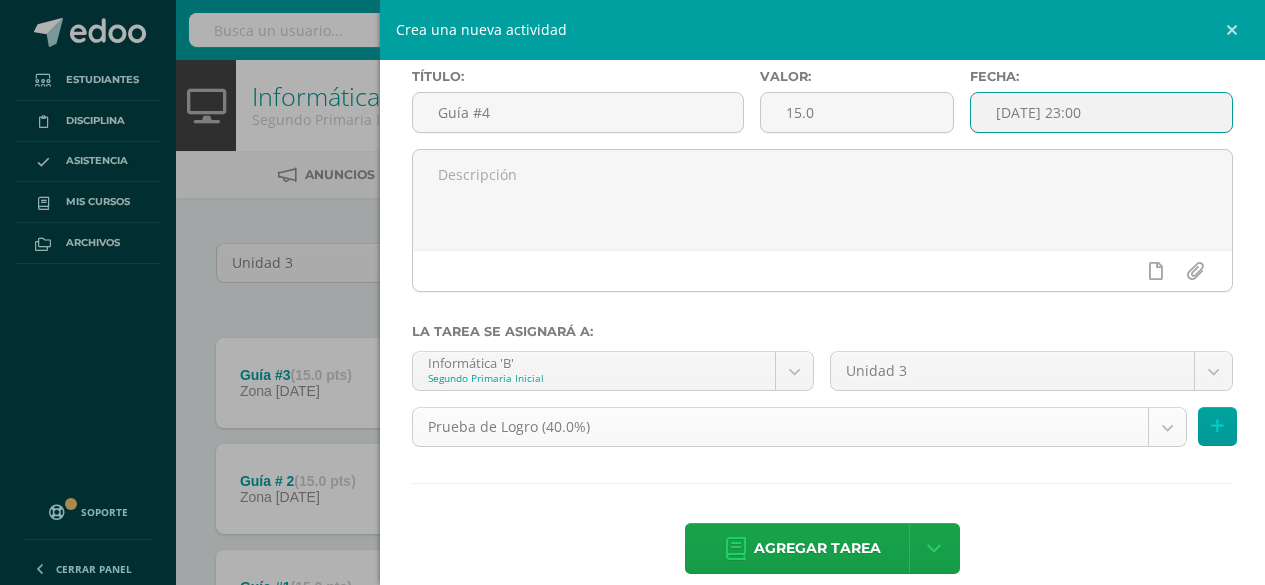 click on "Tarea asignada exitosamente         Estudiantes Disciplina Asistencia Mis cursos Archivos Soporte
Centro de ayuda
Últimas actualizaciones
10+ Cerrar panel
Méritos y Deméritos 1ro. Primaria ¨A¨
Primero
Primaria Inicial
"A"
Actividades Estudiantes Planificación Dosificación
Robótica
Primero
Primaria Inicial
"A"
Actividades Estudiantes Planificación Dosificación
Informática
Primero
Primaria Inicial
"B"
Actividades Estudiantes Planificación Dosificación Actividades Estudiantes Planificación 29" at bounding box center (632, 386) 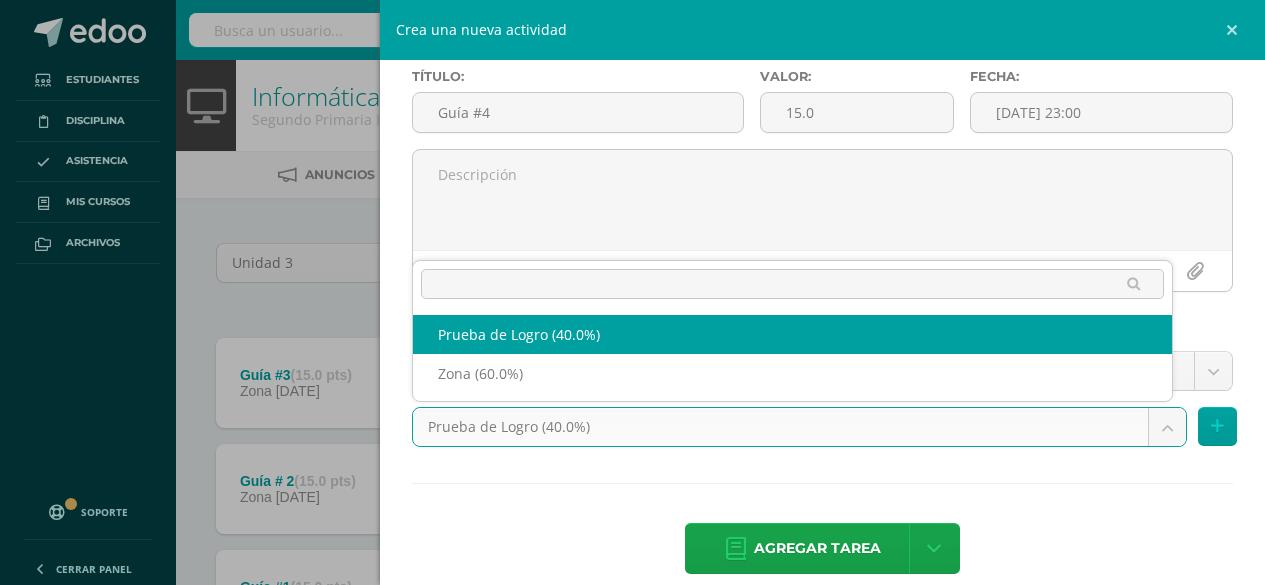 click on "Tarea asignada exitosamente         Estudiantes Disciplina Asistencia Mis cursos Archivos Soporte
Centro de ayuda
Últimas actualizaciones
10+ Cerrar panel
Méritos y Deméritos 1ro. Primaria ¨A¨
Primero
Primaria Inicial
"A"
Actividades Estudiantes Planificación Dosificación
Robótica
Primero
Primaria Inicial
"A"
Actividades Estudiantes Planificación Dosificación
Informática
Primero
Primaria Inicial
"B"
Actividades Estudiantes Planificación Dosificación Actividades Estudiantes Planificación 29" at bounding box center [632, 386] 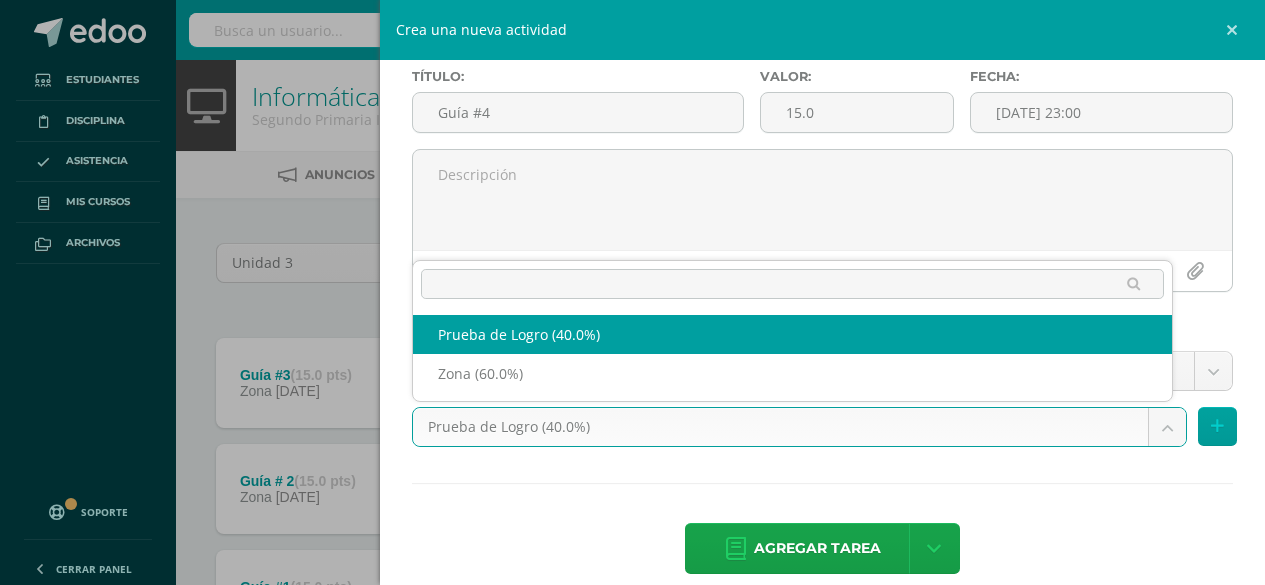 click on "Tarea asignada exitosamente         Estudiantes Disciplina Asistencia Mis cursos Archivos Soporte
Centro de ayuda
Últimas actualizaciones
10+ Cerrar panel
Méritos y Deméritos 1ro. Primaria ¨A¨
Primero
Primaria Inicial
"A"
Actividades Estudiantes Planificación Dosificación
Robótica
Primero
Primaria Inicial
"A"
Actividades Estudiantes Planificación Dosificación
Informática
Primero
Primaria Inicial
"B"
Actividades Estudiantes Planificación Dosificación Actividades Estudiantes Planificación 29" at bounding box center (632, 386) 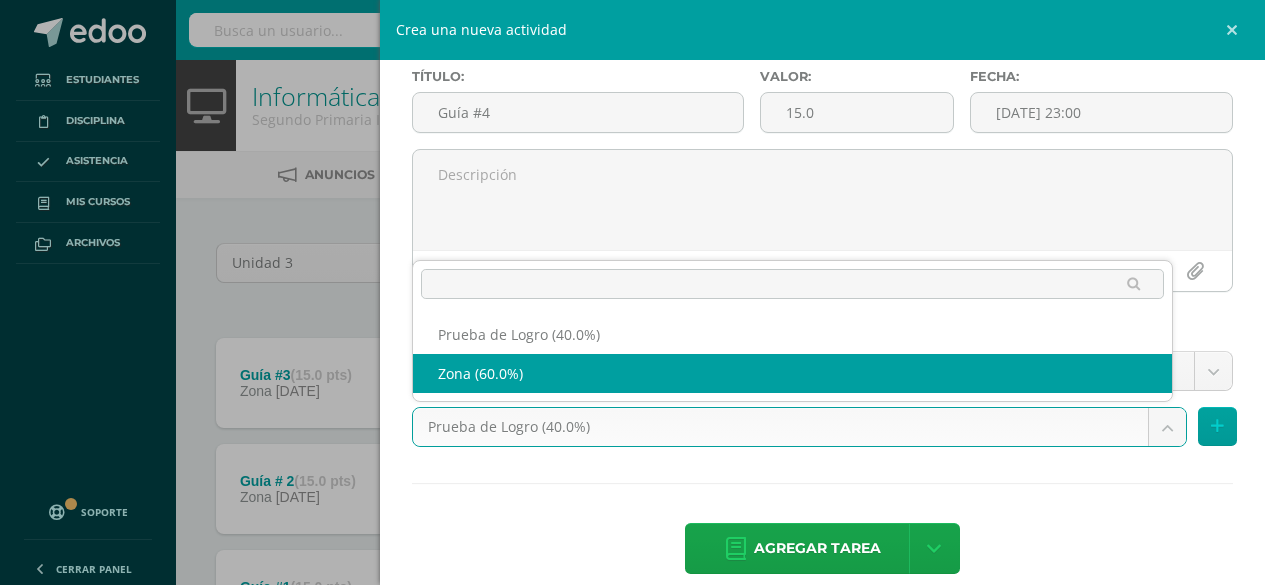 select on "153481" 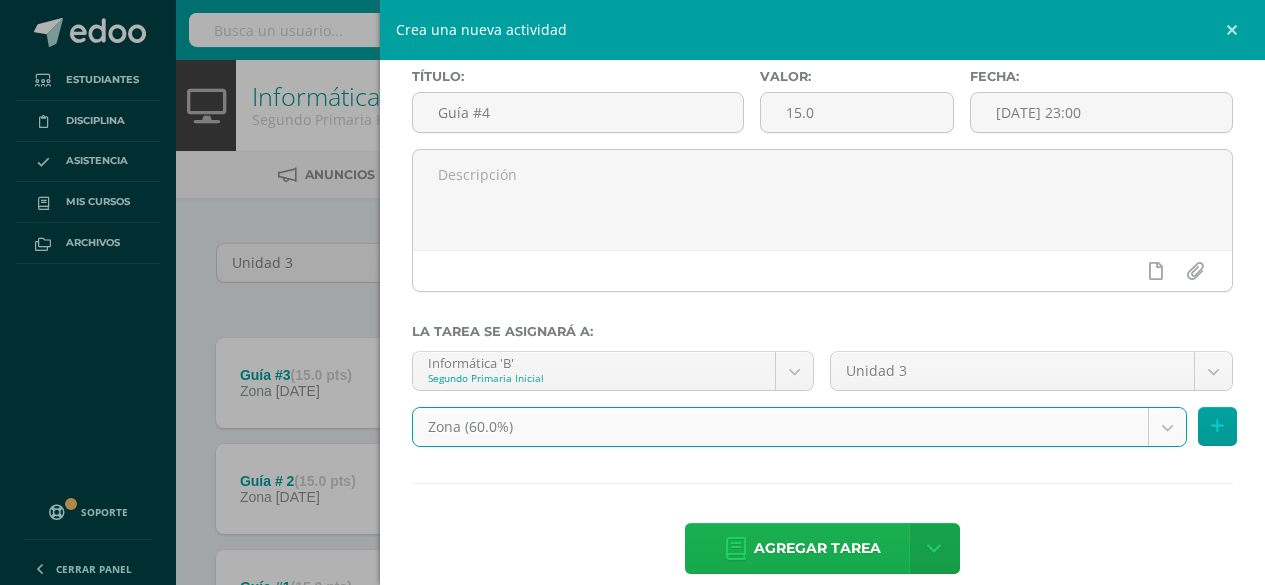 click on "Agregar tarea" at bounding box center (817, 548) 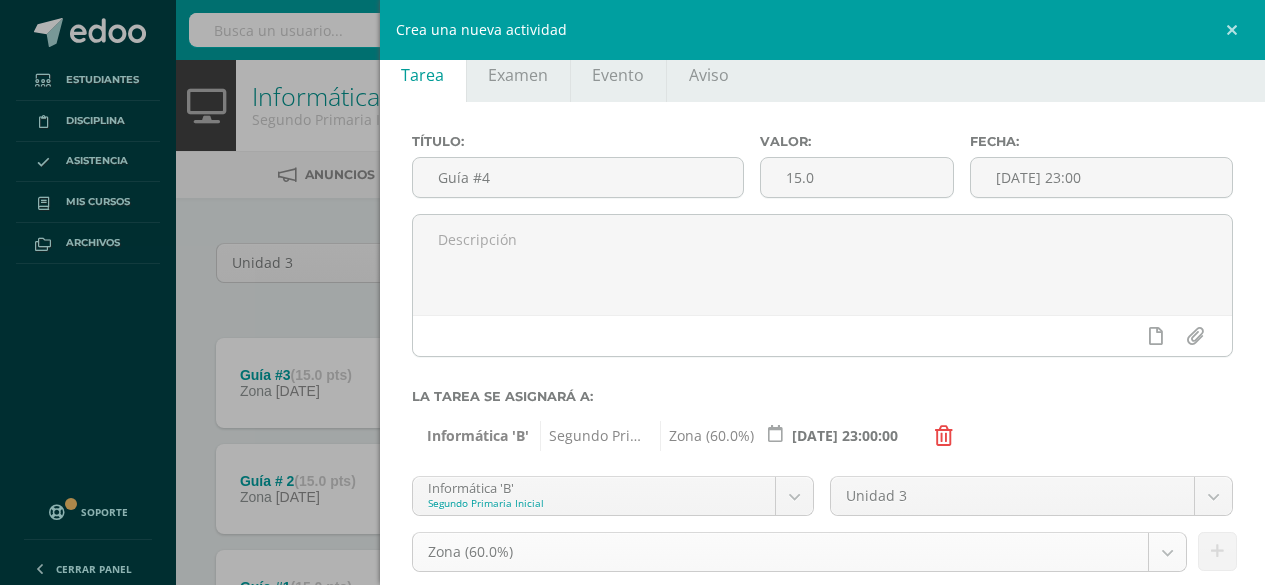 scroll, scrollTop: 0, scrollLeft: 0, axis: both 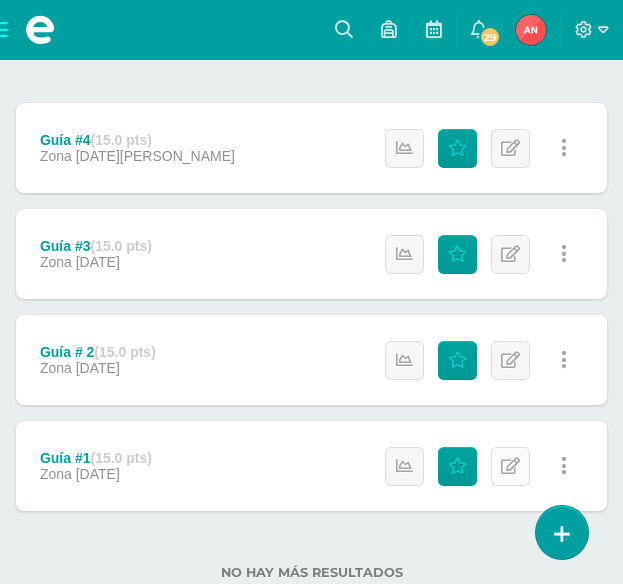 click on "Editar" at bounding box center (510, 466) 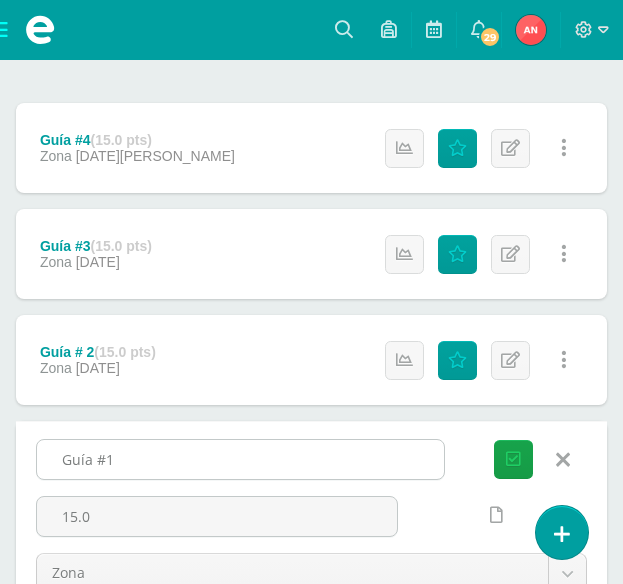 scroll, scrollTop: 500, scrollLeft: 0, axis: vertical 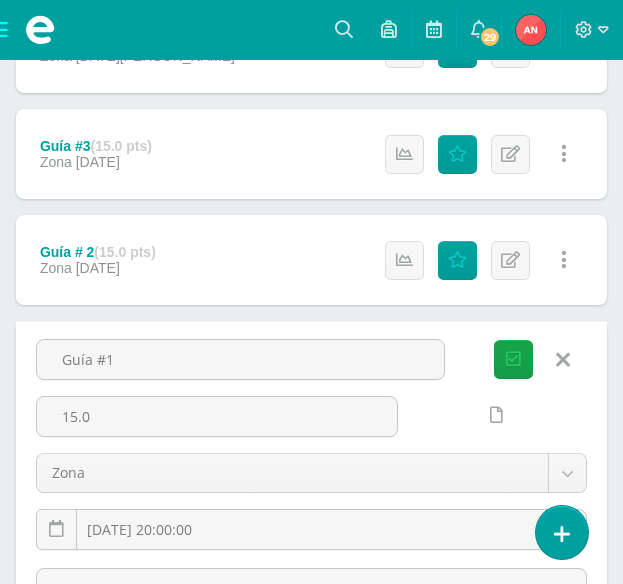 click at bounding box center (563, 360) 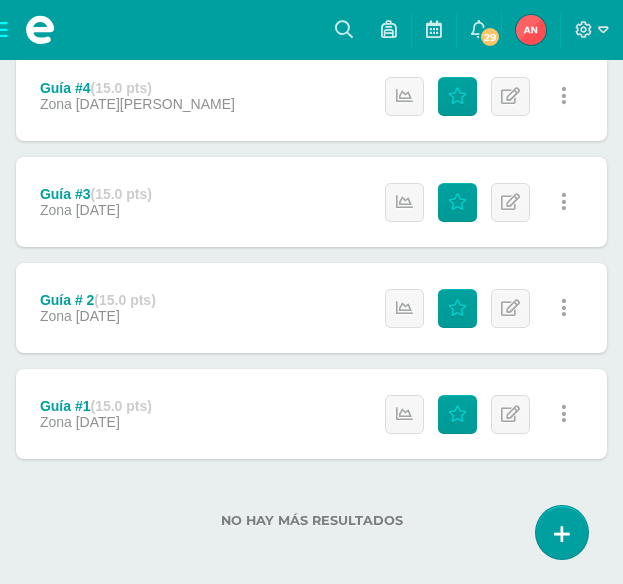 scroll, scrollTop: 452, scrollLeft: 0, axis: vertical 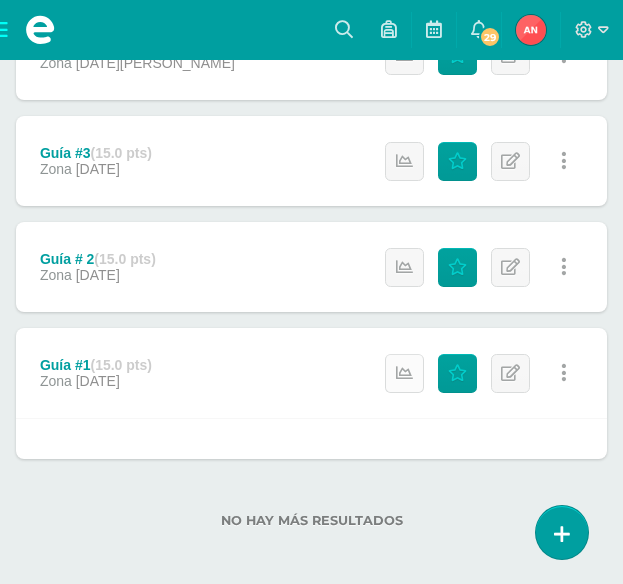 click at bounding box center (404, 373) 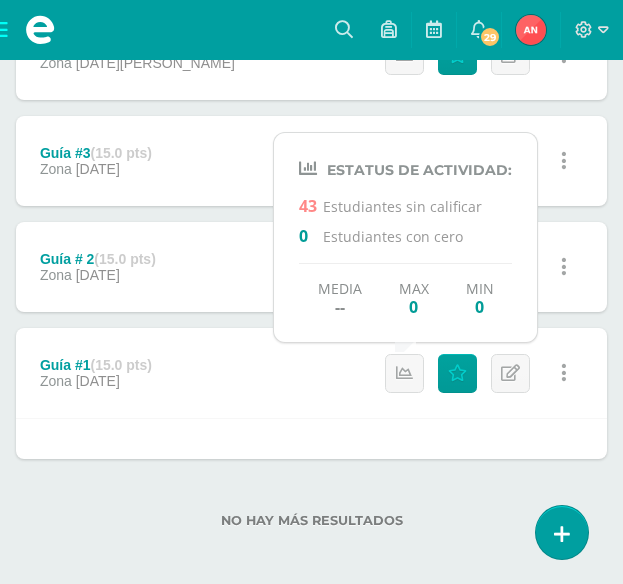 click on "Guía #1  (15.0 pts)
Zona
18 de Julio
Punteos
Editar
Ocultar
Historial de actividad
Eliminar" at bounding box center [311, 373] 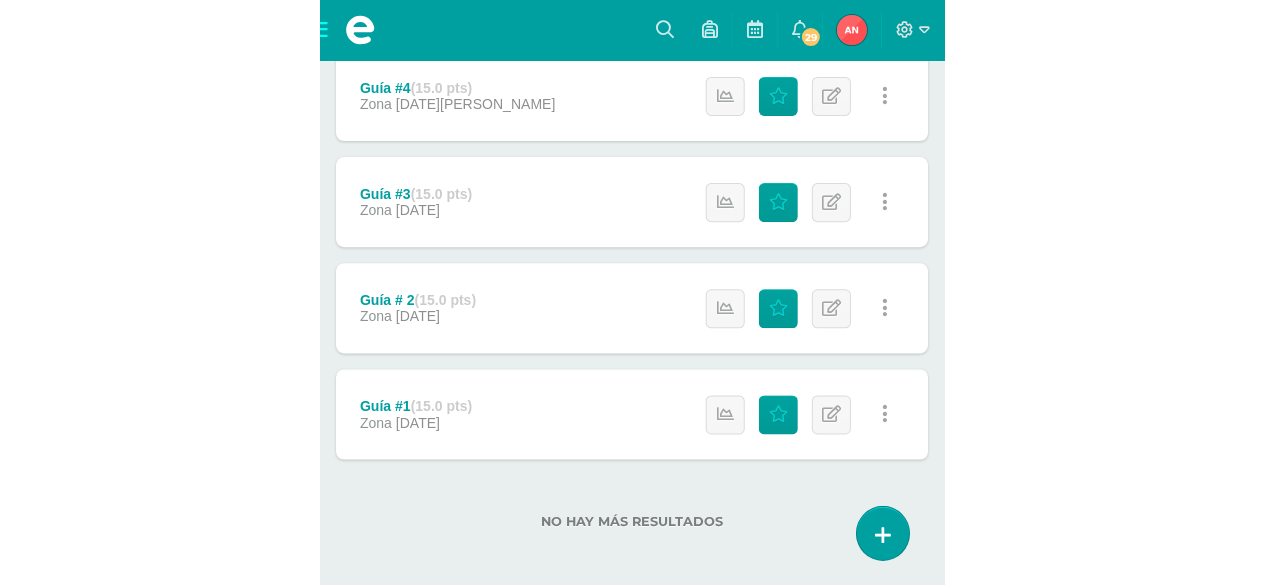 scroll, scrollTop: 294, scrollLeft: 0, axis: vertical 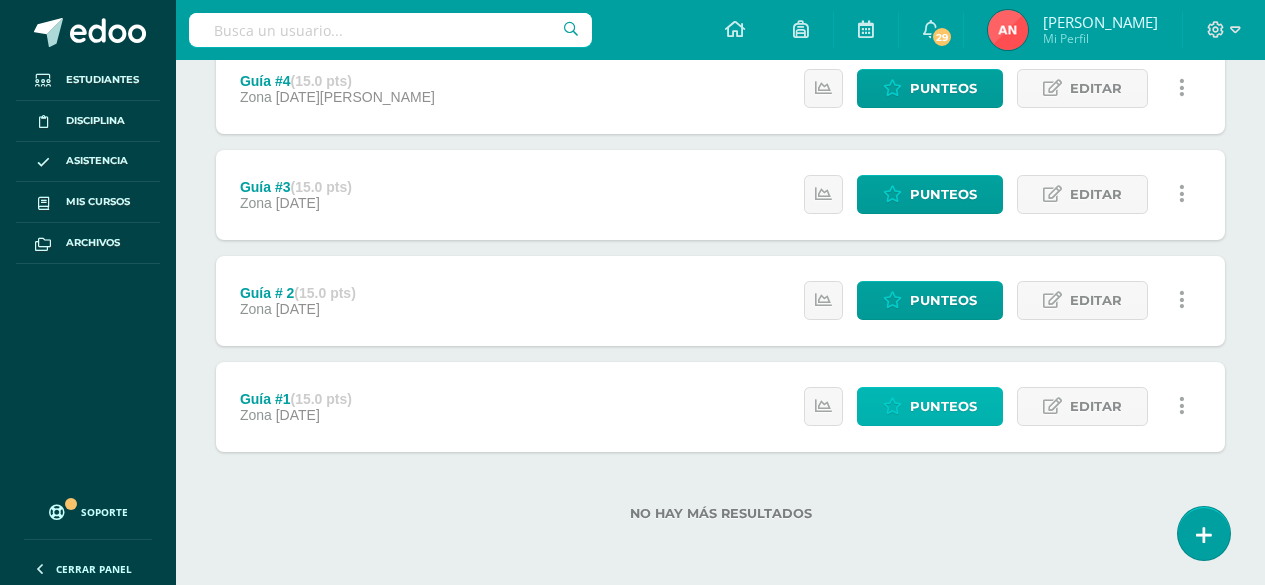 click on "Punteos" at bounding box center [943, 406] 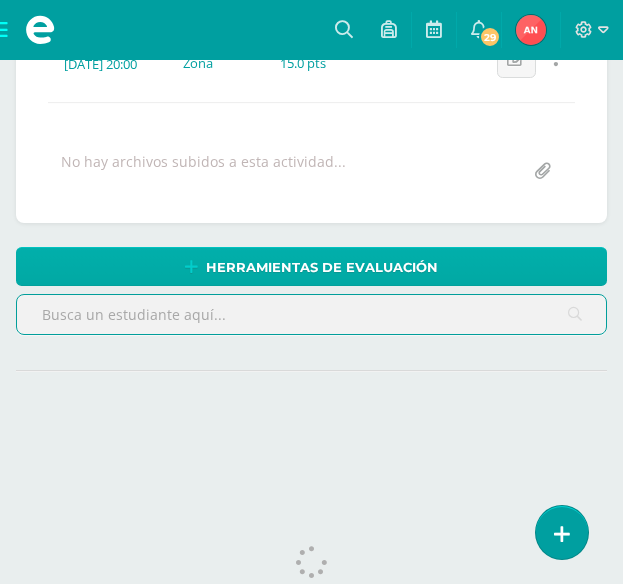scroll, scrollTop: 0, scrollLeft: 0, axis: both 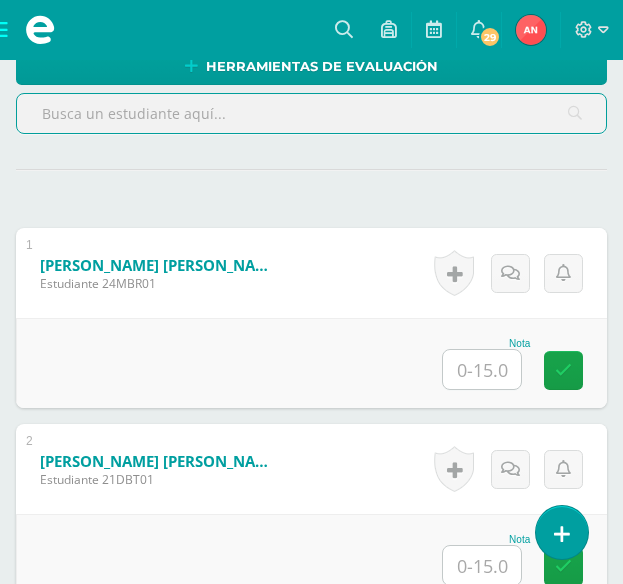 click at bounding box center (482, 369) 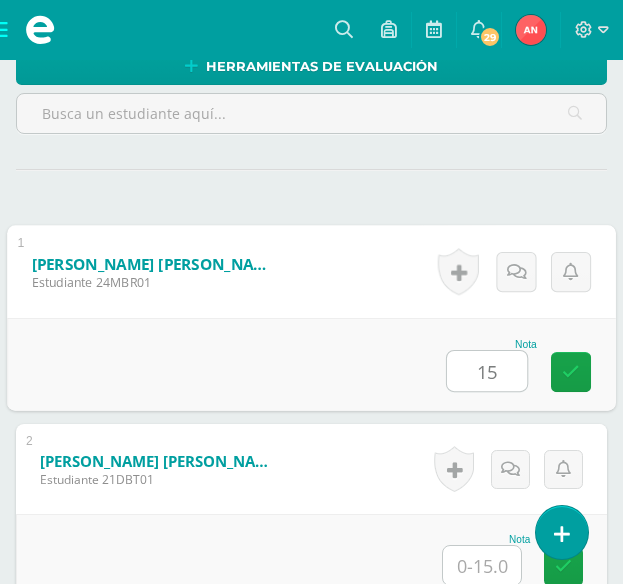 type on "15" 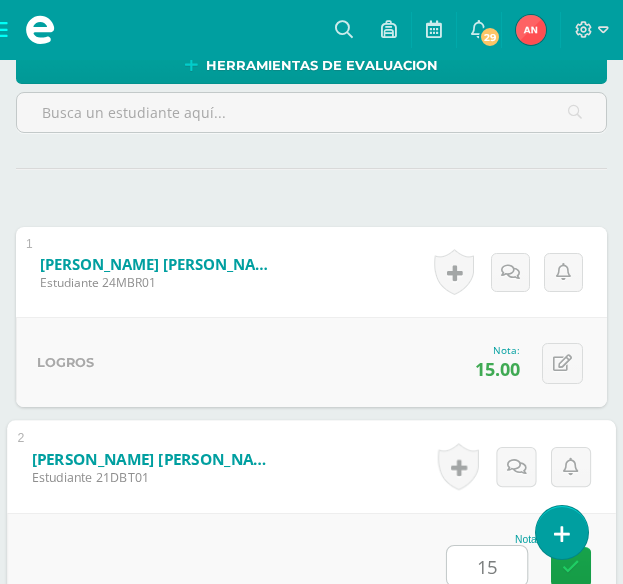 type on "15" 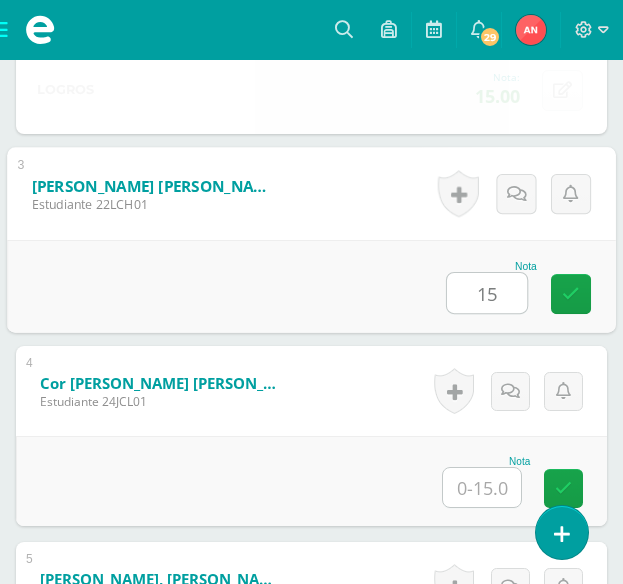 type on "15" 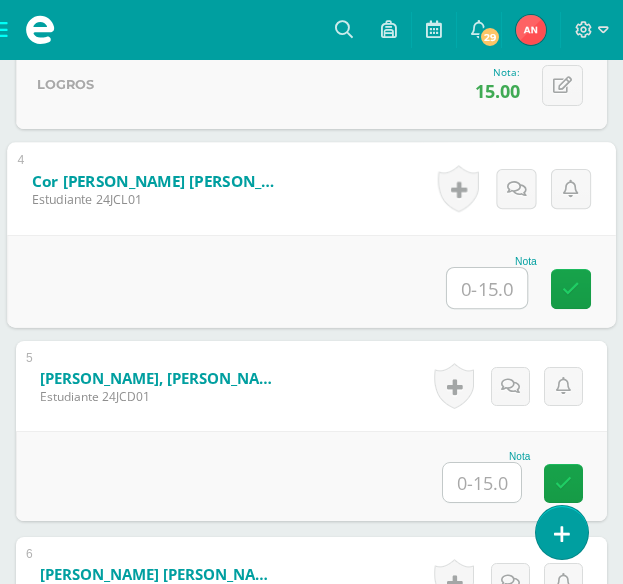 scroll, scrollTop: 1258, scrollLeft: 0, axis: vertical 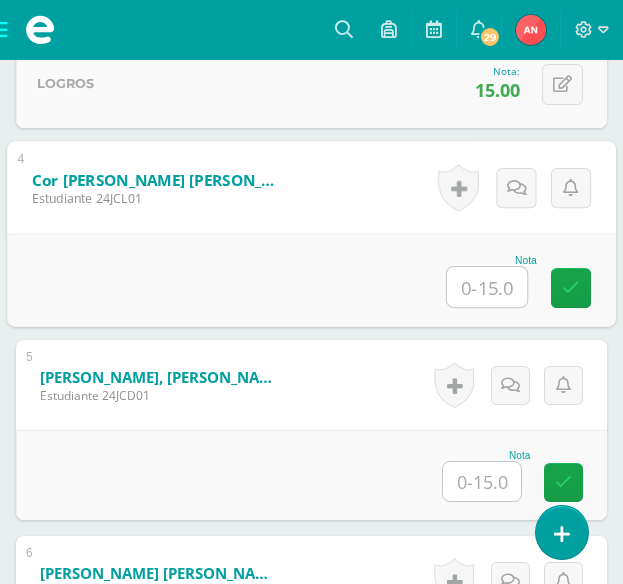 click at bounding box center [482, 481] 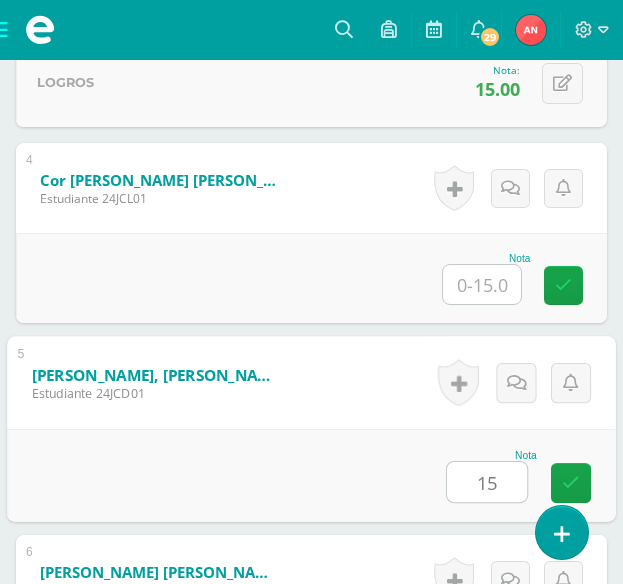 type on "15" 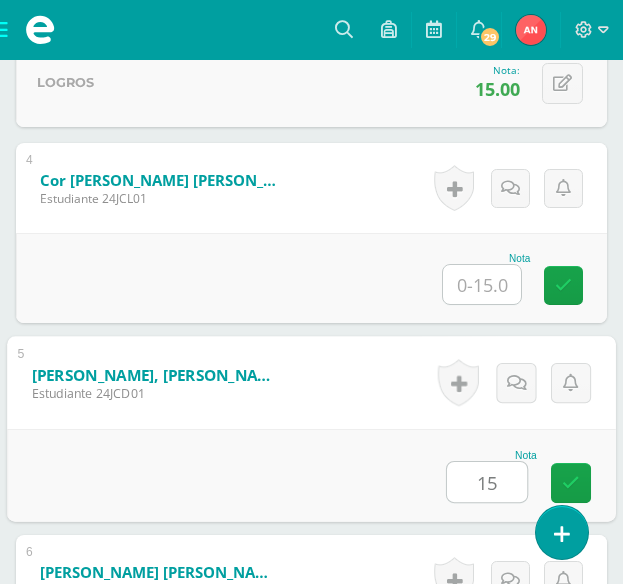 scroll, scrollTop: 1644, scrollLeft: 0, axis: vertical 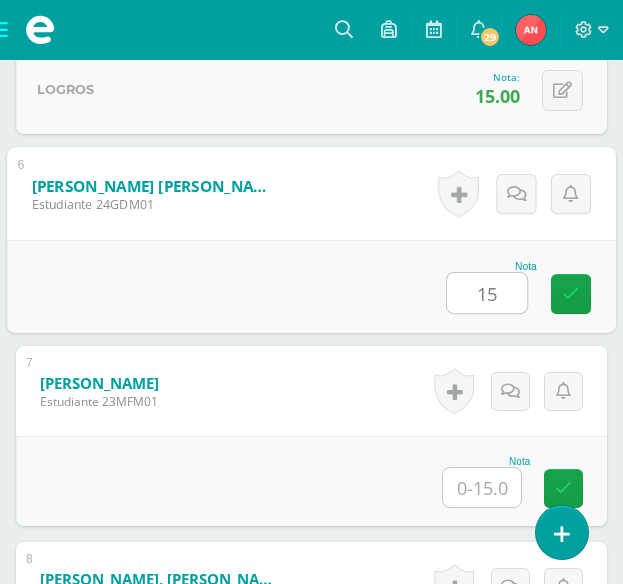 type on "15" 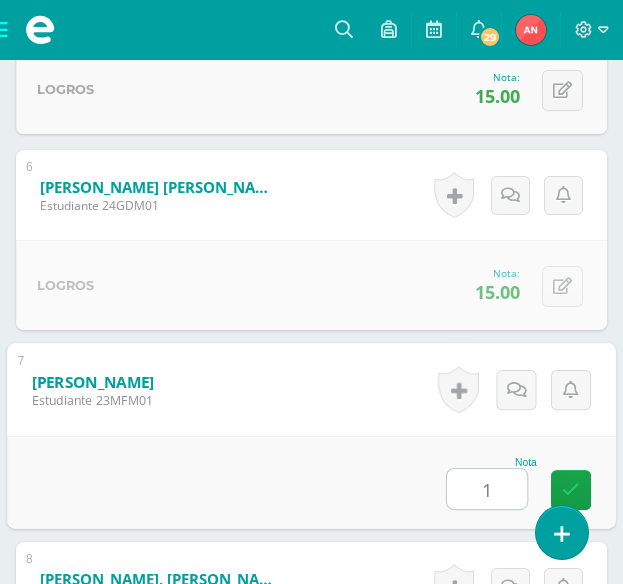 scroll, scrollTop: 1645, scrollLeft: 0, axis: vertical 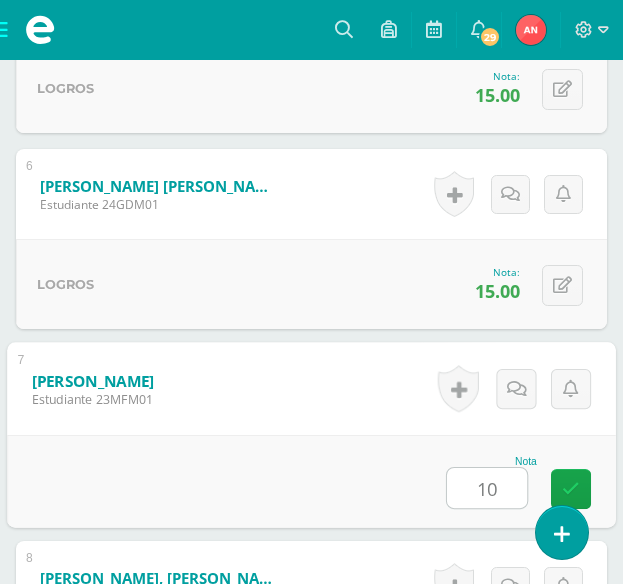 type on "10" 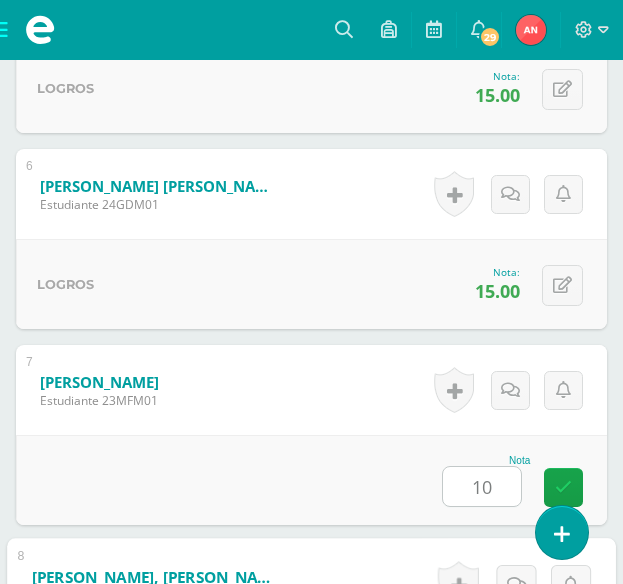 scroll, scrollTop: 2036, scrollLeft: 0, axis: vertical 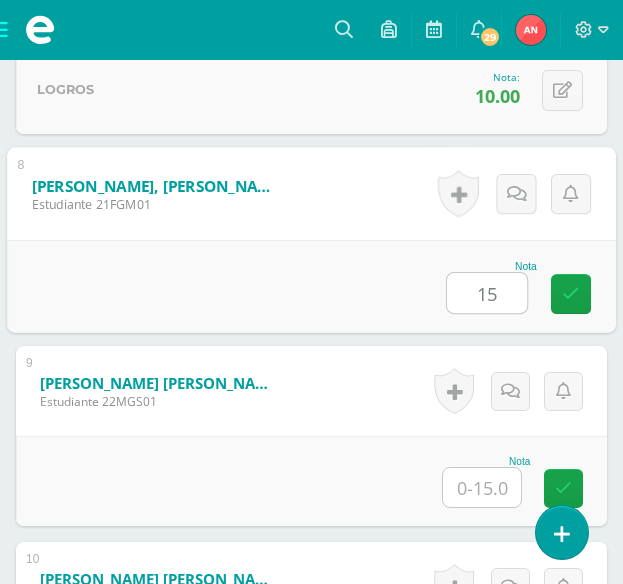 type on "15" 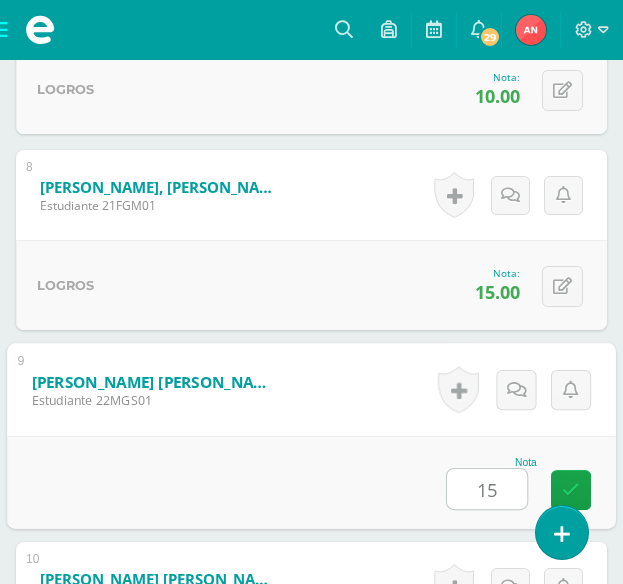type on "15" 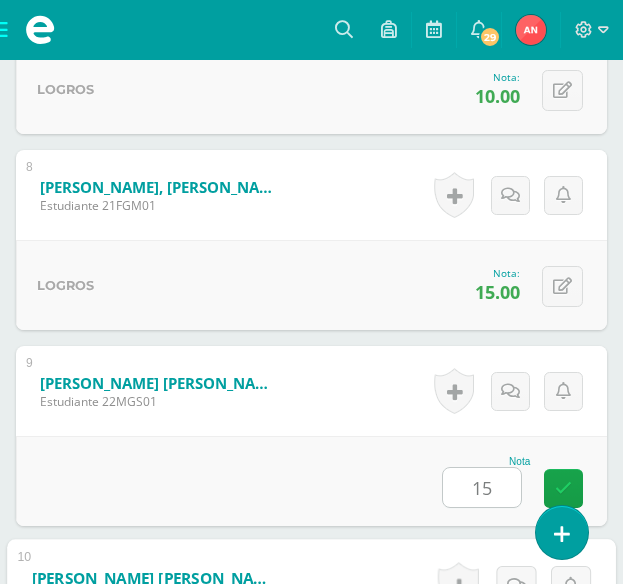 scroll, scrollTop: 2428, scrollLeft: 0, axis: vertical 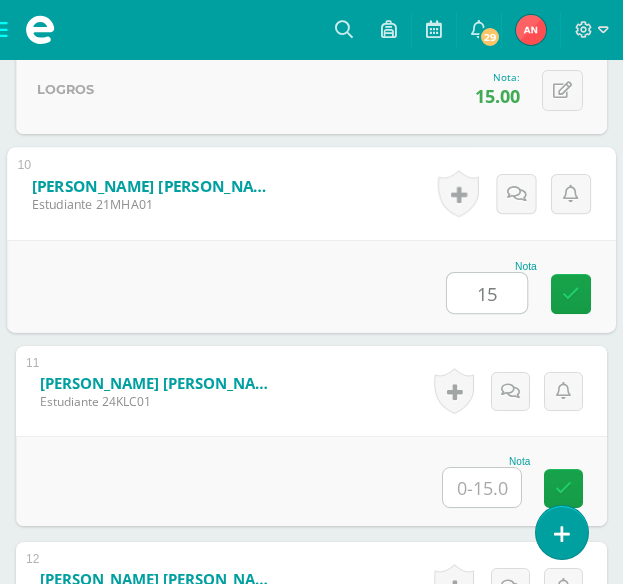 type on "15" 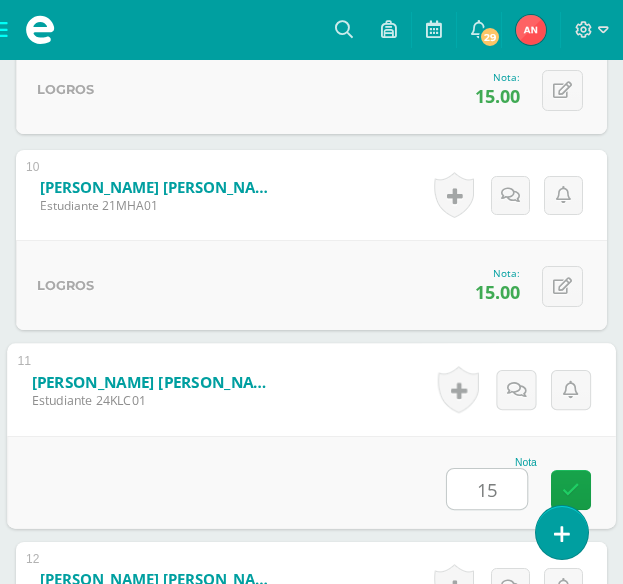 type on "15" 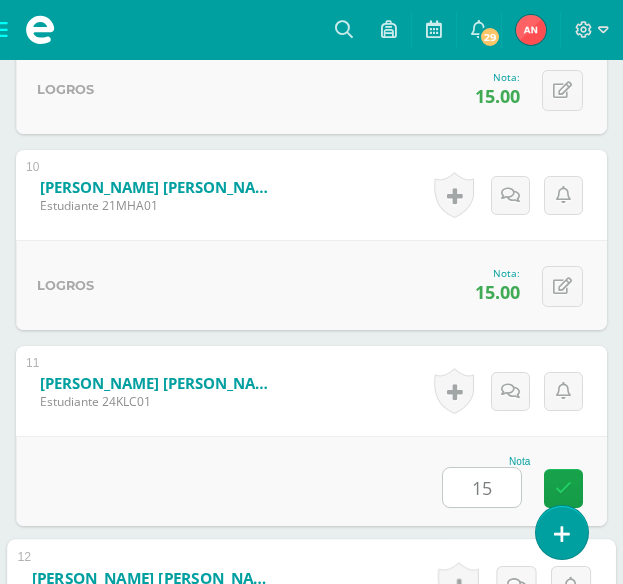 scroll, scrollTop: 2820, scrollLeft: 0, axis: vertical 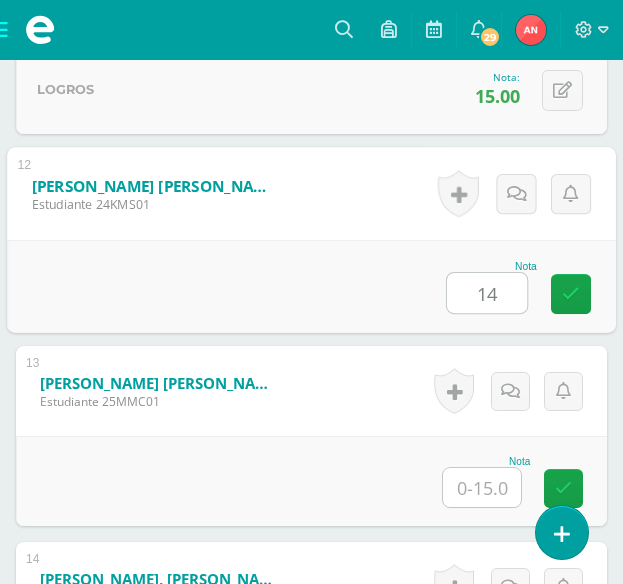 type on "14" 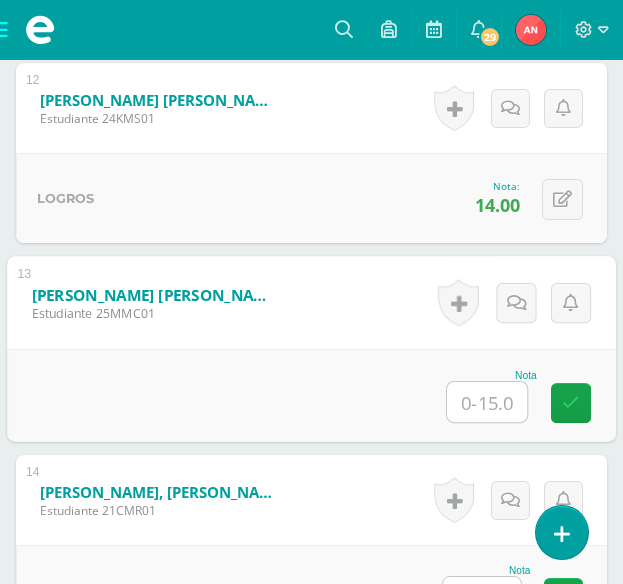 scroll, scrollTop: 3020, scrollLeft: 0, axis: vertical 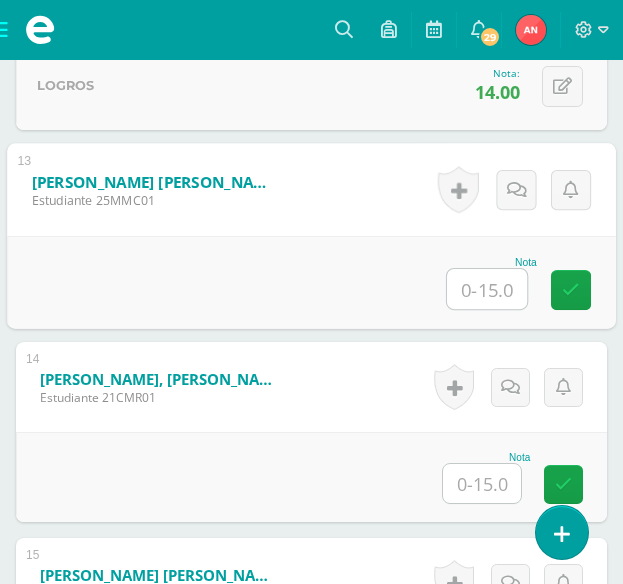click at bounding box center (482, 483) 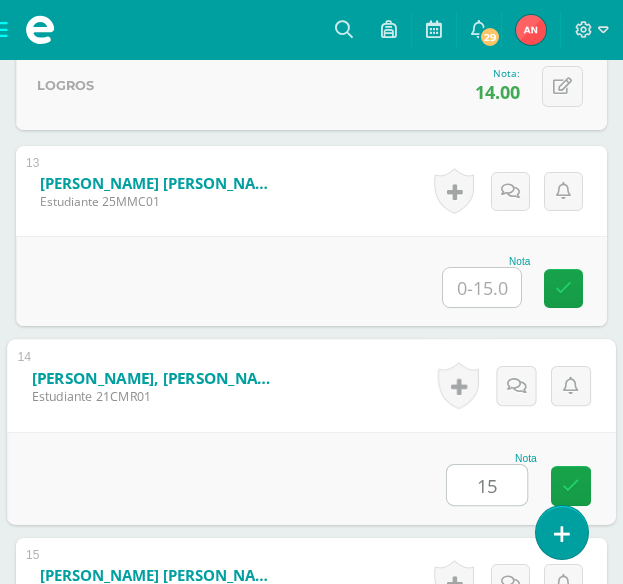 type on "15" 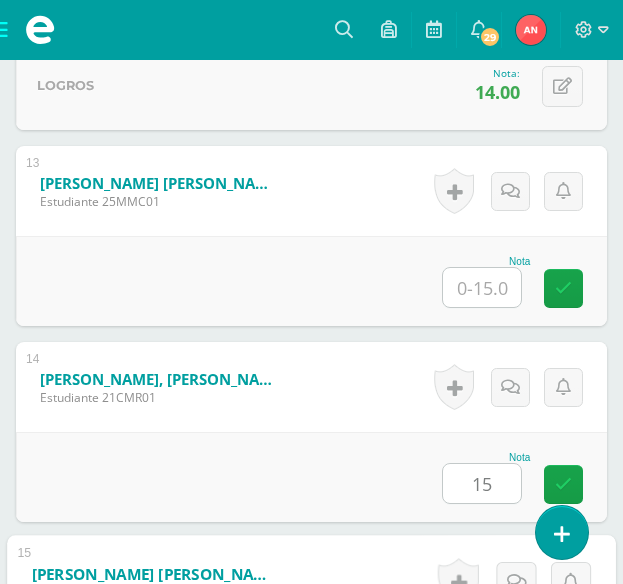 scroll, scrollTop: 3408, scrollLeft: 0, axis: vertical 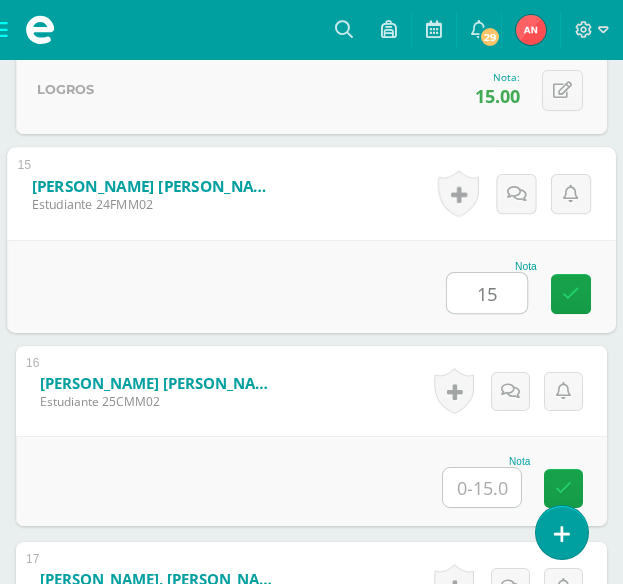 type on "15" 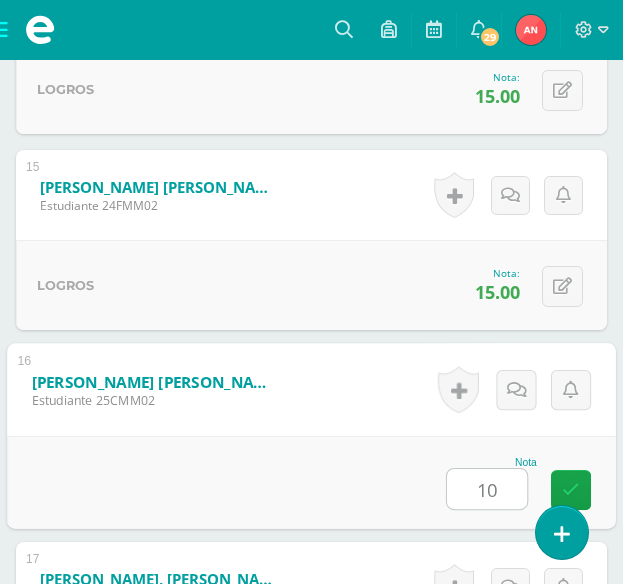 type on "10" 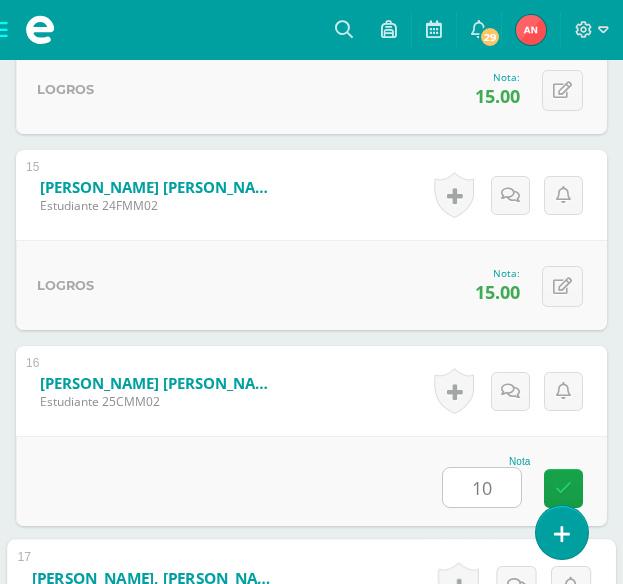 scroll, scrollTop: 3800, scrollLeft: 0, axis: vertical 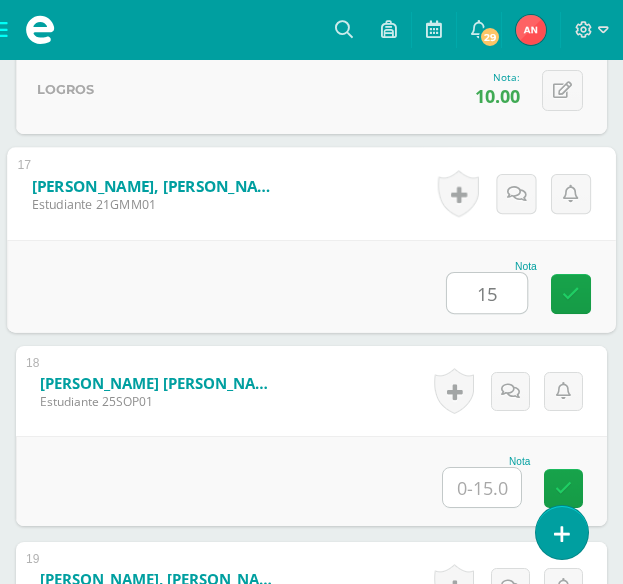 type on "15" 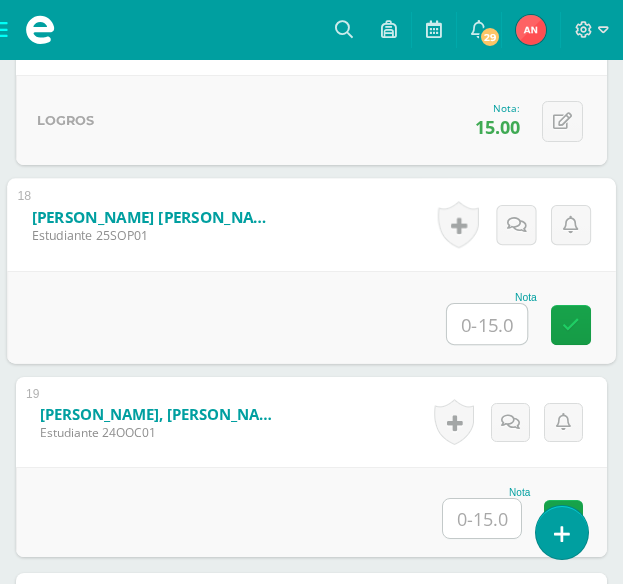 scroll, scrollTop: 4000, scrollLeft: 0, axis: vertical 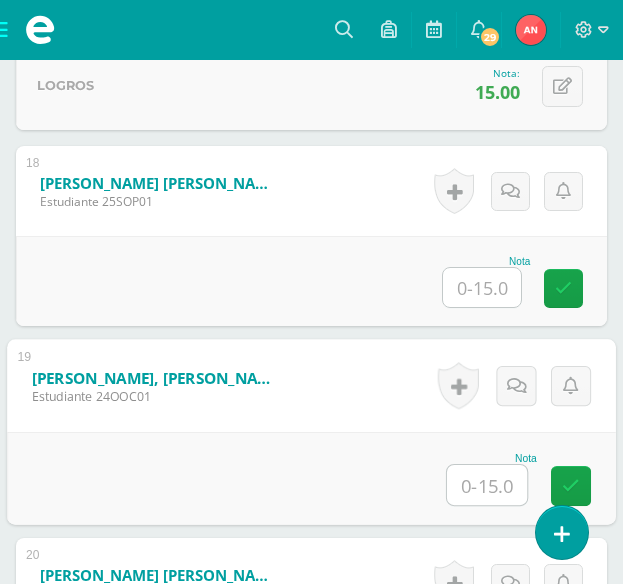 click at bounding box center (487, 485) 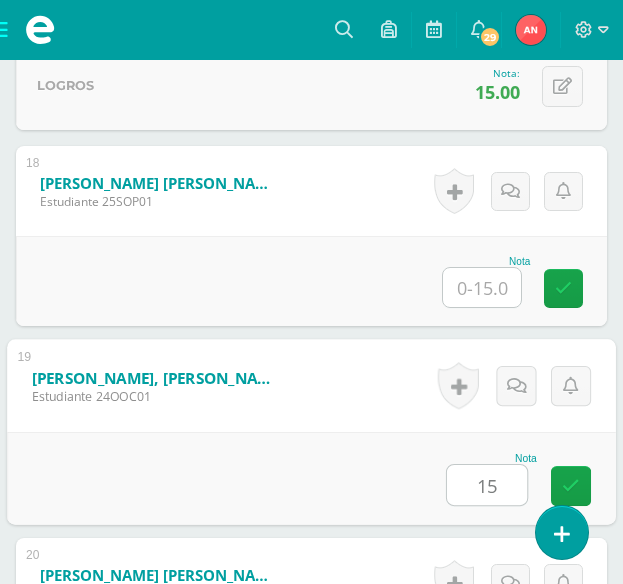 type on "15" 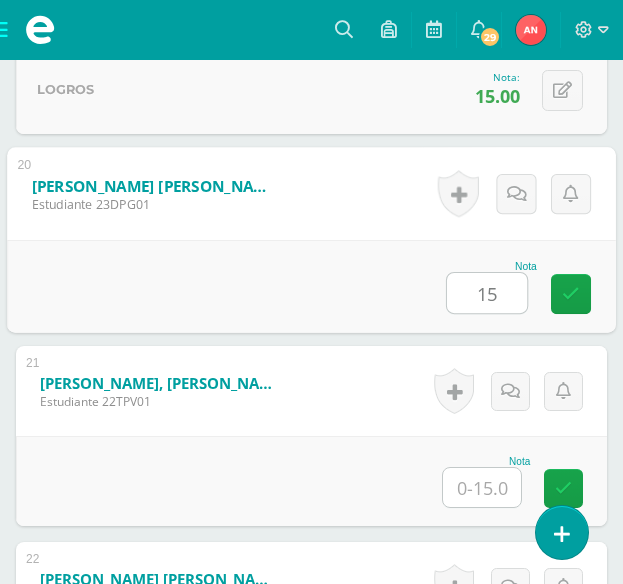 type on "15" 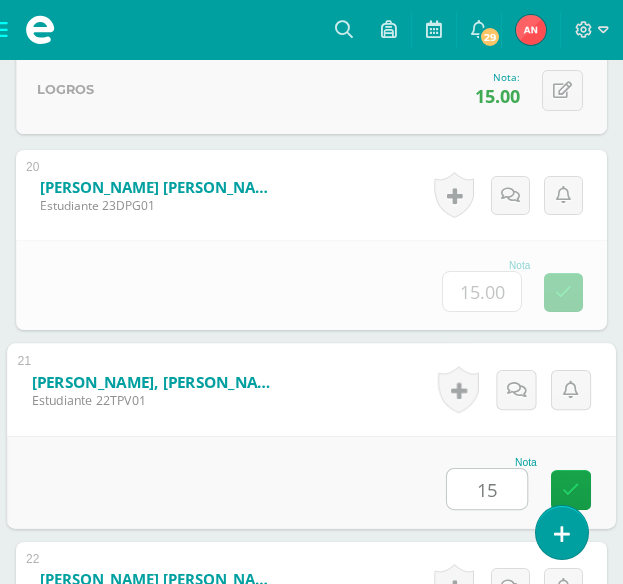 type on "15" 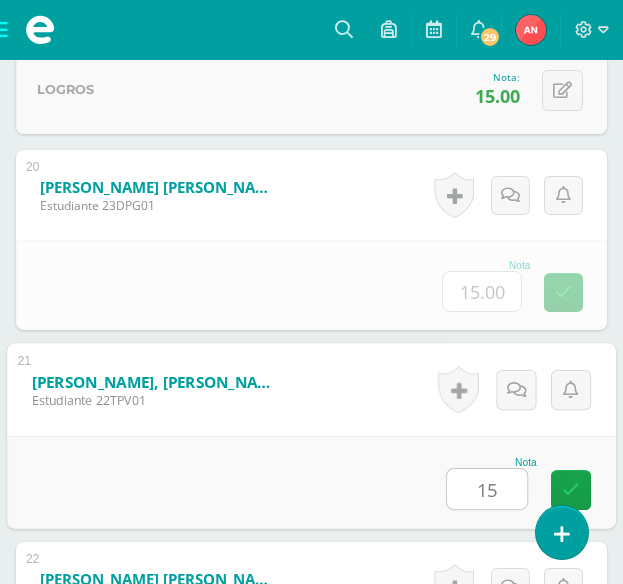 scroll, scrollTop: 4780, scrollLeft: 0, axis: vertical 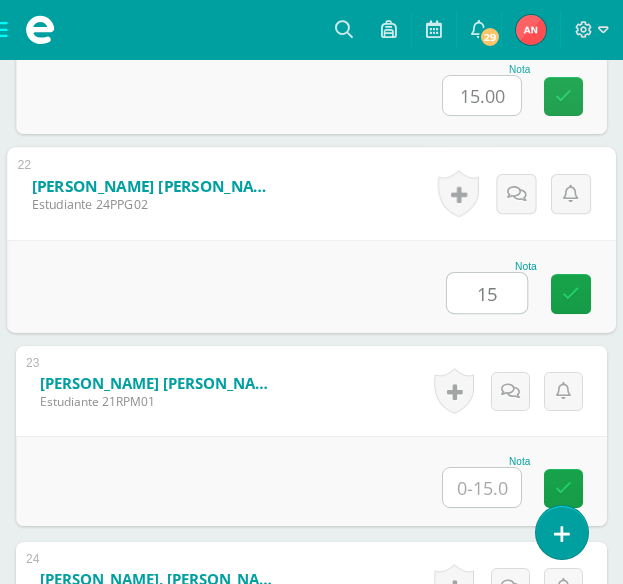 type on "15" 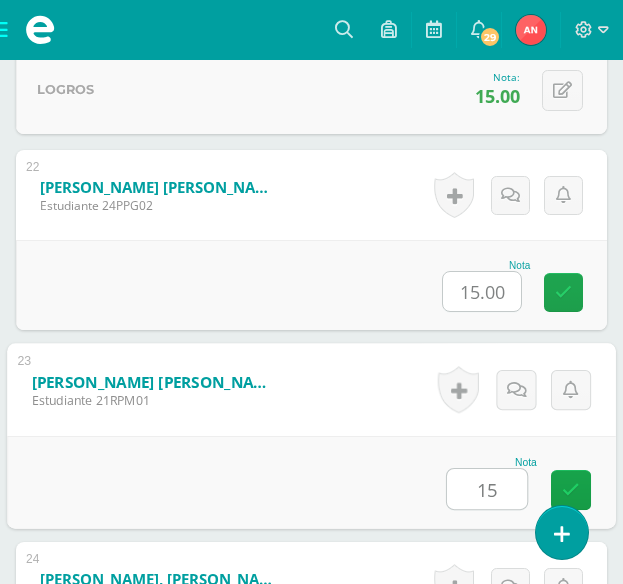 type on "15" 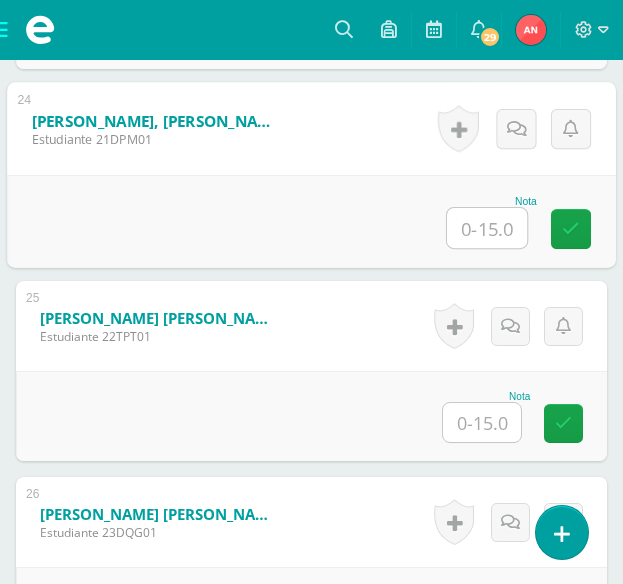 scroll, scrollTop: 5272, scrollLeft: 0, axis: vertical 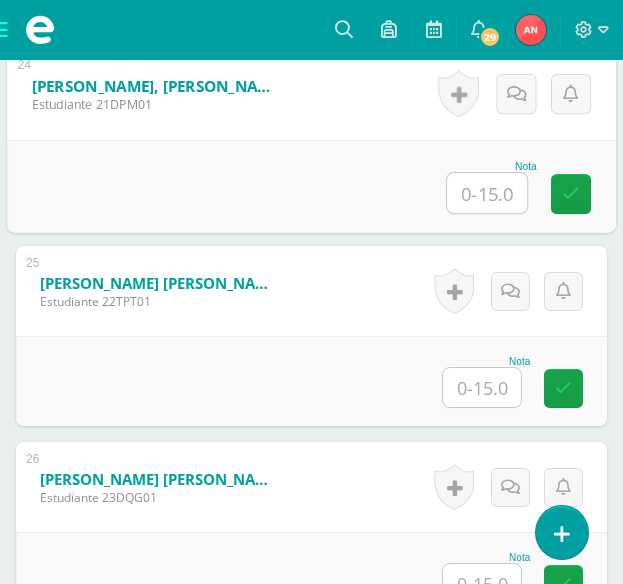 click on "1
Barillas Rodríguez, Mariano André
Estudiante  24MBR01
Nota
15.00
0
Logros" at bounding box center (311, -252) 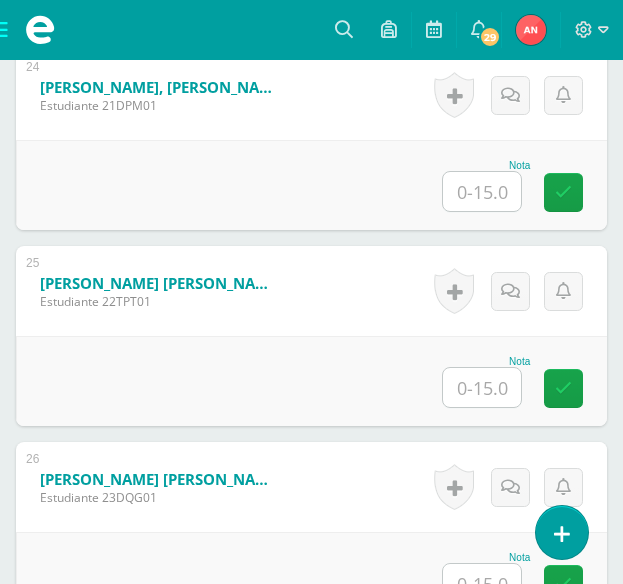 click at bounding box center (482, 191) 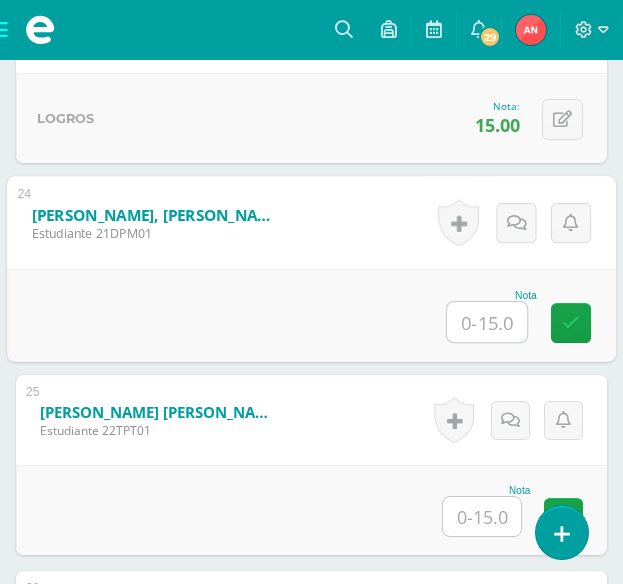 scroll, scrollTop: 5172, scrollLeft: 0, axis: vertical 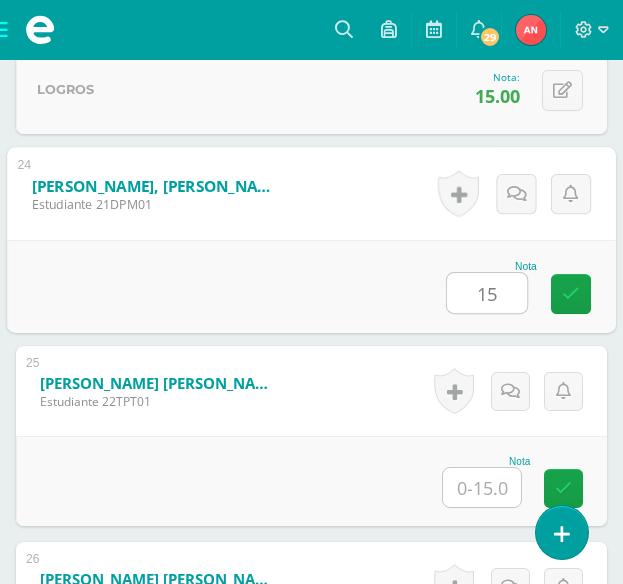 type on "15" 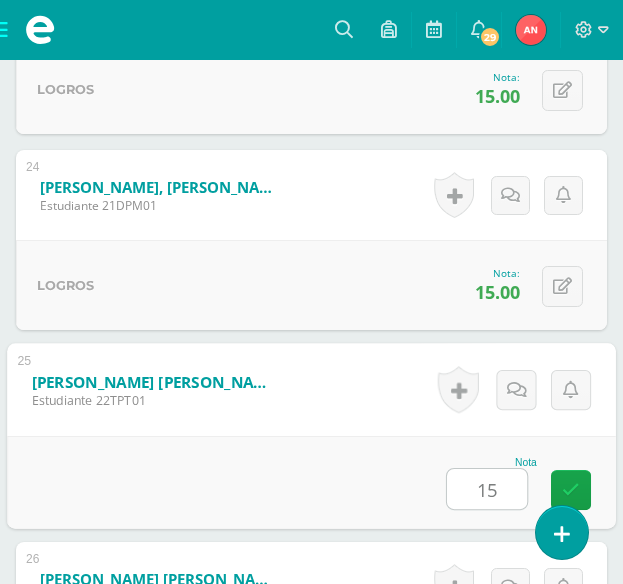 type on "15" 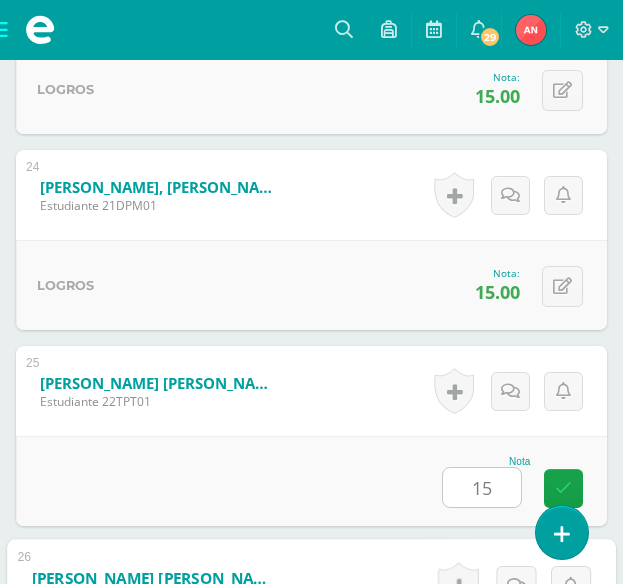 scroll, scrollTop: 5564, scrollLeft: 0, axis: vertical 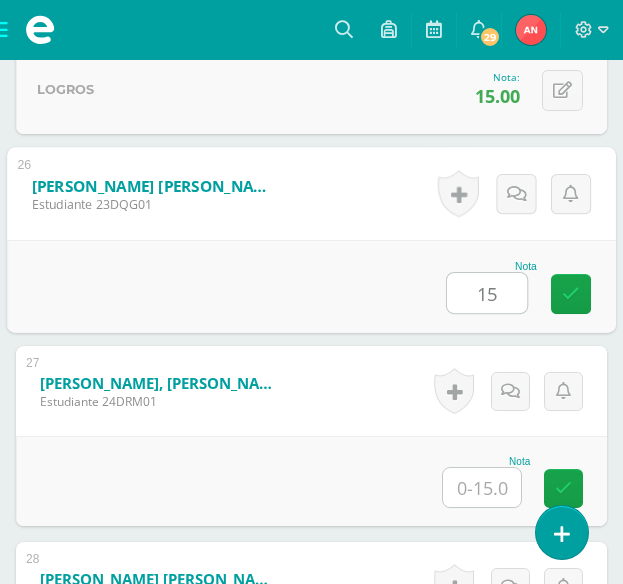 type on "15" 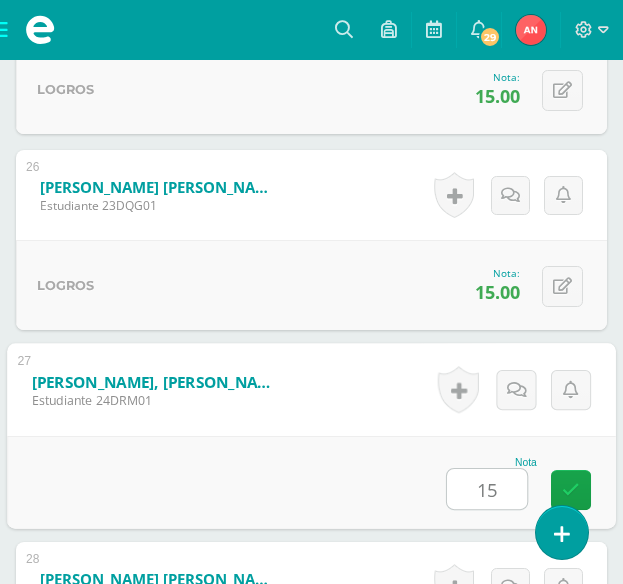 type on "15" 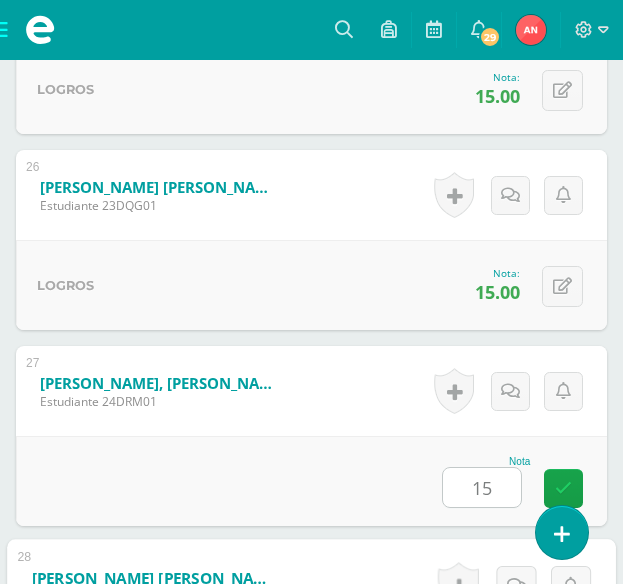 scroll, scrollTop: 5956, scrollLeft: 0, axis: vertical 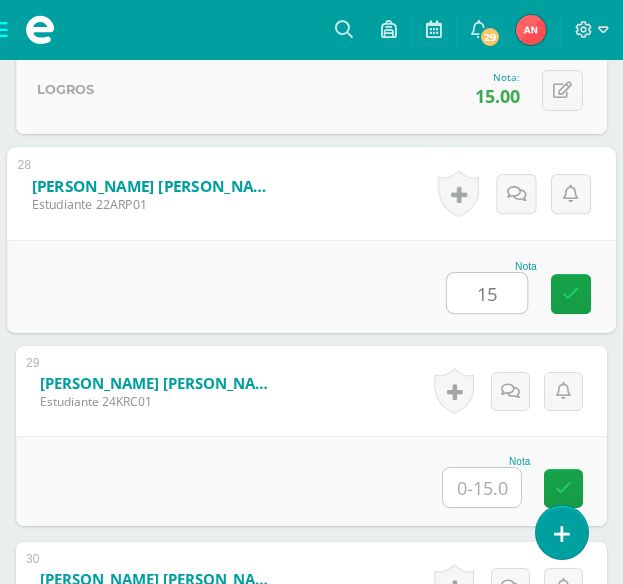 type on "15" 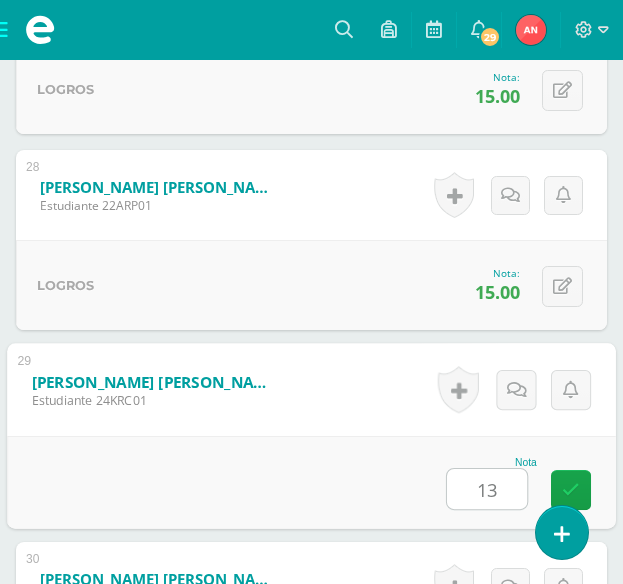 type on "13" 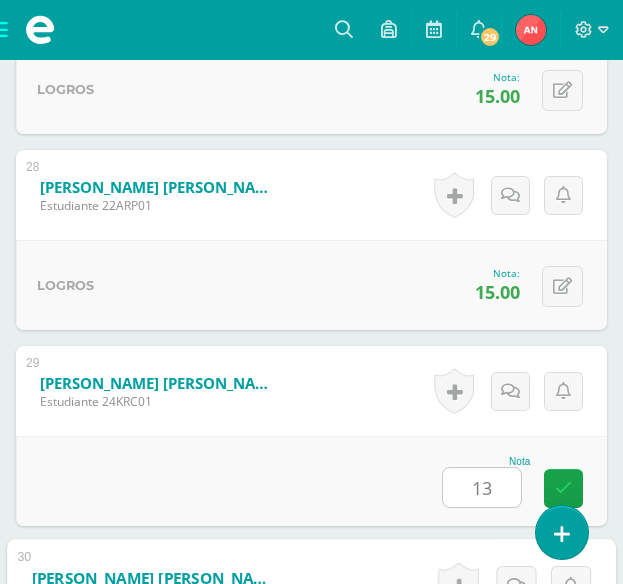 scroll, scrollTop: 6348, scrollLeft: 0, axis: vertical 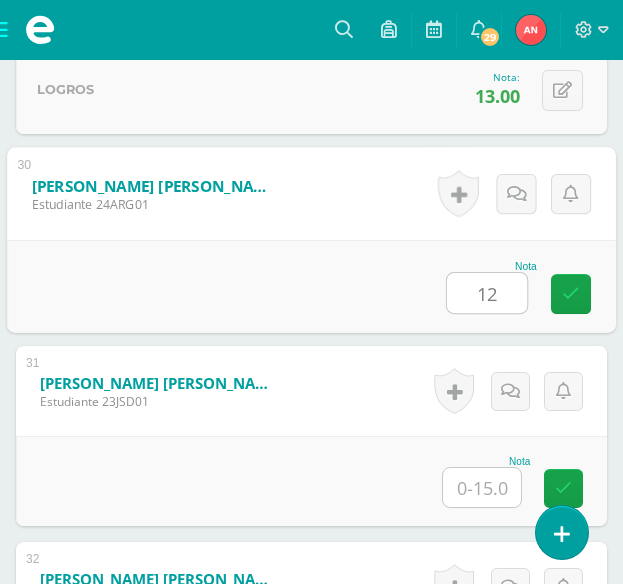 type on "12" 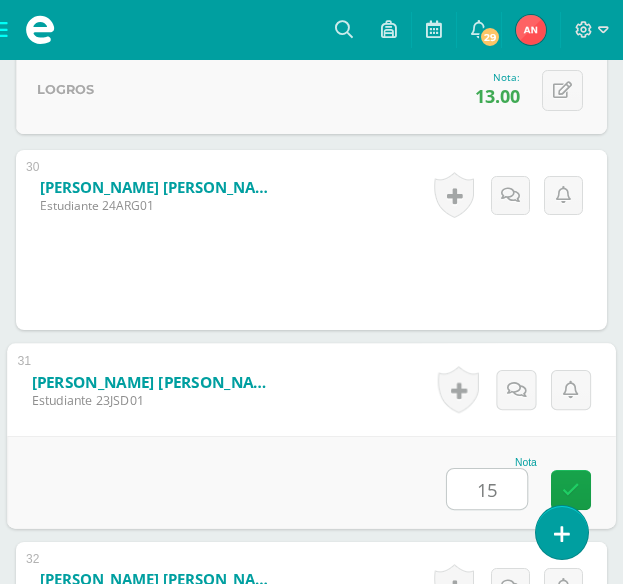 type on "15" 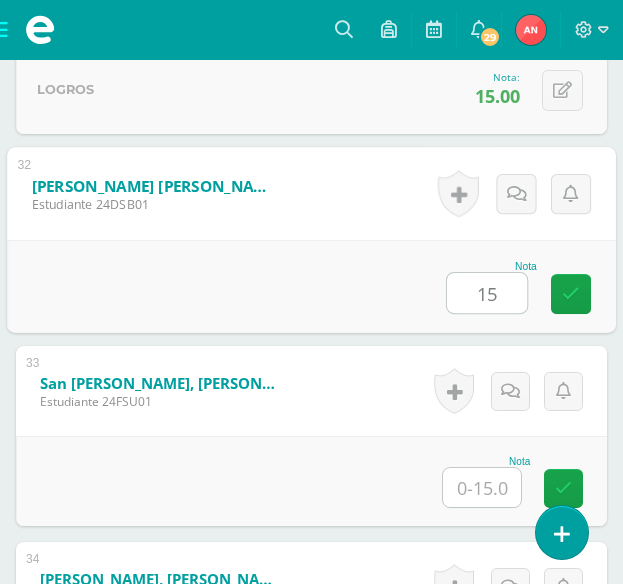 type on "15" 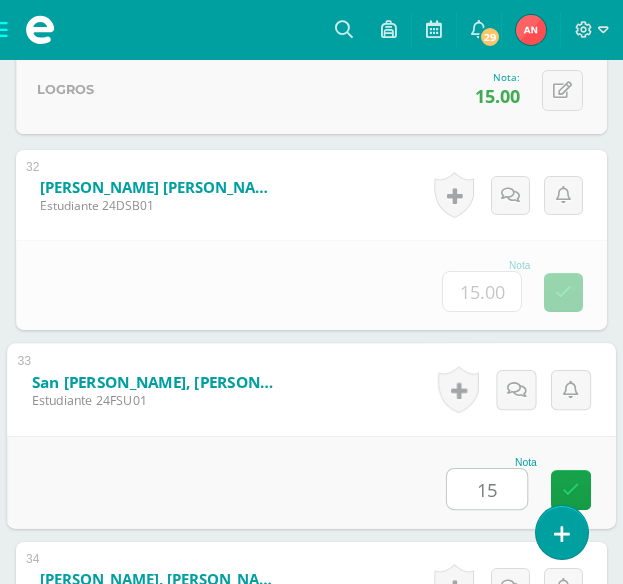 type on "15" 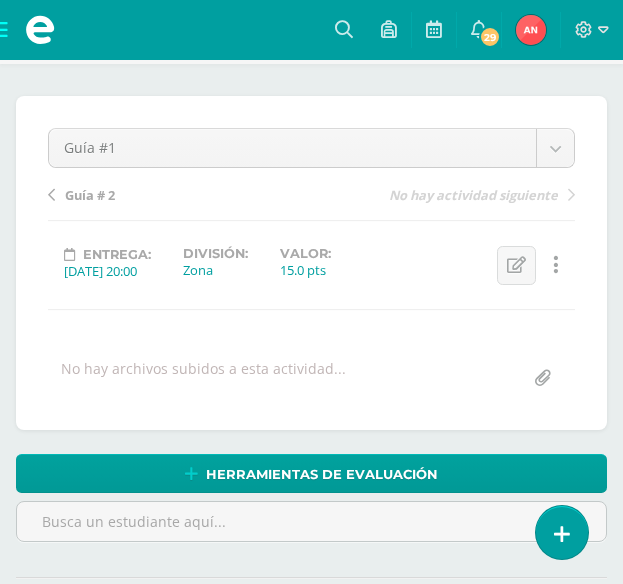 scroll, scrollTop: 0, scrollLeft: 0, axis: both 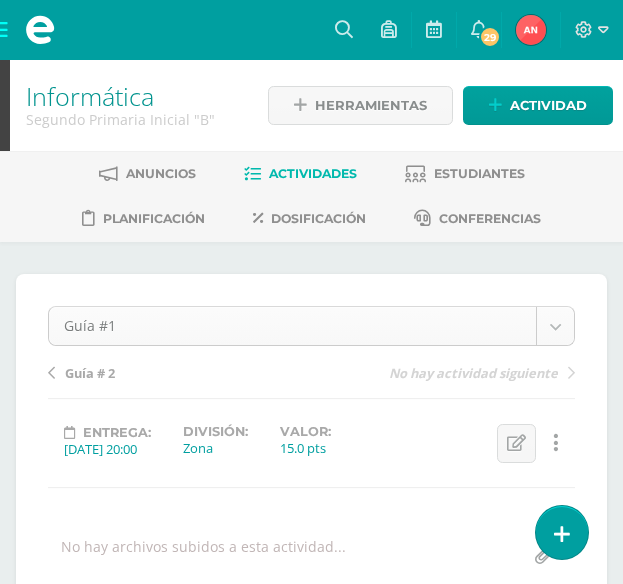 click on "Estudiantes Disciplina Asistencia Mis cursos Archivos Soporte
Centro de ayuda
Últimas actualizaciones
10+ Cerrar panel
Méritos y Deméritos 1ro. Primaria ¨A¨
Primero
Primaria Inicial
"A"
Actividades Estudiantes Planificación Dosificación
Robótica
Primero
Primaria Inicial
"A"
Actividades Estudiantes Planificación Dosificación
Informática
Primero
Primaria Inicial
"B"
Actividades Estudiantes Planificación Dosificación Actividades Estudiantes Planificación Dosificación Actividades Estudiantes 29 1" at bounding box center (311, 4723) 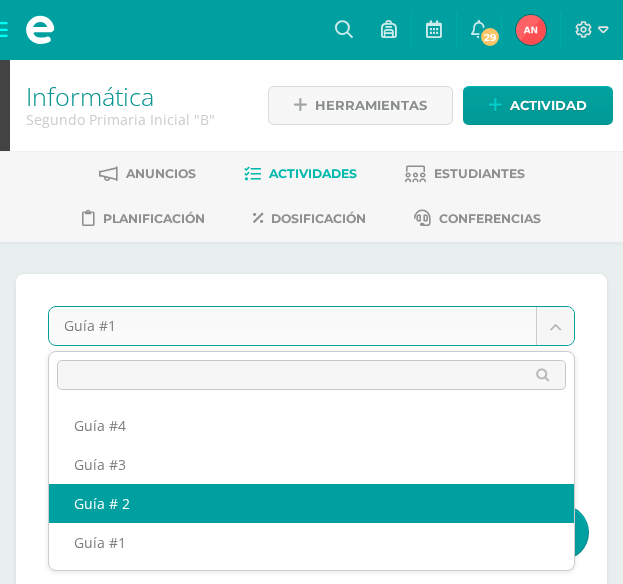 select on "/dashboard/teacher/grade-activity/176221/" 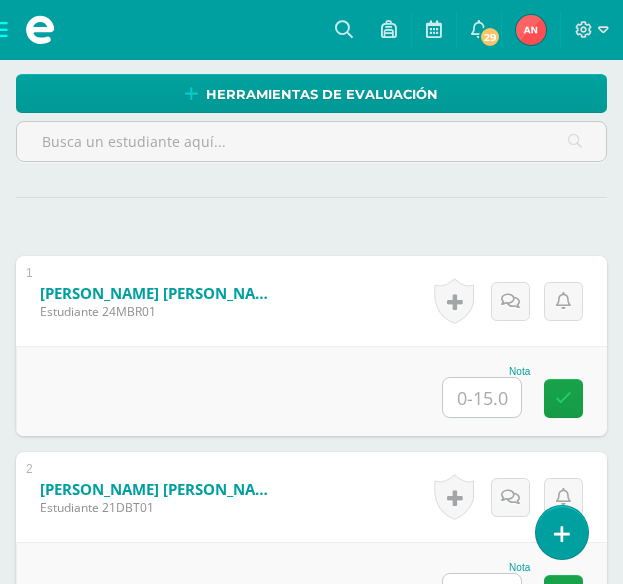scroll, scrollTop: 586, scrollLeft: 0, axis: vertical 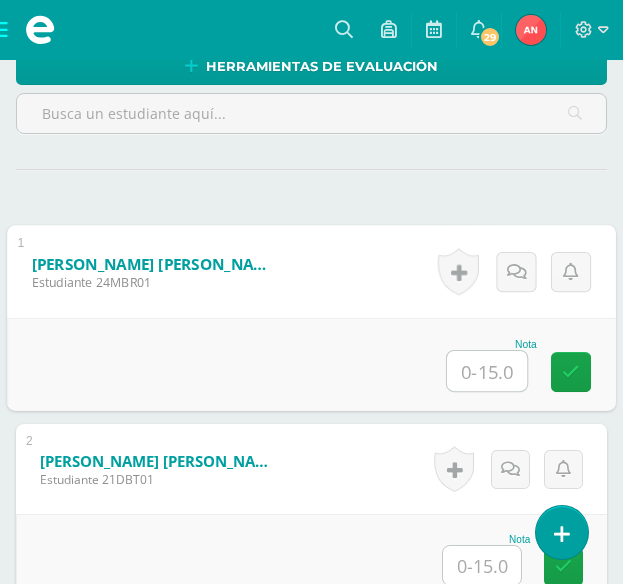 click at bounding box center [487, 371] 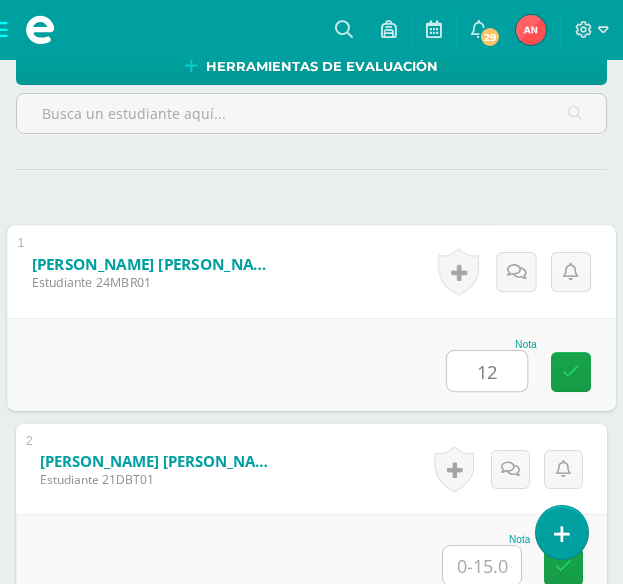 scroll, scrollTop: 587, scrollLeft: 0, axis: vertical 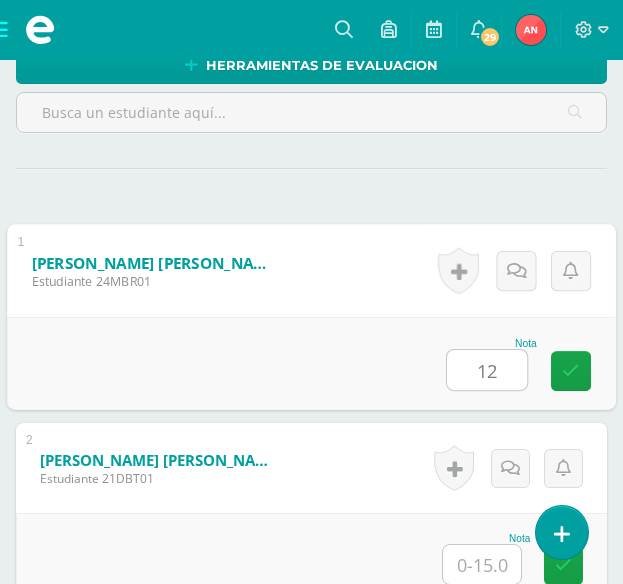 type on "12" 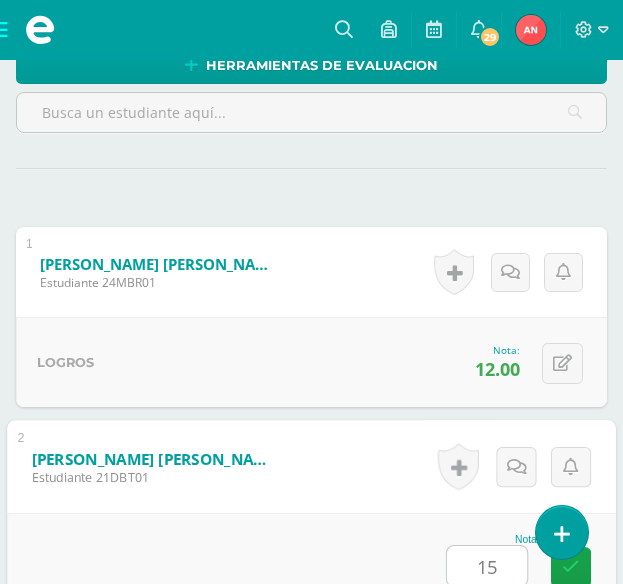 type on "15" 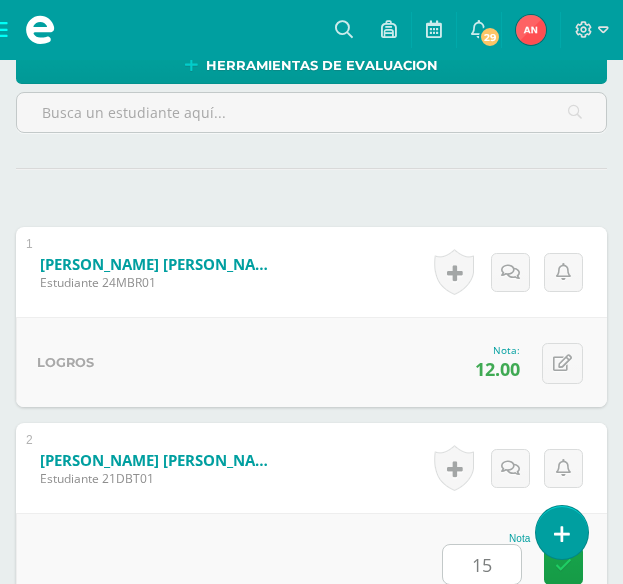 scroll, scrollTop: 1056, scrollLeft: 0, axis: vertical 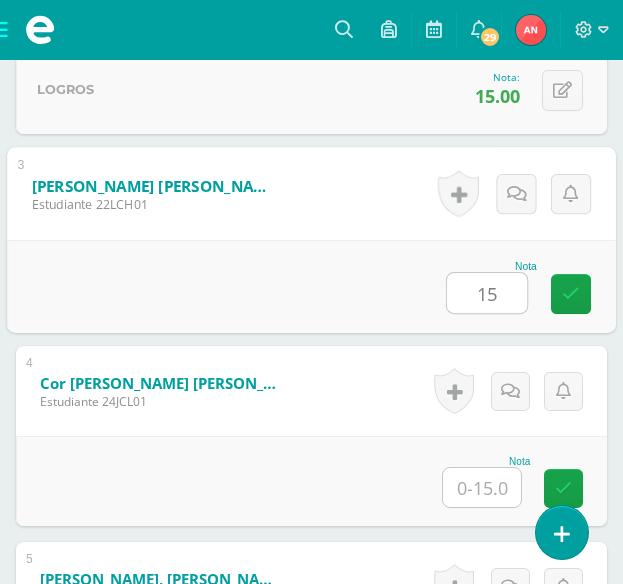 type on "15" 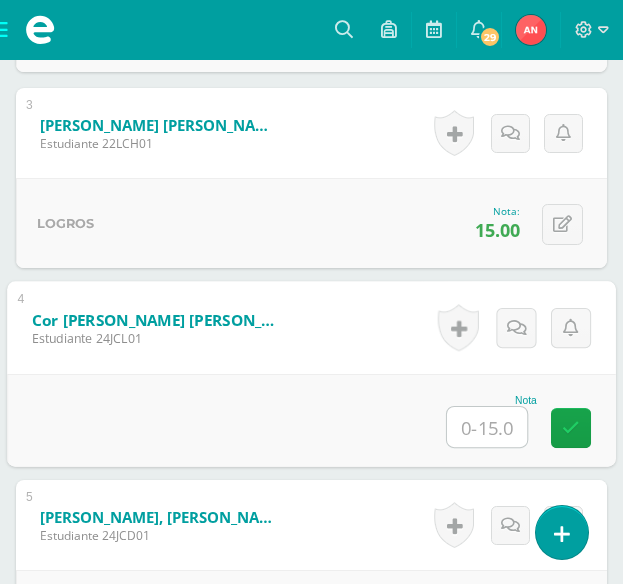 scroll, scrollTop: 1256, scrollLeft: 0, axis: vertical 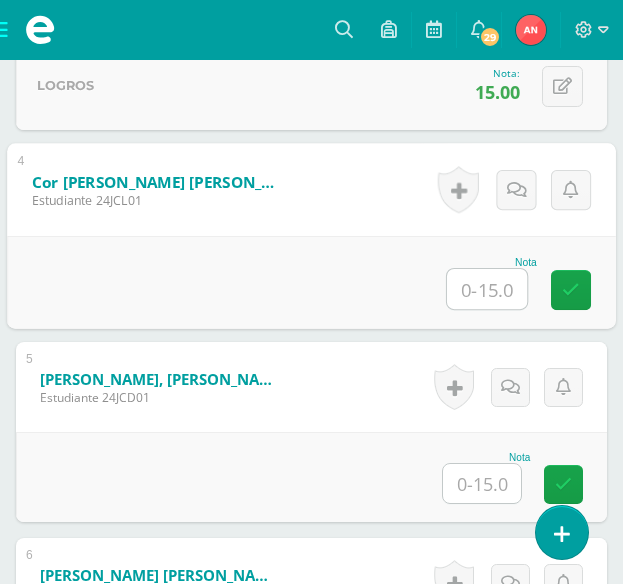 click at bounding box center (482, 483) 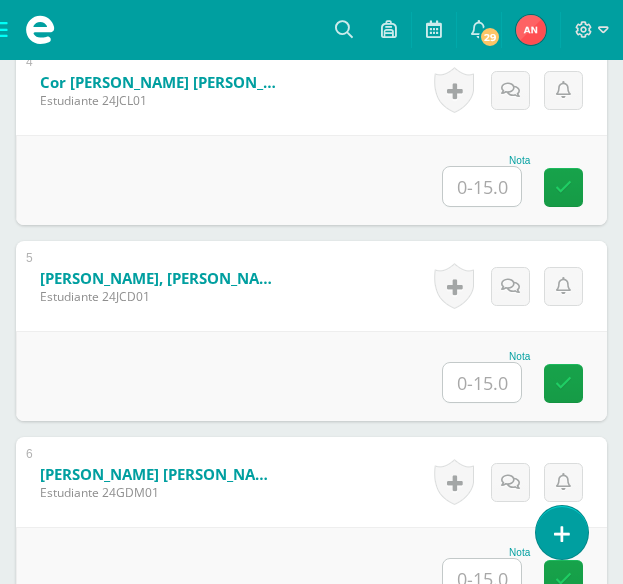 scroll, scrollTop: 1358, scrollLeft: 0, axis: vertical 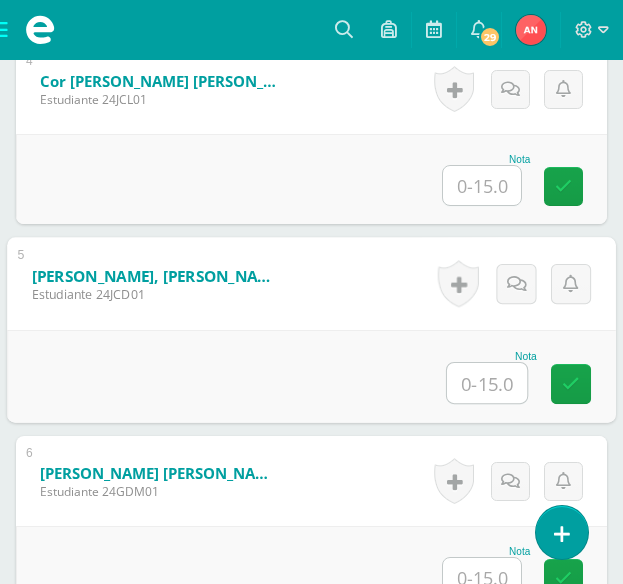 click at bounding box center [487, 383] 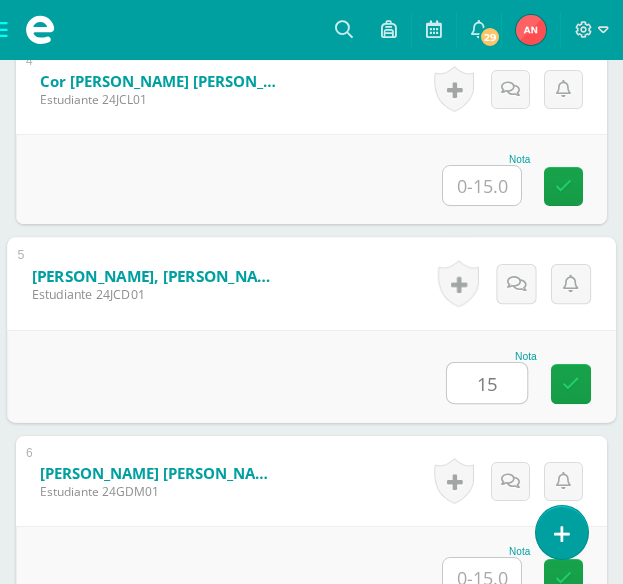 type on "15" 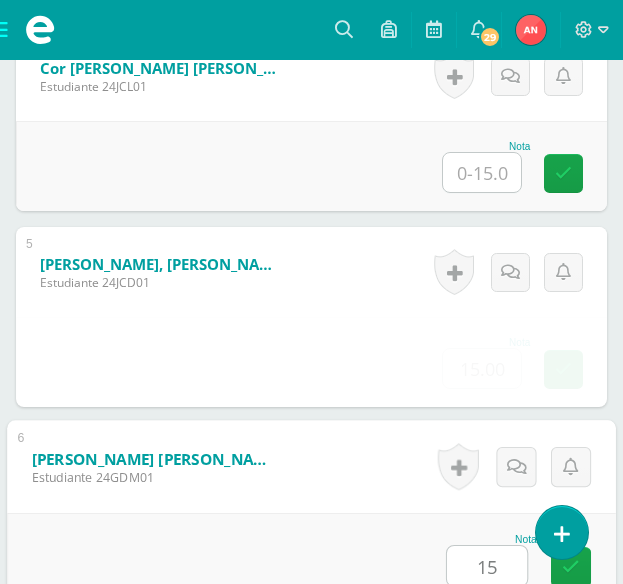 type on "15" 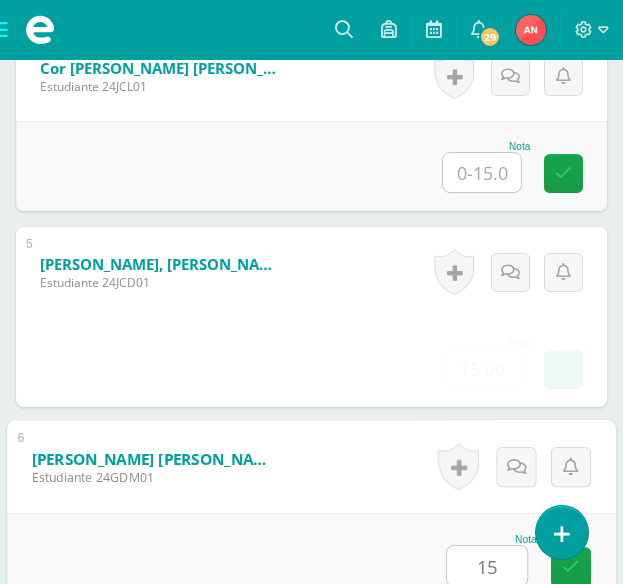 scroll, scrollTop: 1840, scrollLeft: 0, axis: vertical 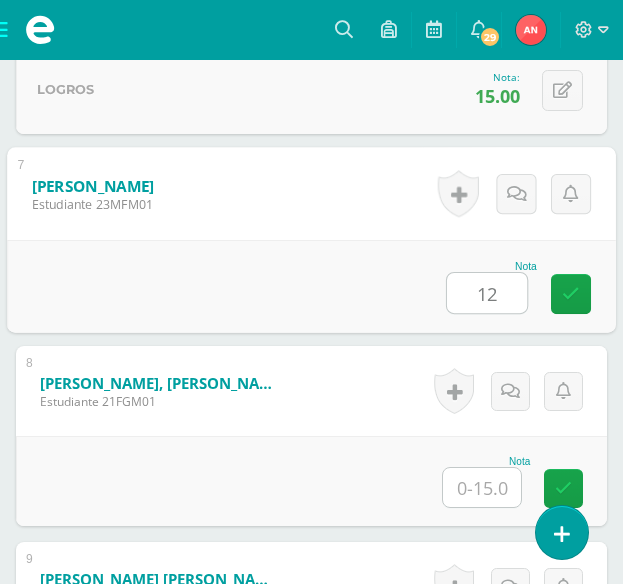 type on "12" 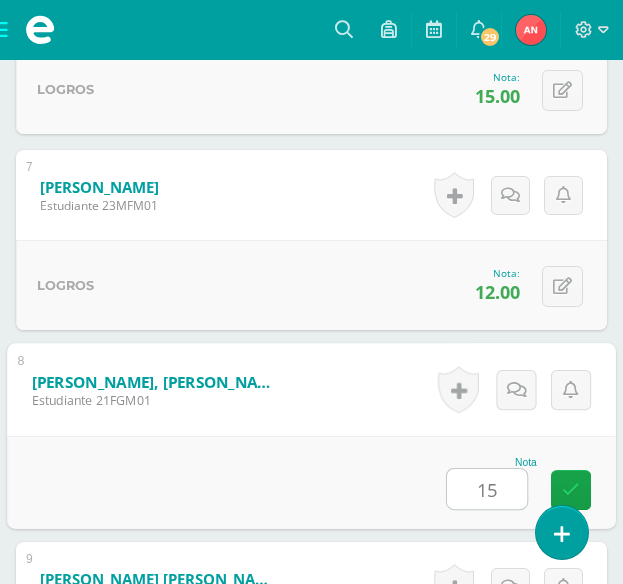 type on "15" 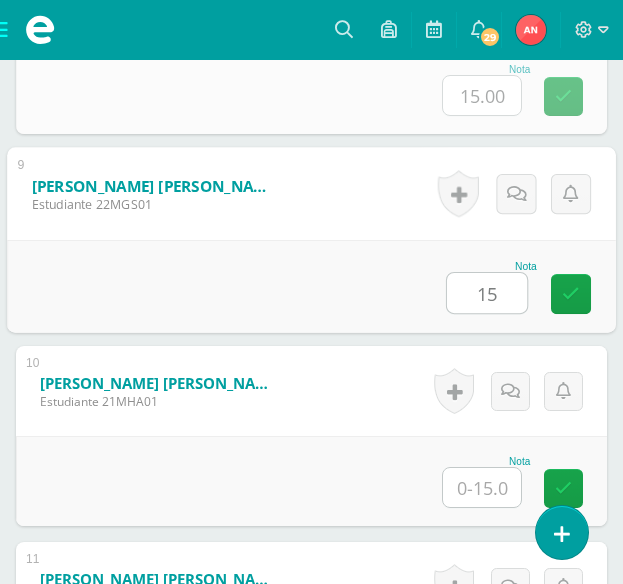 type on "15" 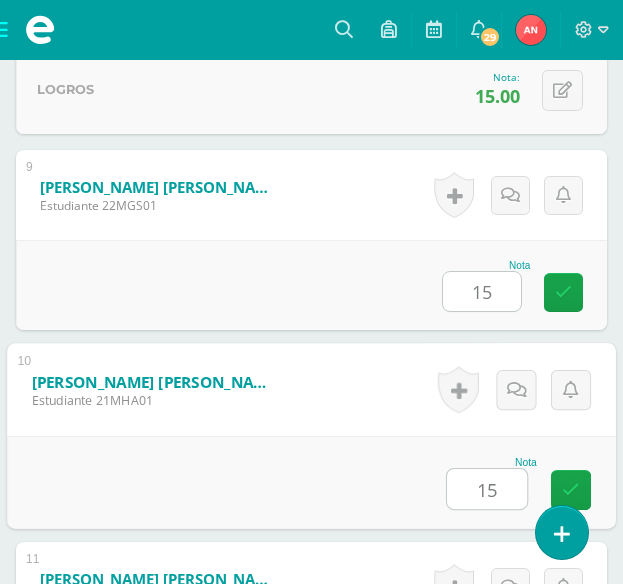 type on "15" 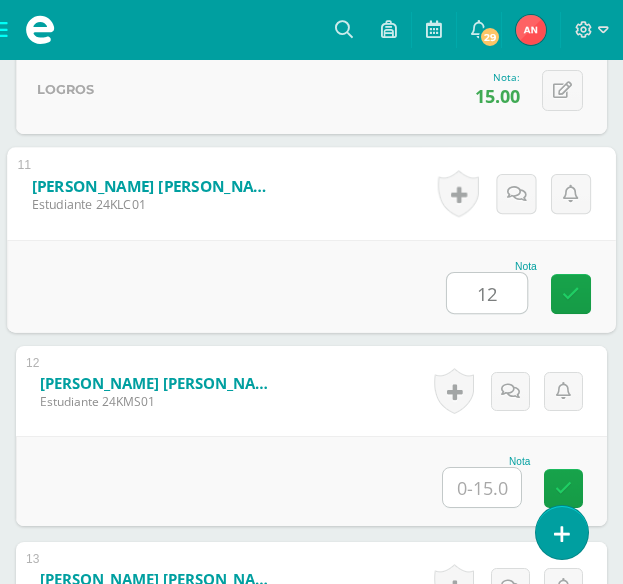 type on "12" 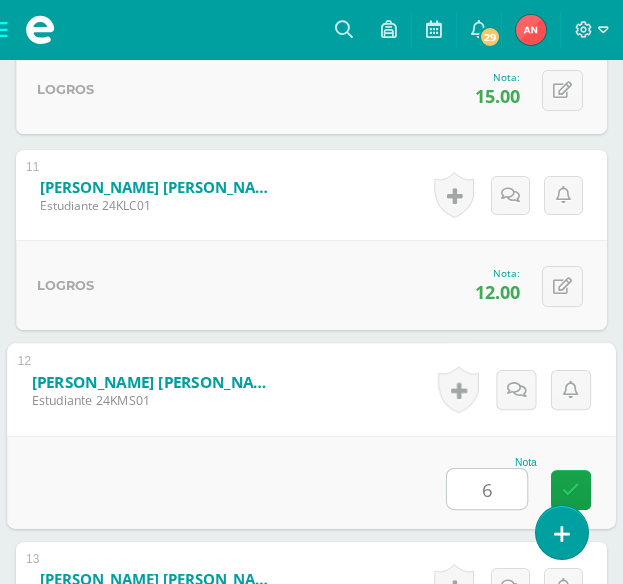 type on "6" 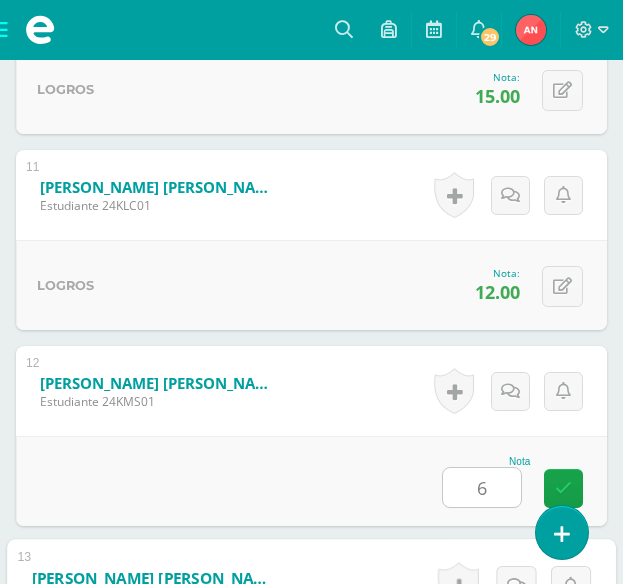 scroll, scrollTop: 3016, scrollLeft: 0, axis: vertical 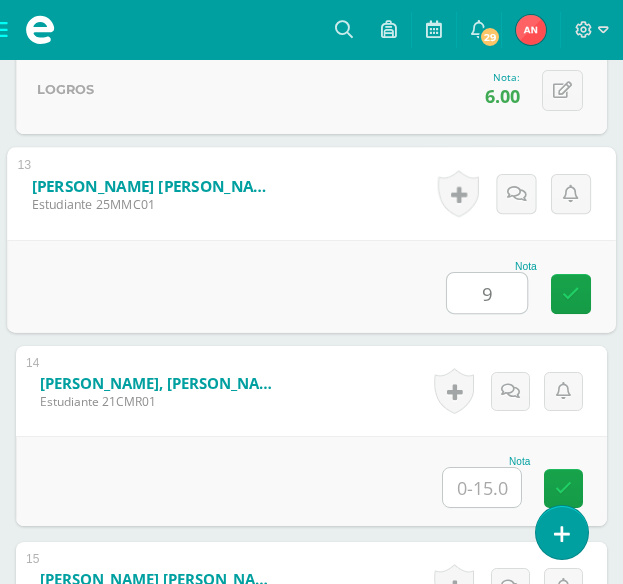 type on "9" 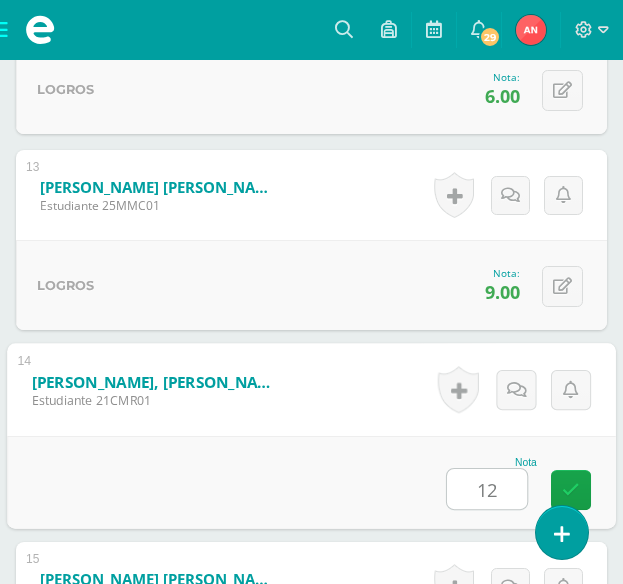 type on "12" 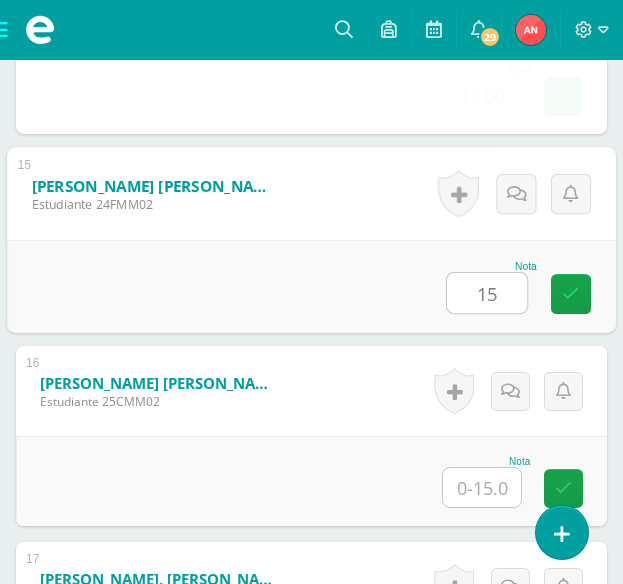 type on "15" 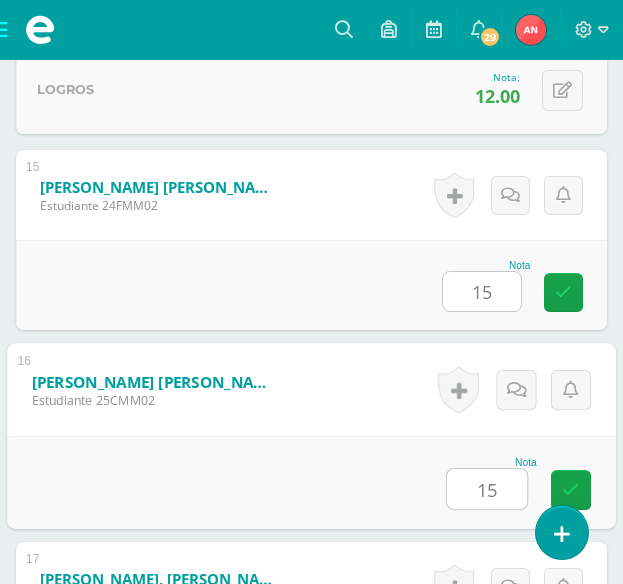 type on "15" 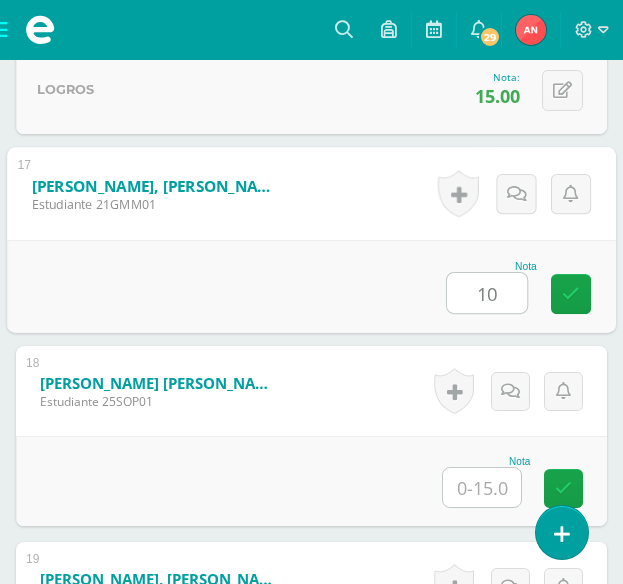 type on "10" 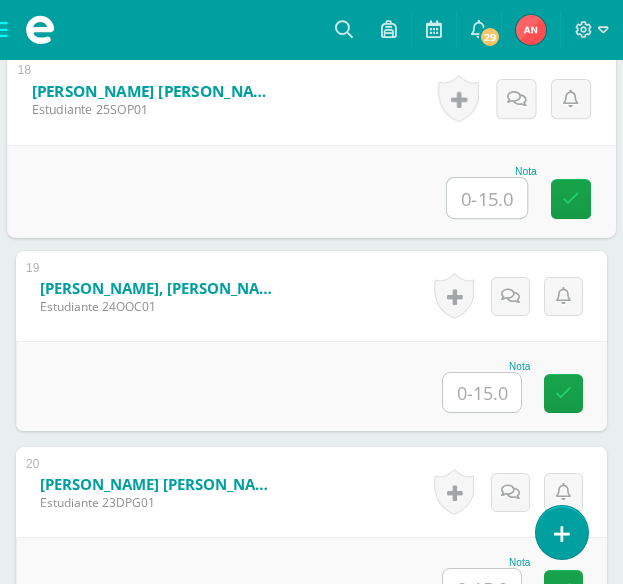 scroll, scrollTop: 4100, scrollLeft: 0, axis: vertical 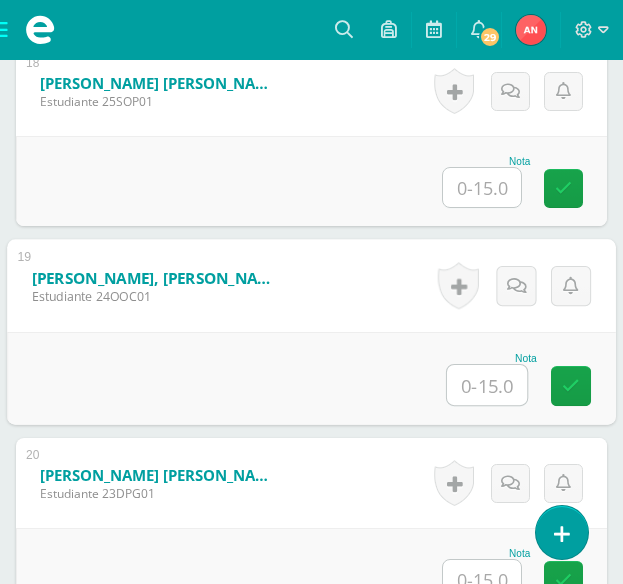 click at bounding box center [487, 385] 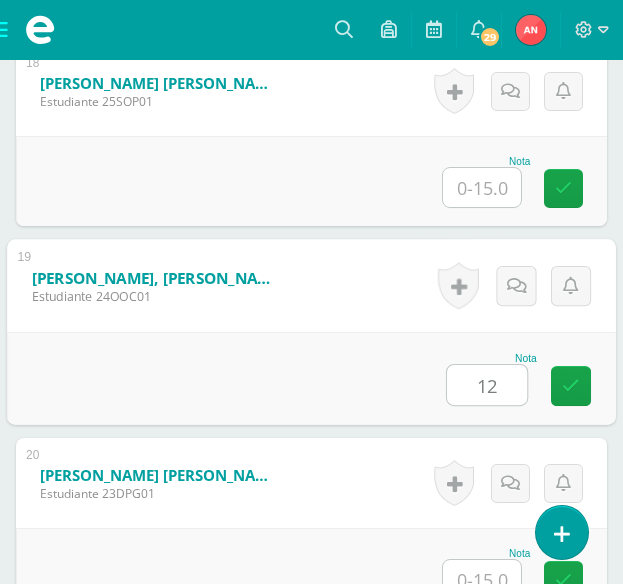 type on "12" 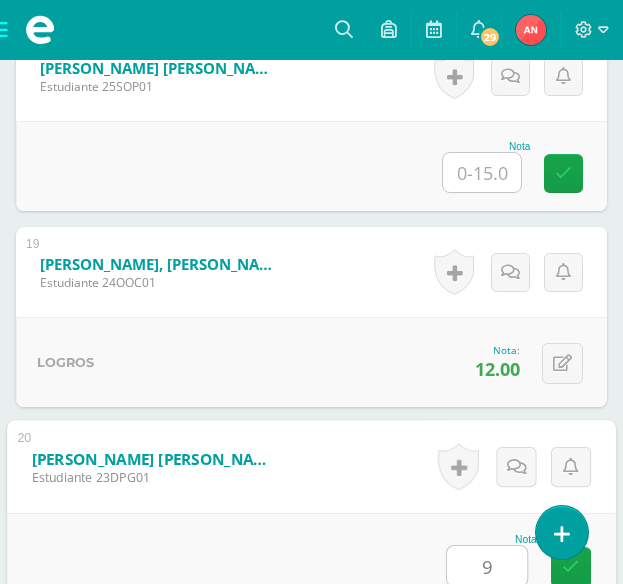 type on "9" 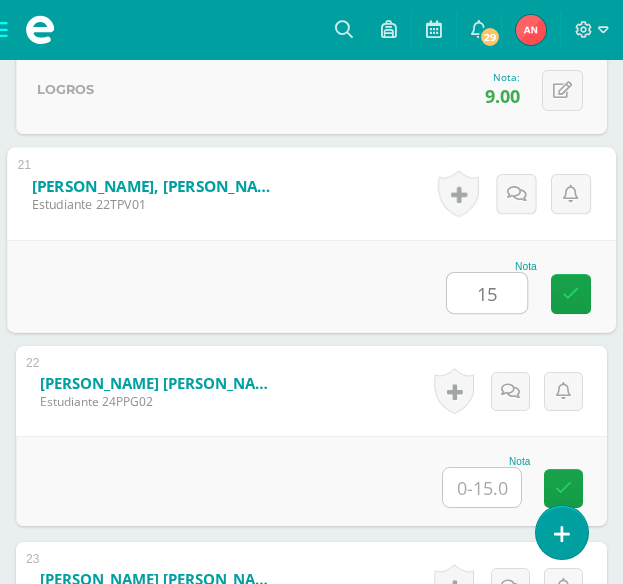 type on "15" 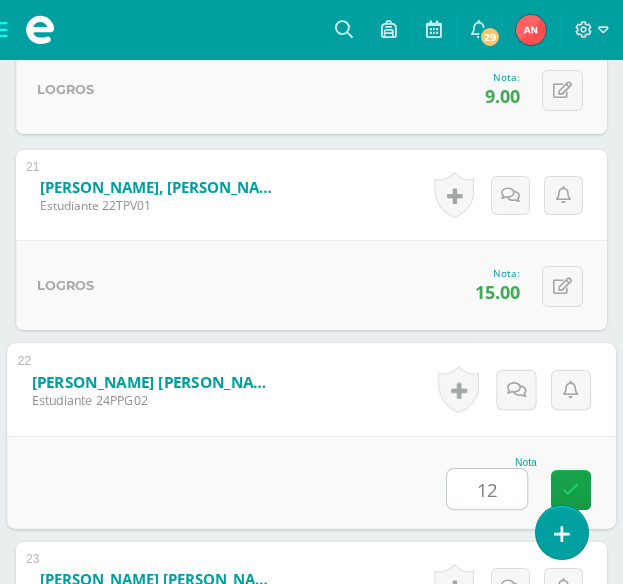 type on "12" 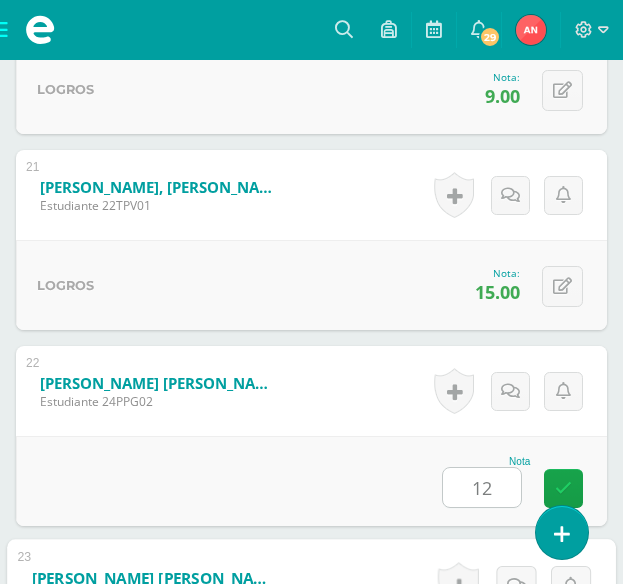 scroll, scrollTop: 4976, scrollLeft: 0, axis: vertical 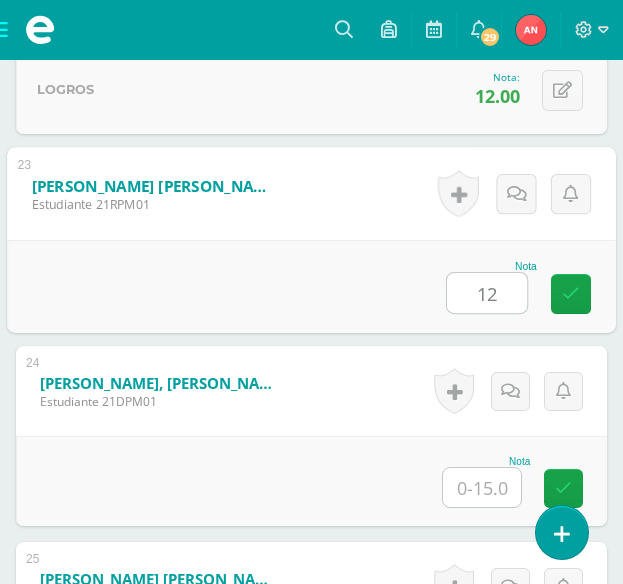type on "12" 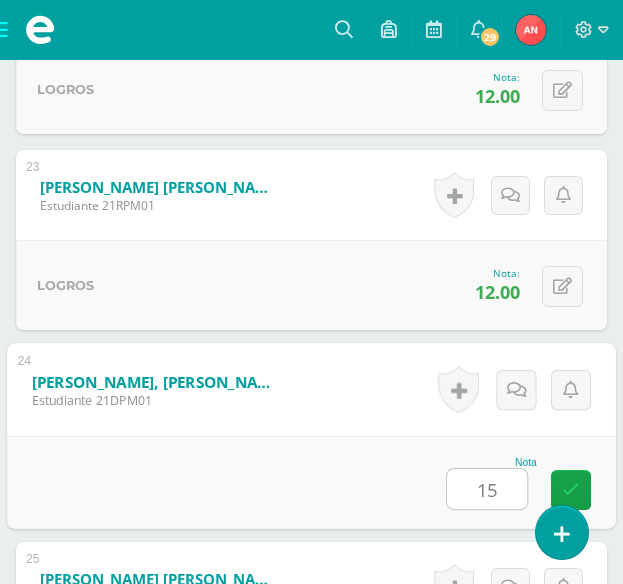 type on "15" 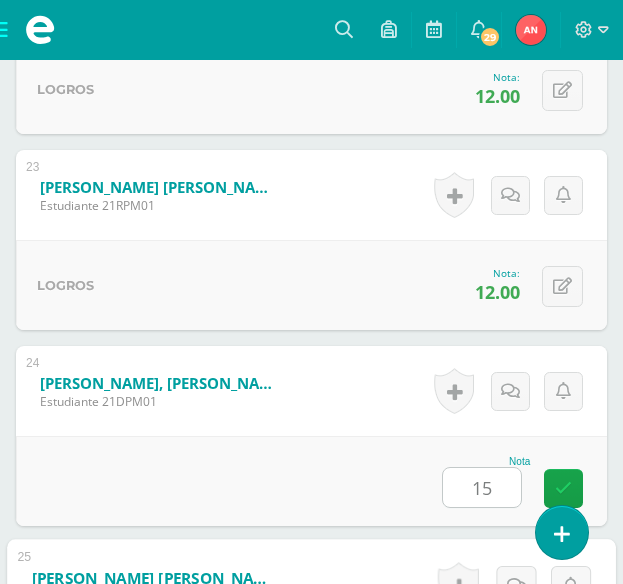 scroll, scrollTop: 5368, scrollLeft: 0, axis: vertical 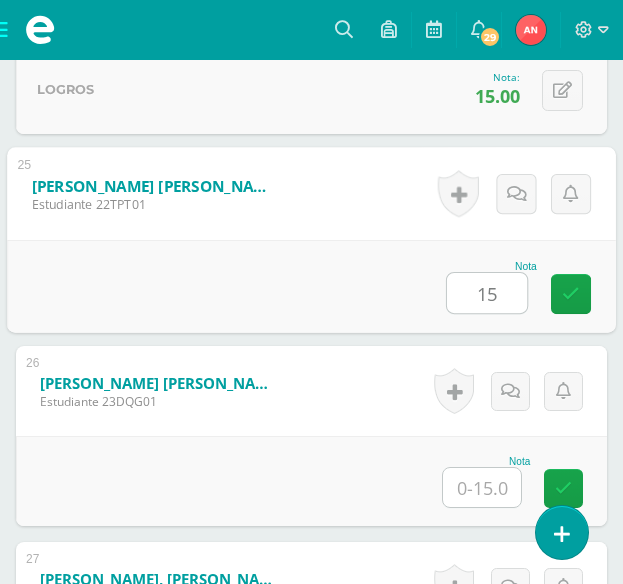 type on "15" 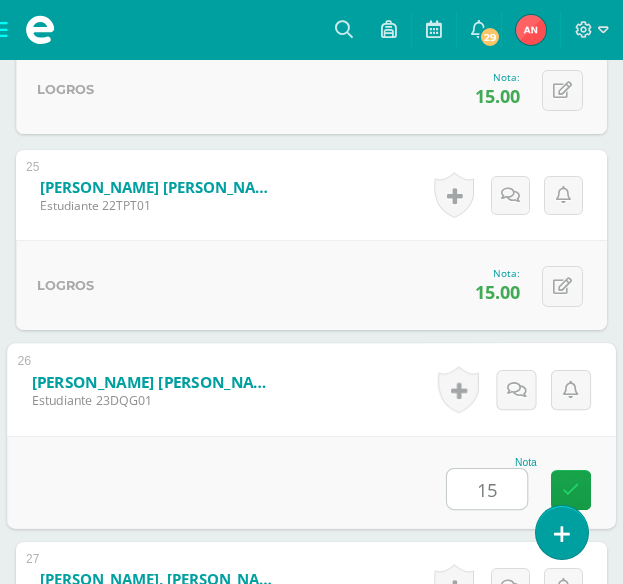 type on "15" 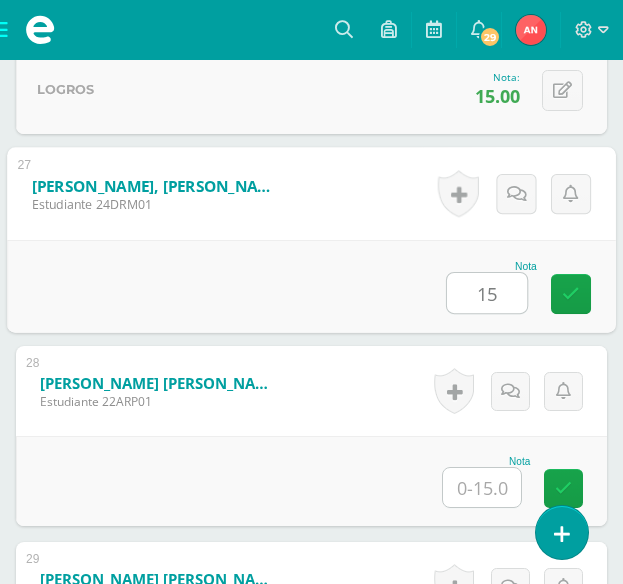 type on "15" 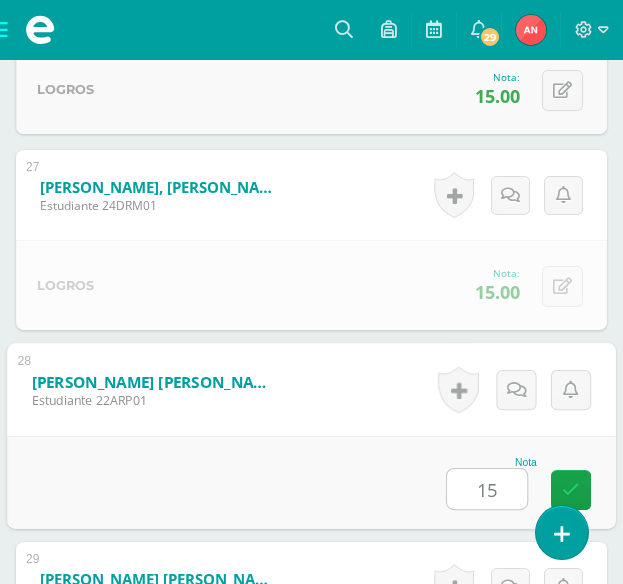 type on "15" 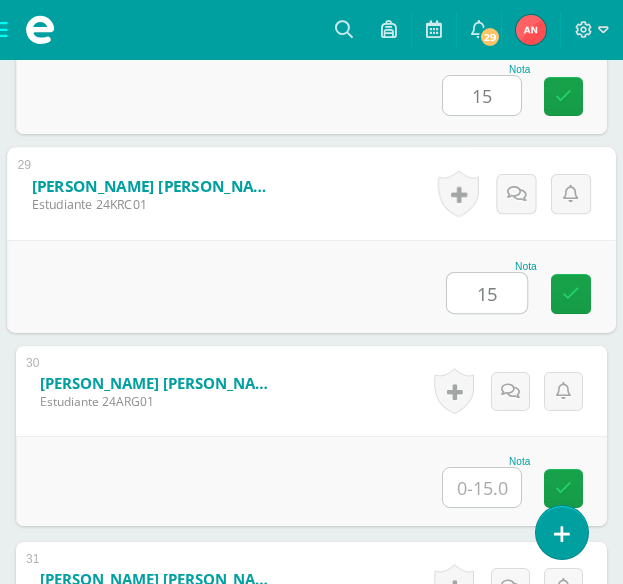 type on "15" 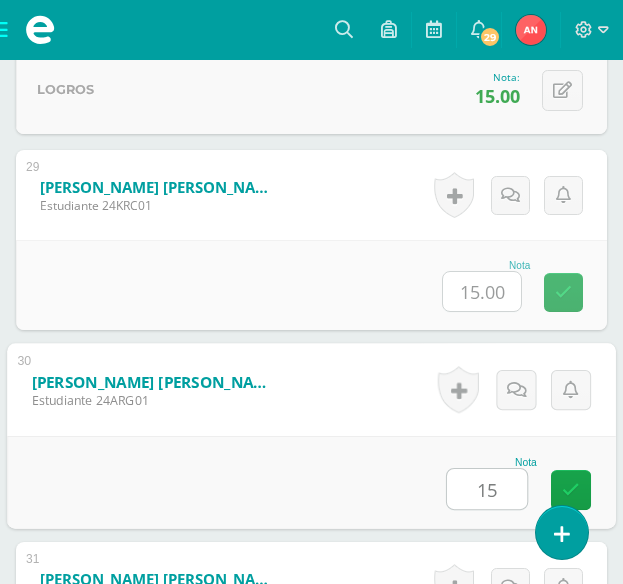 type on "15" 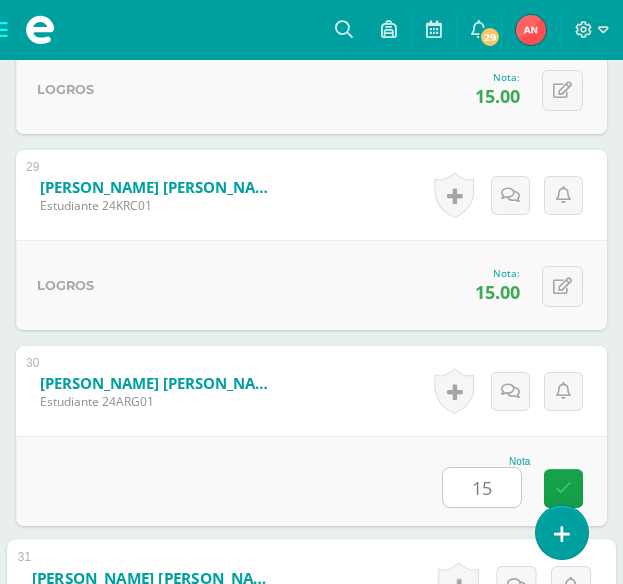 scroll, scrollTop: 6544, scrollLeft: 0, axis: vertical 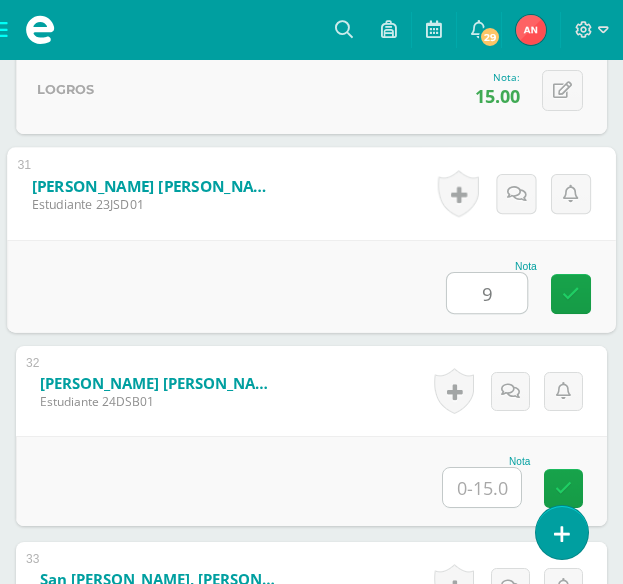 type on "9" 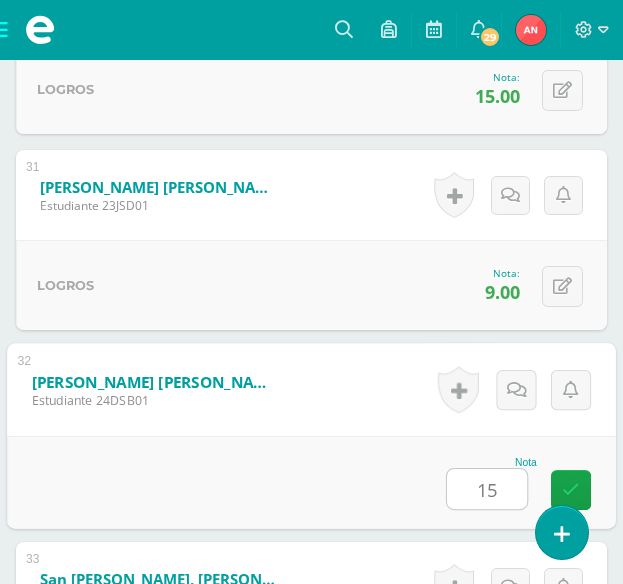 type on "15" 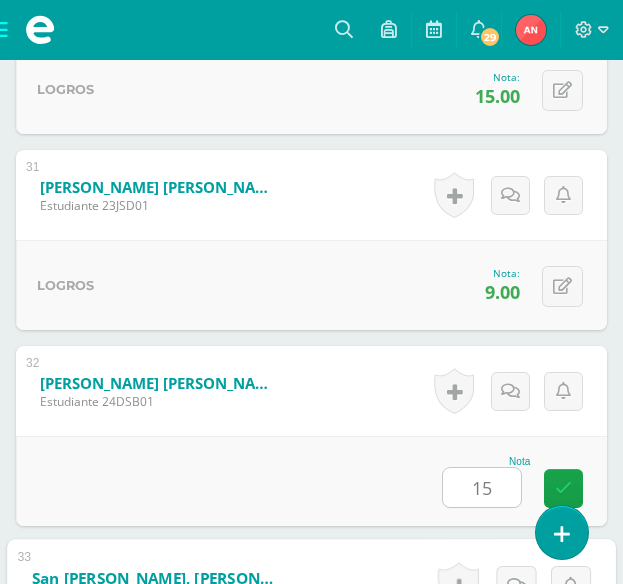 scroll, scrollTop: 6936, scrollLeft: 0, axis: vertical 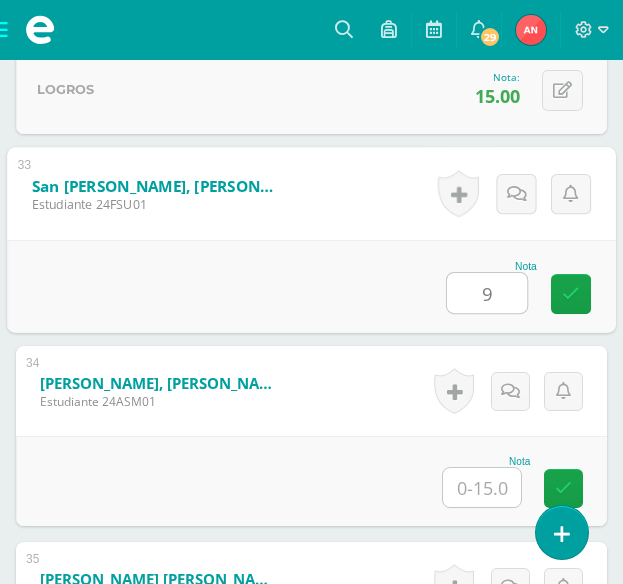 type on "9" 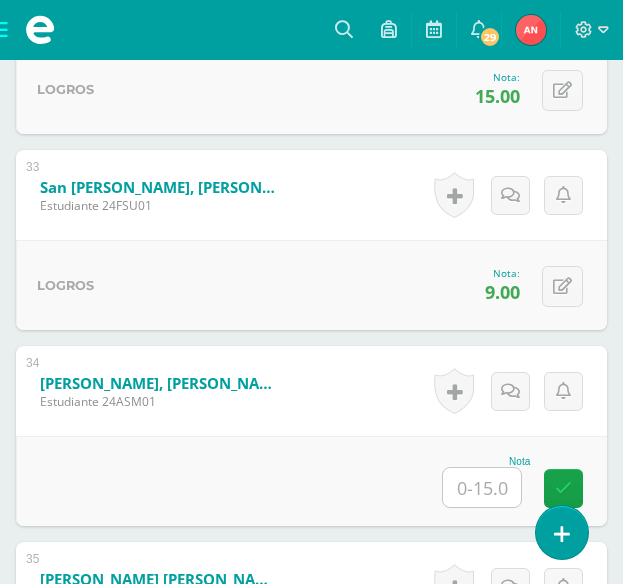 click at bounding box center (40, 30) 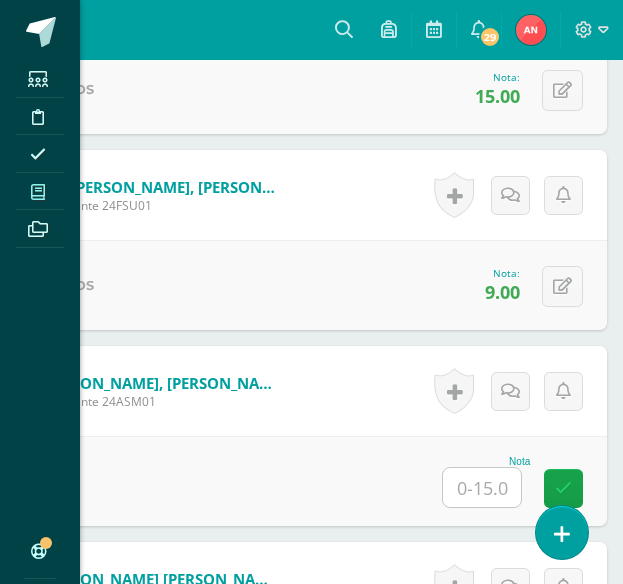 click at bounding box center (38, 192) 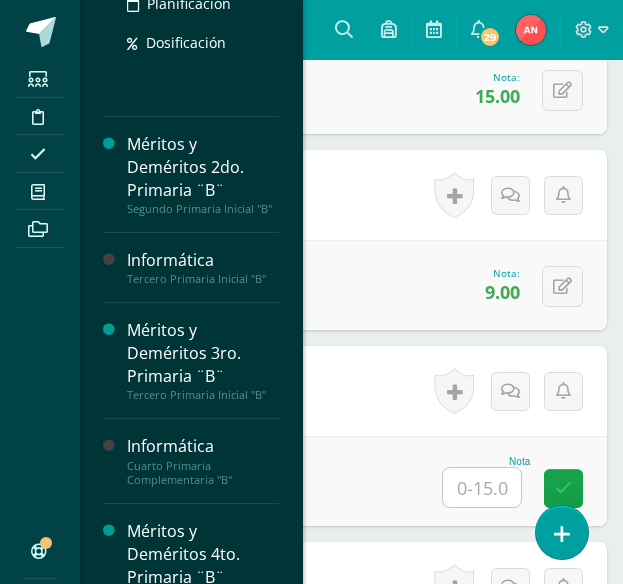 scroll, scrollTop: 506, scrollLeft: 0, axis: vertical 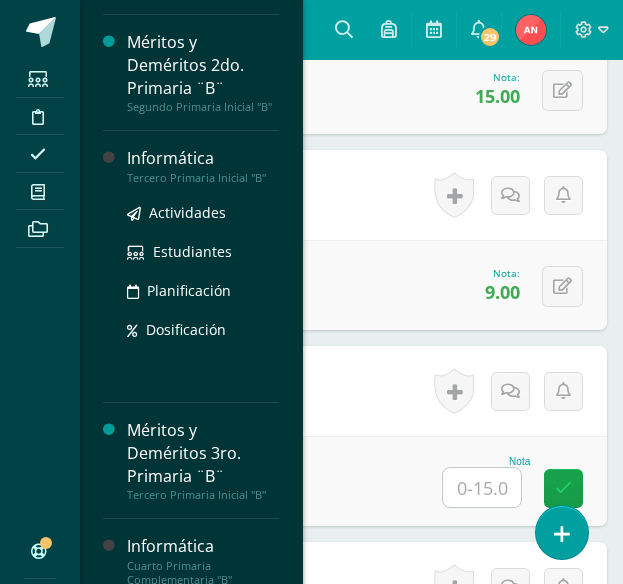 click on "Tercero
Primaria Inicial
"B"" at bounding box center (203, 178) 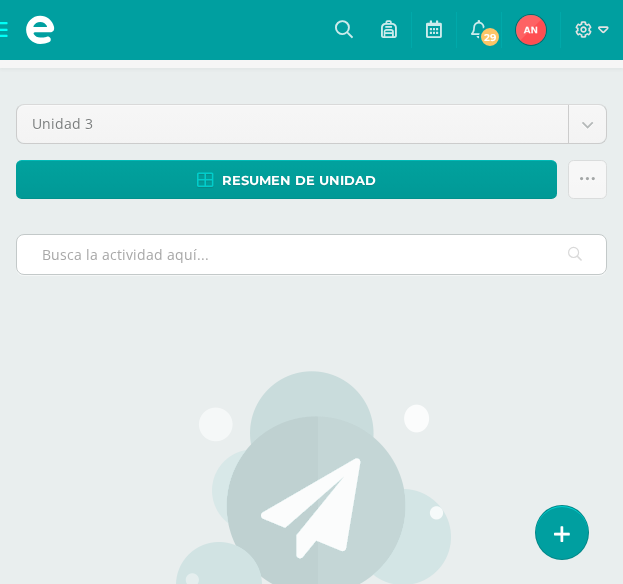 scroll, scrollTop: 0, scrollLeft: 0, axis: both 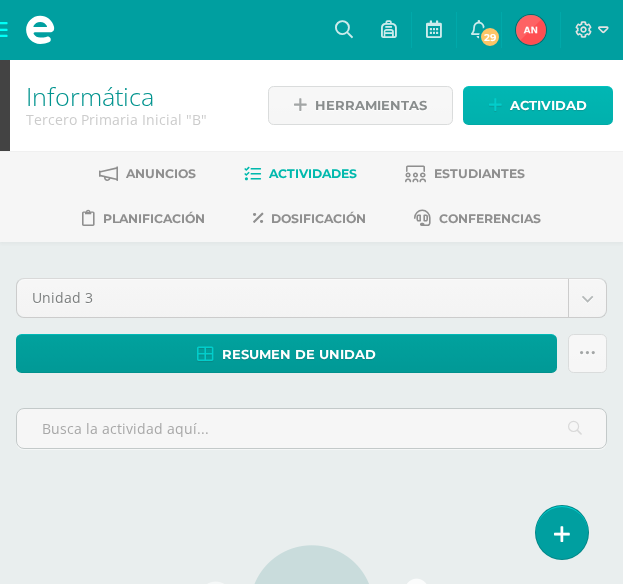 click on "Actividad" at bounding box center (548, 105) 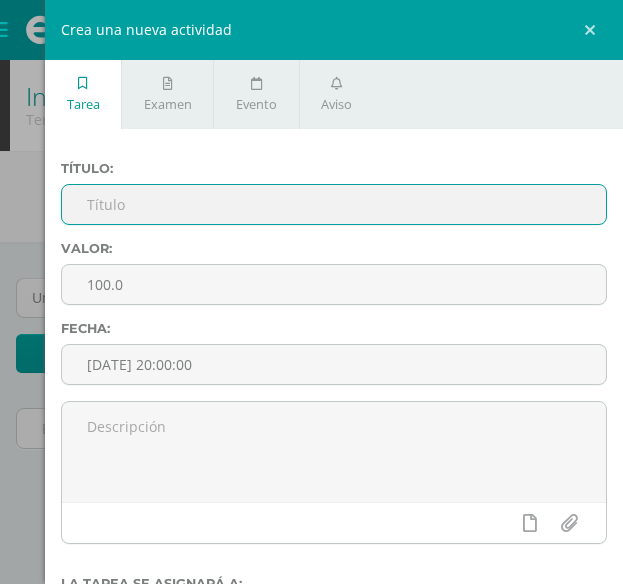 click at bounding box center (334, 204) 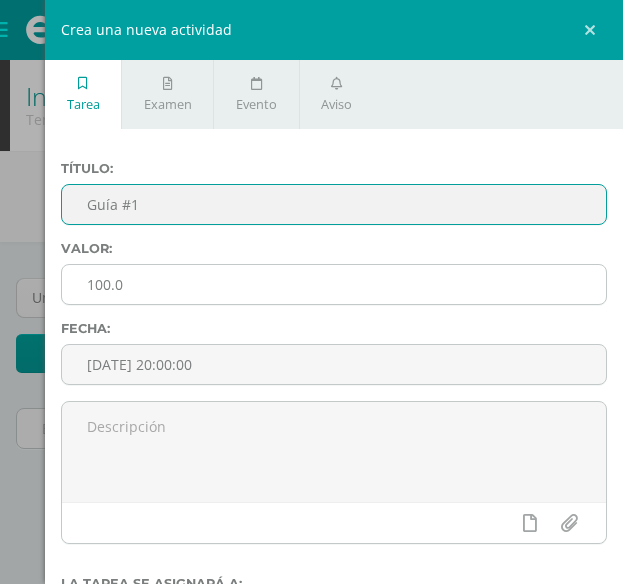 type on "Guía #1" 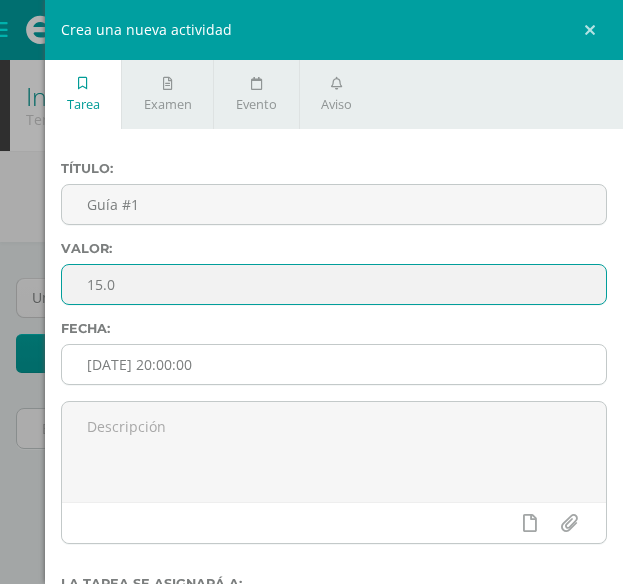 type on "15.0" 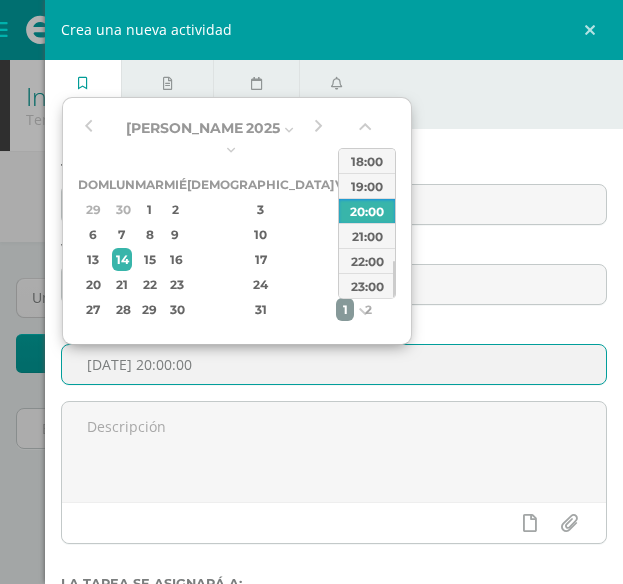 click on "1" at bounding box center (345, 309) 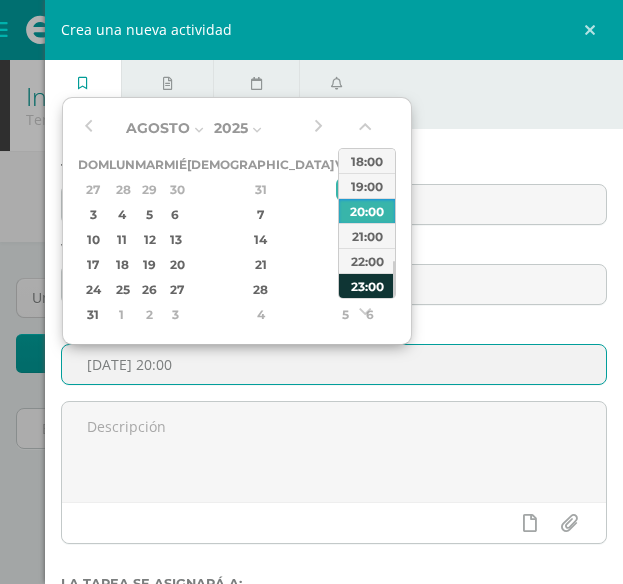 click on "23:00" at bounding box center [367, 285] 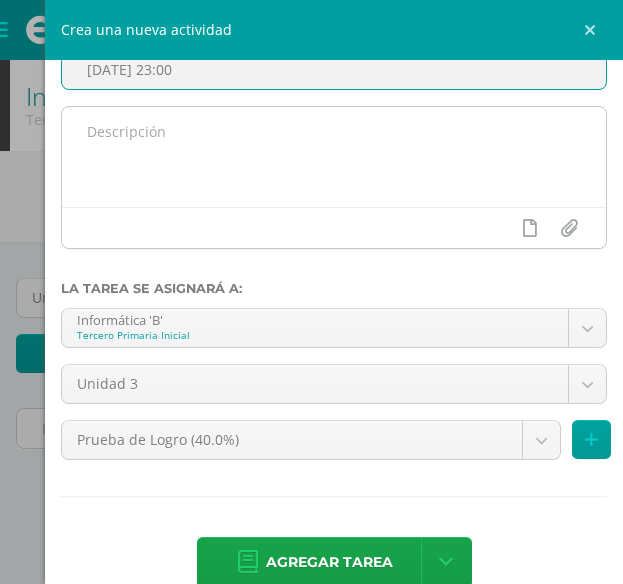 scroll, scrollTop: 300, scrollLeft: 0, axis: vertical 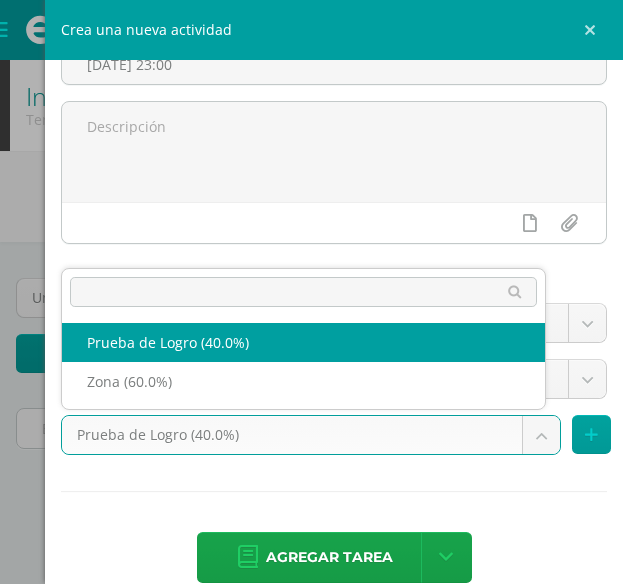 click on "Estudiantes Disciplina Asistencia Mis cursos Archivos Soporte
Centro de ayuda
Últimas actualizaciones
10+ Cerrar panel
Méritos y Deméritos 1ro. Primaria ¨A¨
Primero
Primaria Inicial
"A"
Actividades Estudiantes Planificación Dosificación
Robótica
Primero
Primaria Inicial
"A"
Actividades Estudiantes Planificación Dosificación
Informática
Primero
Primaria Inicial
"B"
Actividades Estudiantes Planificación Dosificación Actividades Estudiantes Planificación Dosificación Actividades Estudiantes 29 1" at bounding box center (311, 511) 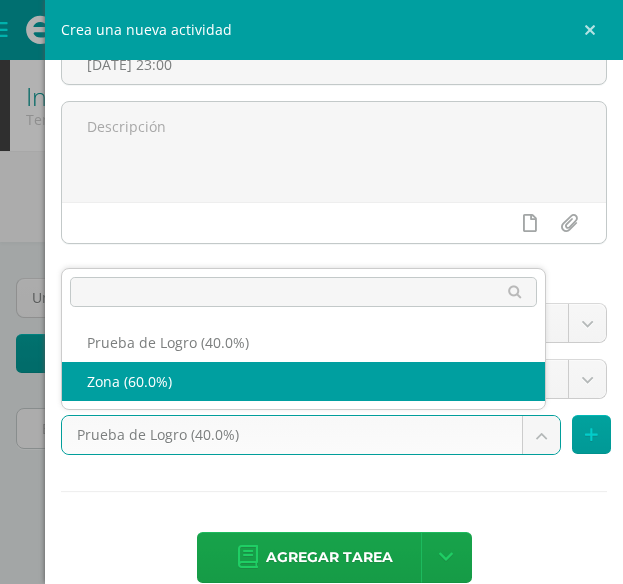 select on "154093" 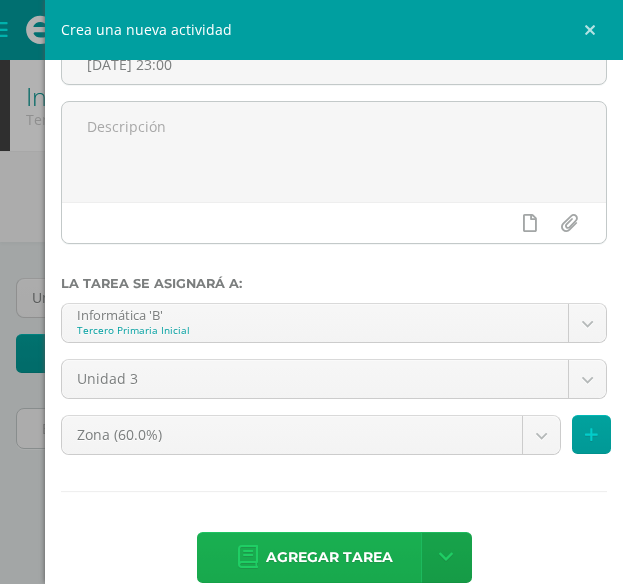 click on "Agregar tarea" at bounding box center [329, 557] 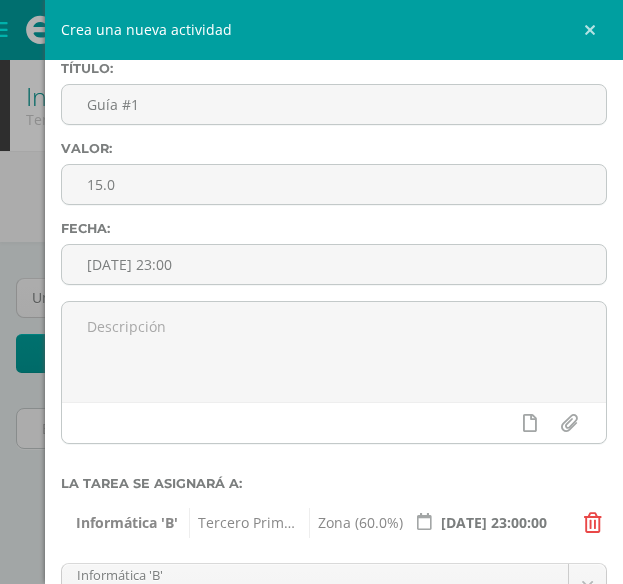 scroll, scrollTop: 0, scrollLeft: 0, axis: both 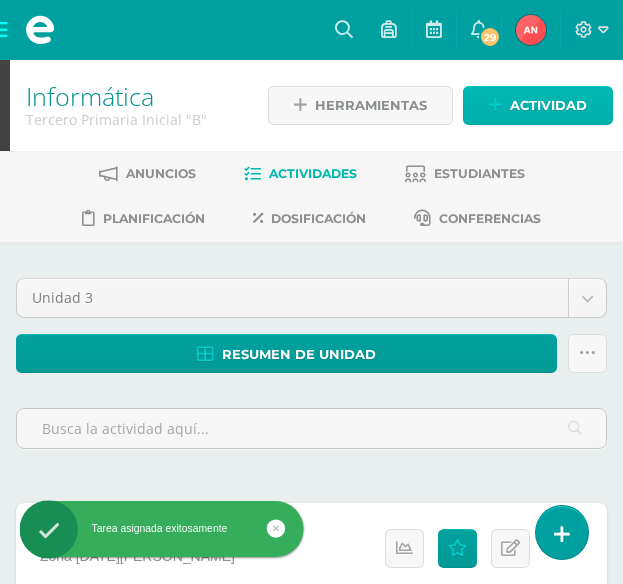 click on "Actividad" at bounding box center [548, 105] 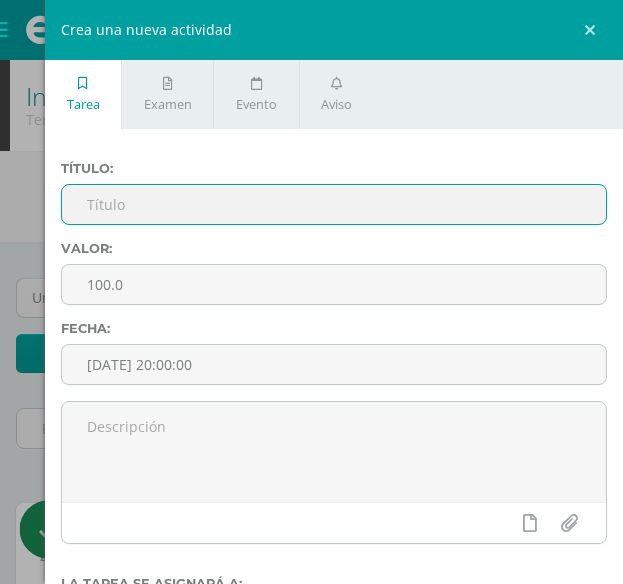 click at bounding box center [334, 204] 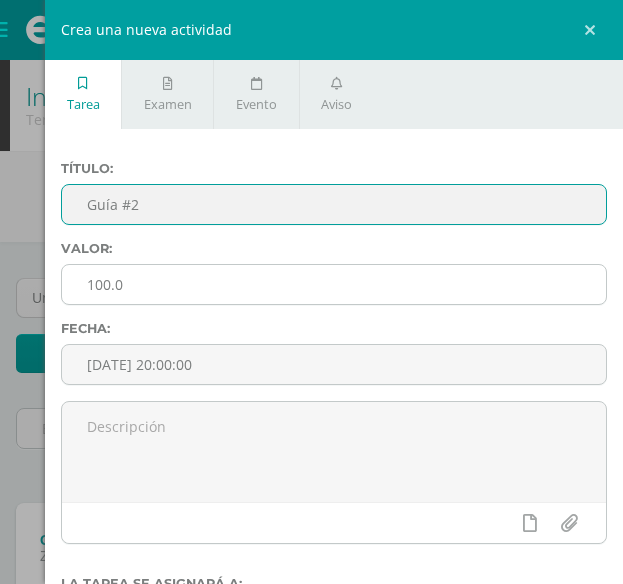 type on "Guía #2" 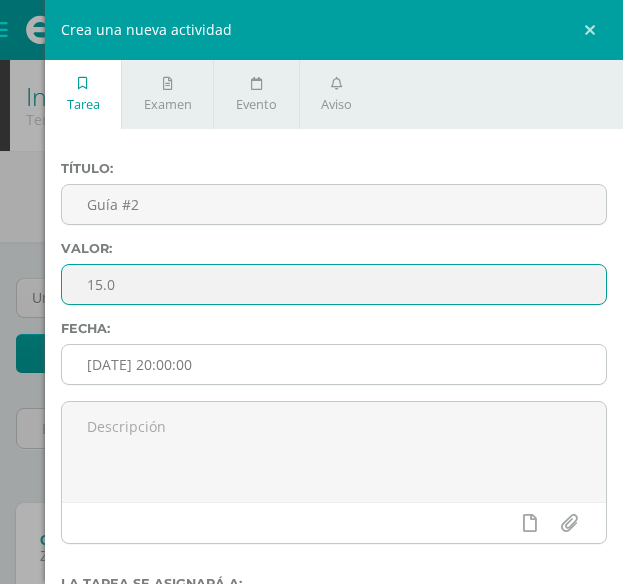 type on "15.0" 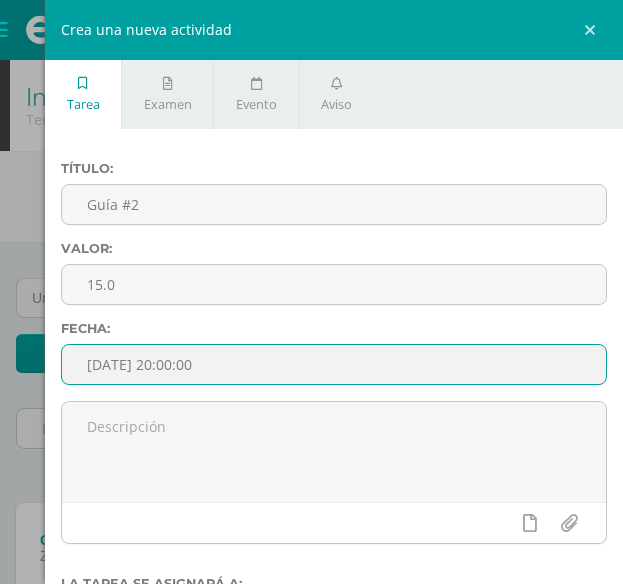 click on "[DATE] 20:00:00" at bounding box center (334, 364) 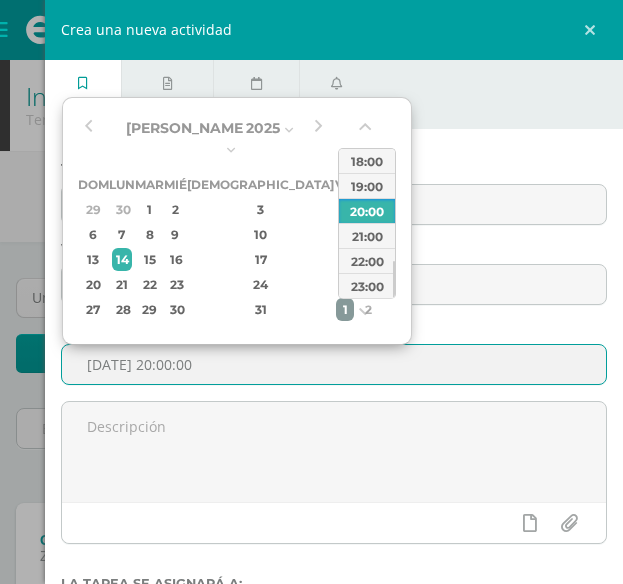 click on "1" at bounding box center (345, 309) 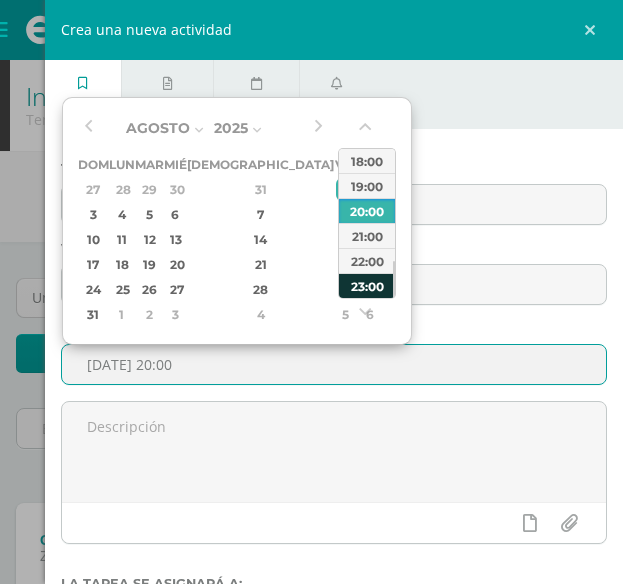 click on "23:00" at bounding box center [367, 285] 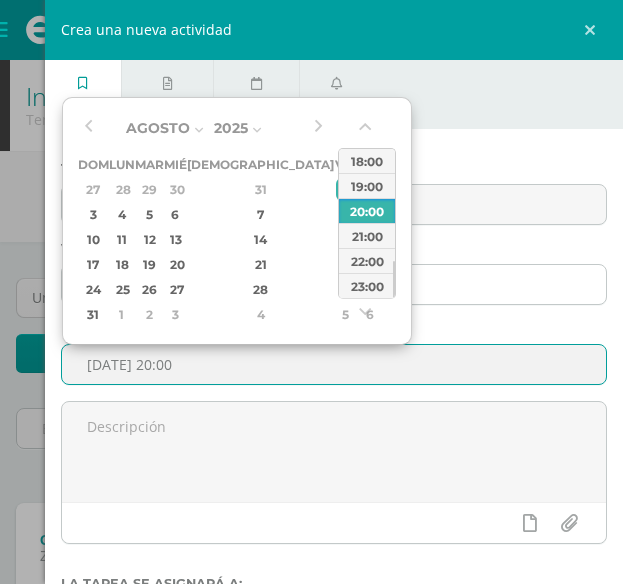 type on "[DATE] 23:00" 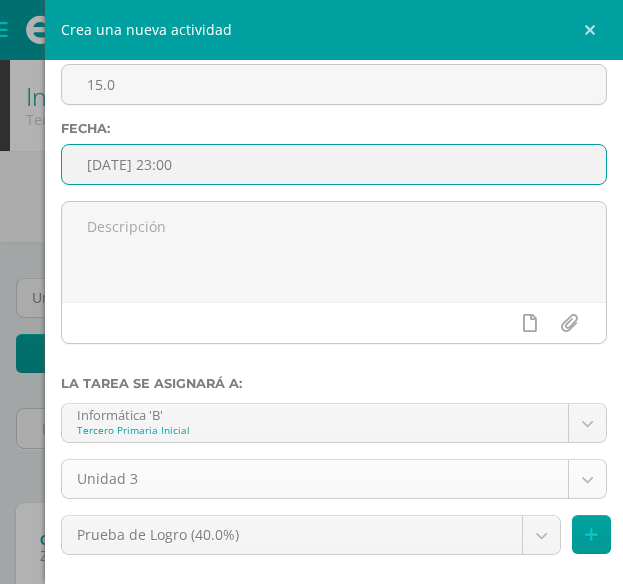 scroll, scrollTop: 300, scrollLeft: 0, axis: vertical 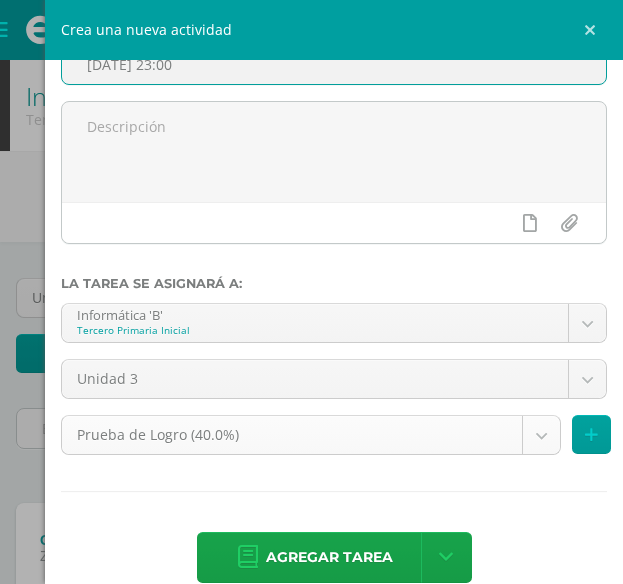 click on "Tarea asignada exitosamente         Estudiantes Disciplina Asistencia Mis cursos Archivos Soporte
Centro de ayuda
Últimas actualizaciones
10+ Cerrar panel
Méritos y Deméritos 1ro. Primaria ¨A¨
Primero
Primaria Inicial
"A"
Actividades Estudiantes Planificación Dosificación
Robótica
Primero
Primaria Inicial
"A"
Actividades Estudiantes Planificación Dosificación
Informática
Primero
Primaria Inicial
"B"
Actividades Estudiantes Planificación Dosificación Actividades Estudiantes Planificación 29" at bounding box center (311, 359) 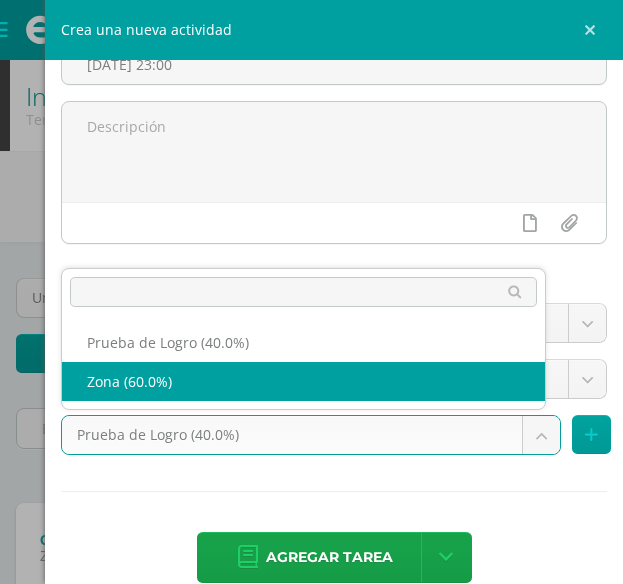 select on "154093" 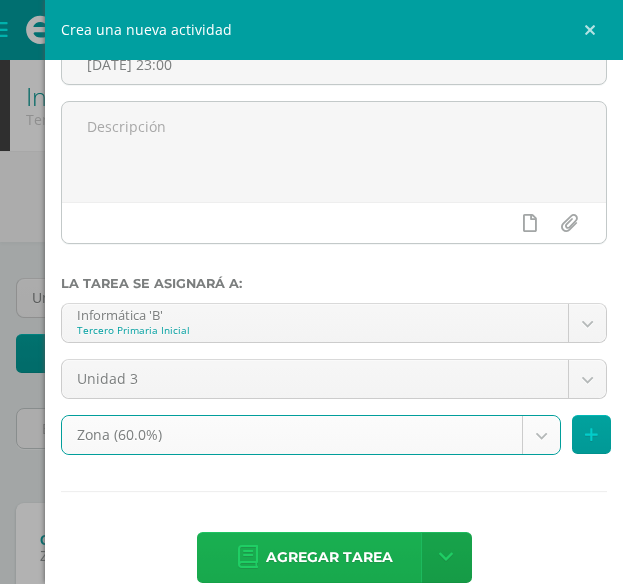 click on "Agregar tarea" at bounding box center [329, 557] 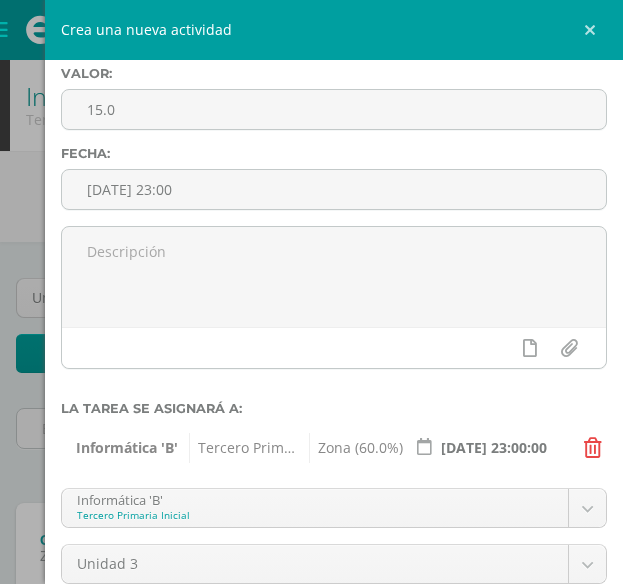 scroll, scrollTop: 0, scrollLeft: 0, axis: both 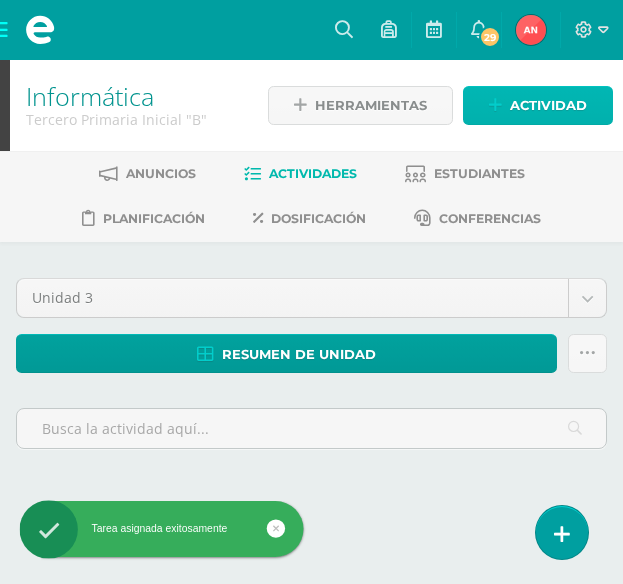 click on "Actividad" at bounding box center [548, 105] 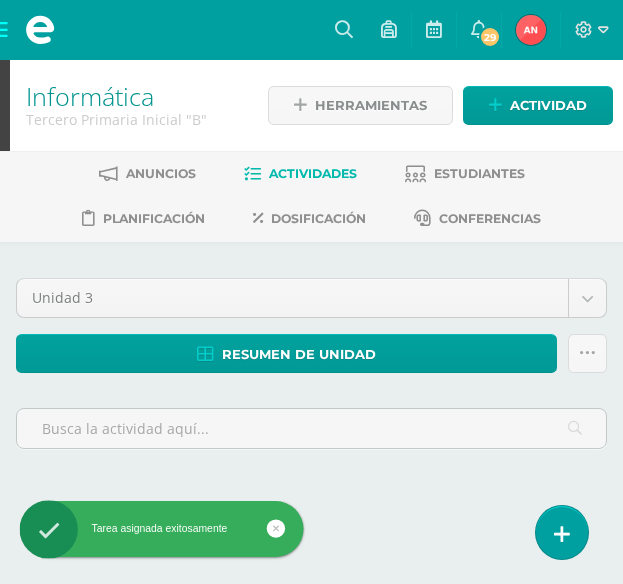 scroll, scrollTop: 0, scrollLeft: 0, axis: both 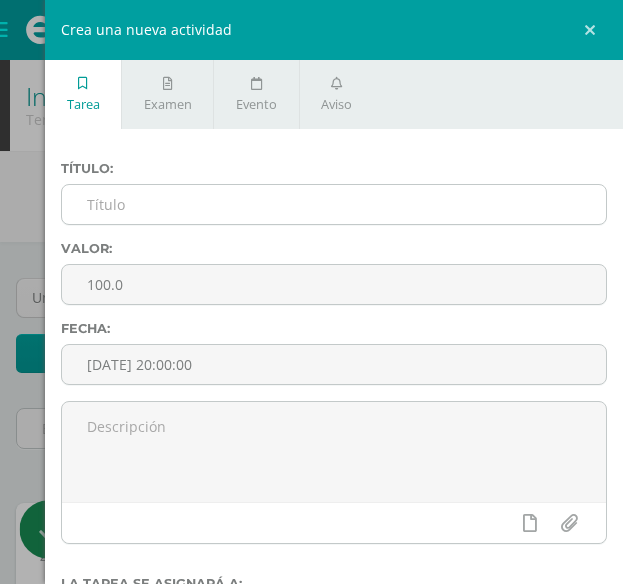 click at bounding box center (334, 204) 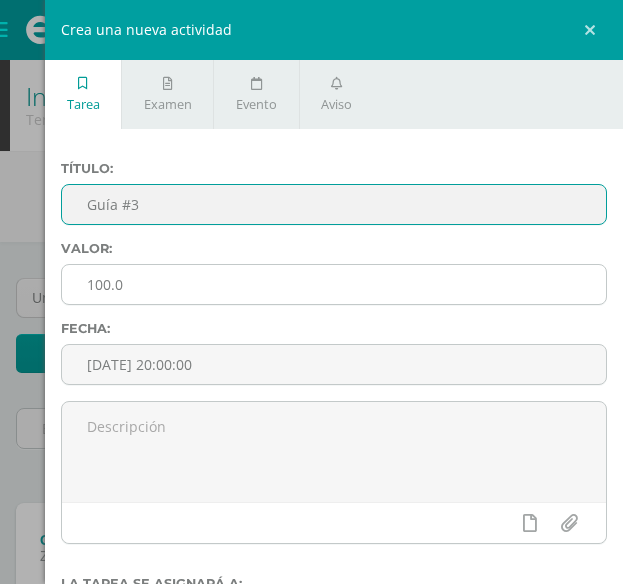 type on "Guía #3" 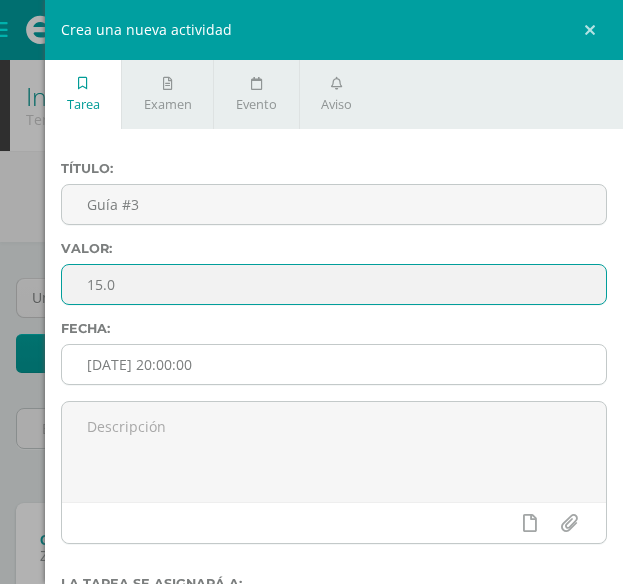 type on "15.0" 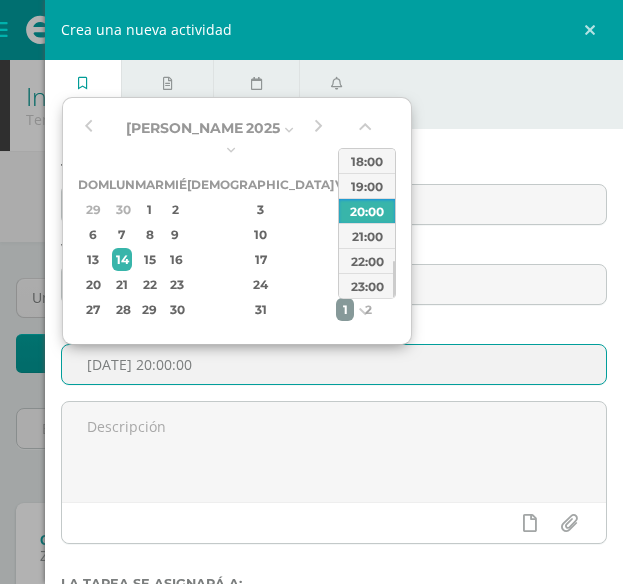 click on "1" at bounding box center (345, 309) 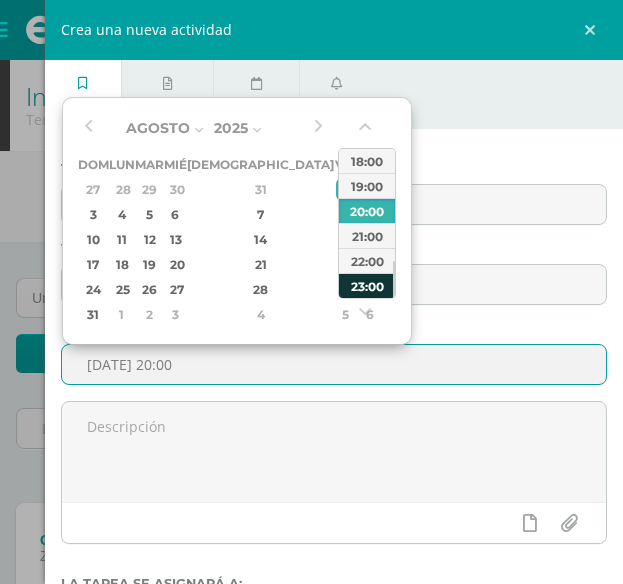 click on "23:00" at bounding box center [367, 285] 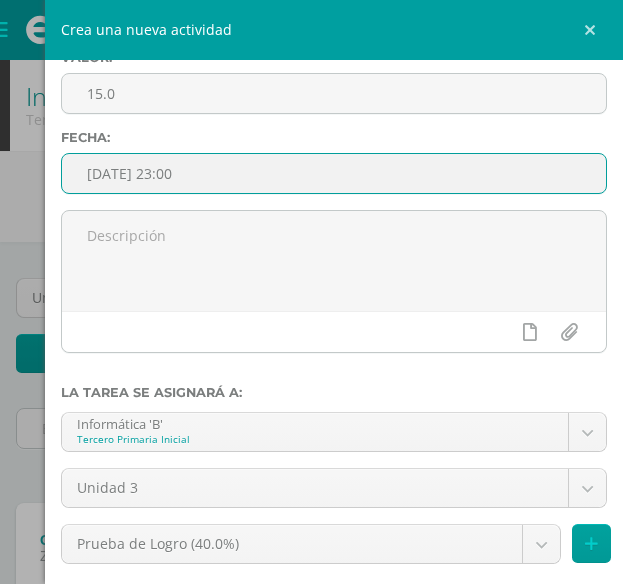 scroll, scrollTop: 335, scrollLeft: 0, axis: vertical 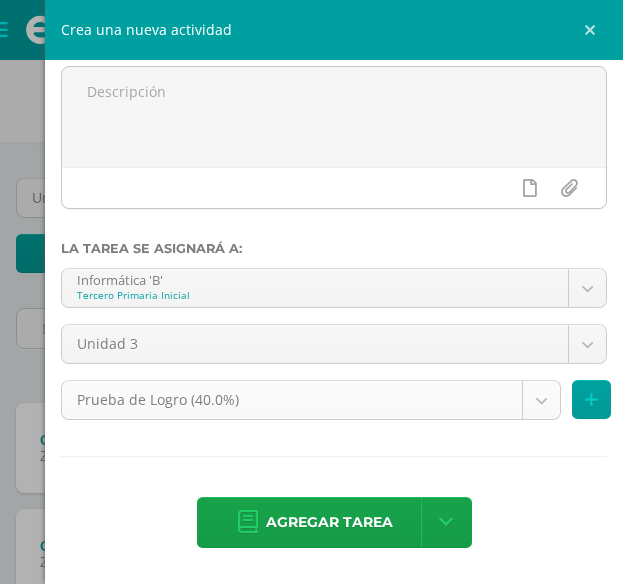 click on "Tarea asignada exitosamente         Estudiantes Disciplina Asistencia Mis cursos Archivos Soporte
Centro de ayuda
Últimas actualizaciones
10+ Cerrar panel
Méritos y Deméritos 1ro. Primaria ¨A¨
Primero
Primaria Inicial
"A"
Actividades Estudiantes Planificación Dosificación
Robótica
Primero
Primaria Inicial
"A"
Actividades Estudiantes Planificación Dosificación
Informática
Primero
Primaria Inicial
"B"
Actividades Estudiantes Planificación Dosificación Actividades Estudiantes Planificación 29" at bounding box center [311, 312] 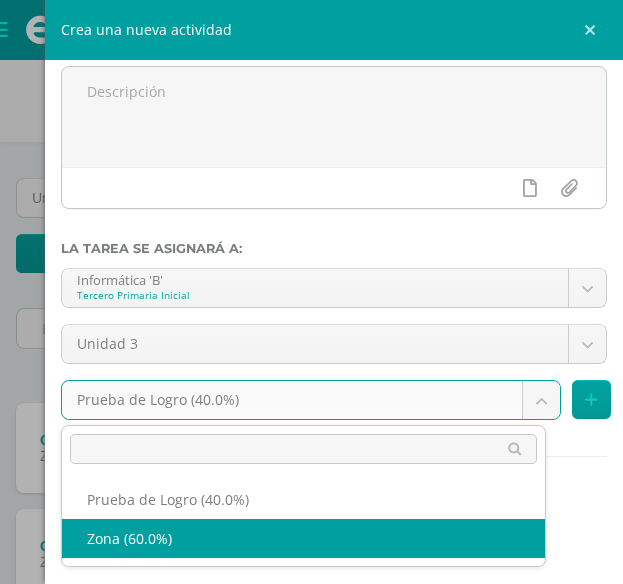 select on "154093" 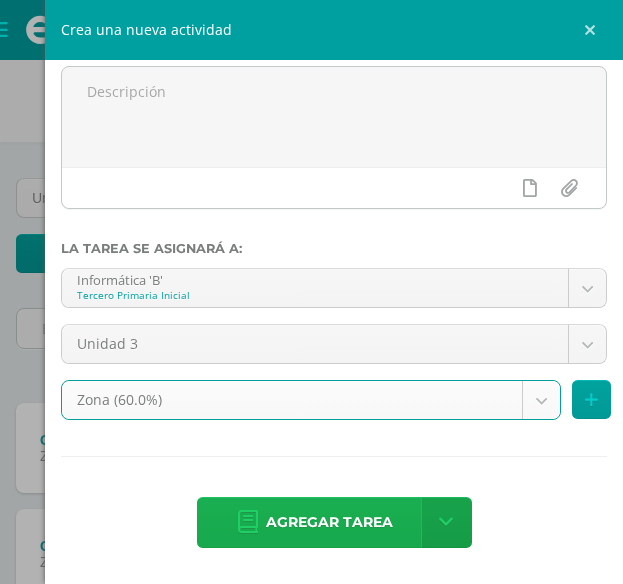 click on "Agregar tarea" at bounding box center [329, 522] 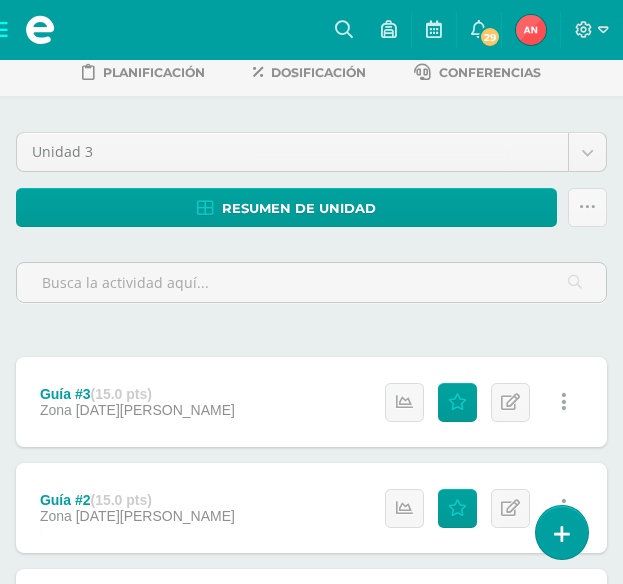 scroll, scrollTop: 0, scrollLeft: 0, axis: both 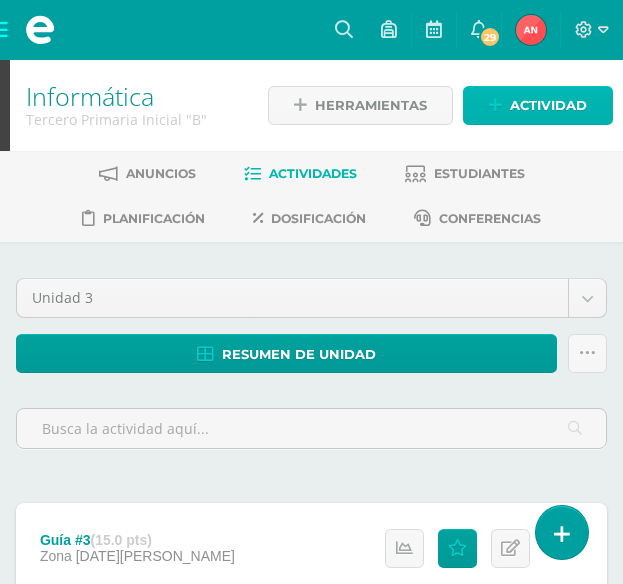 click on "Actividad" at bounding box center (548, 105) 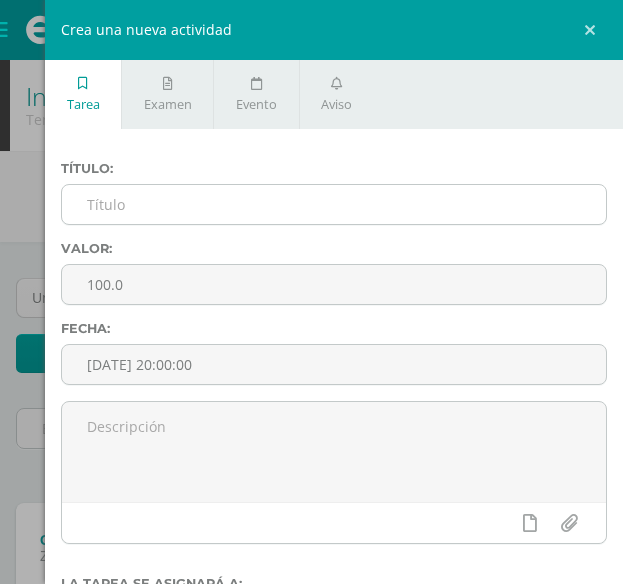 click at bounding box center (334, 204) 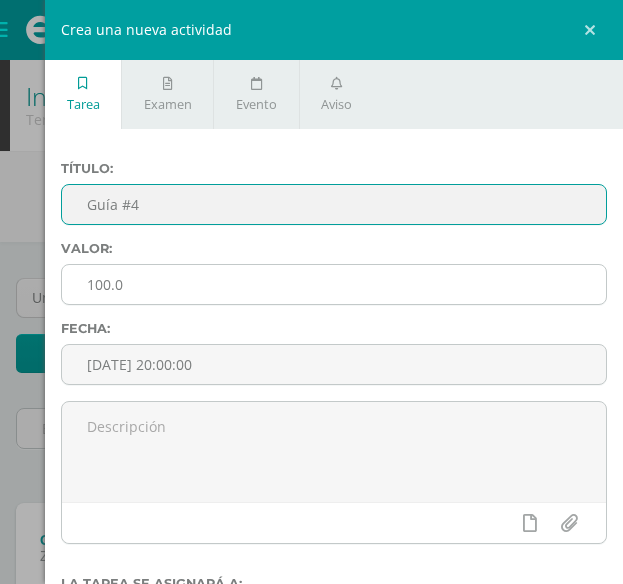 type on "Guía #4" 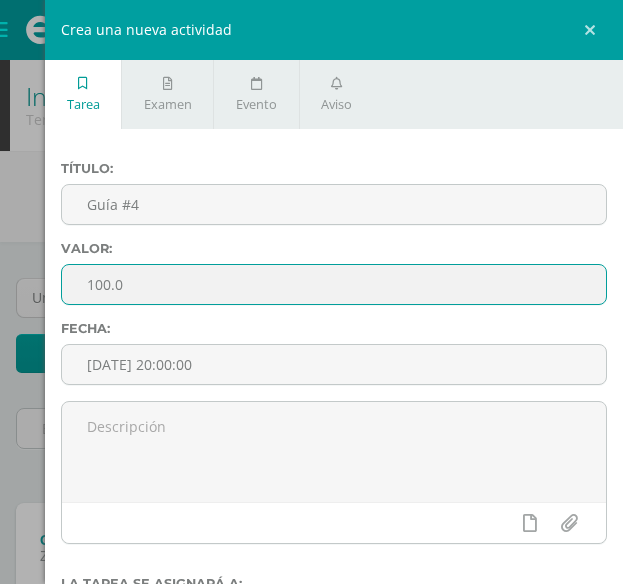 click on "100.0" at bounding box center [334, 284] 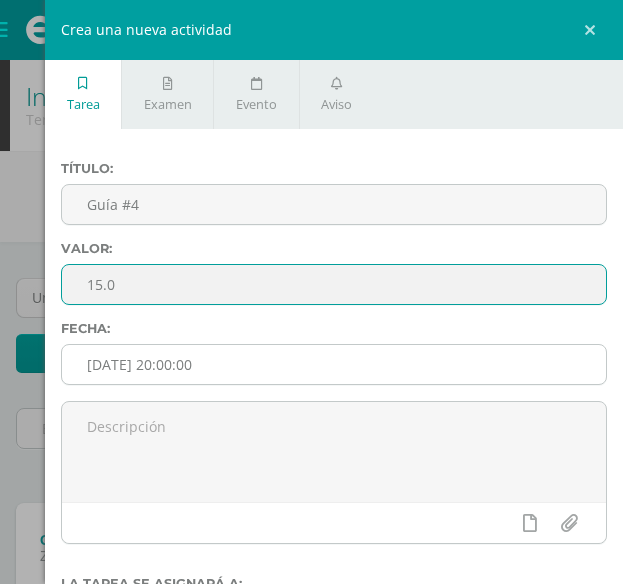 type on "15.0" 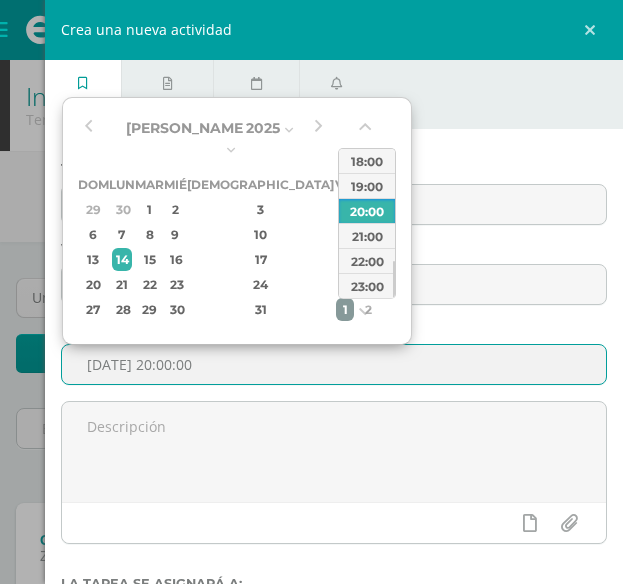 click on "1" at bounding box center (345, 309) 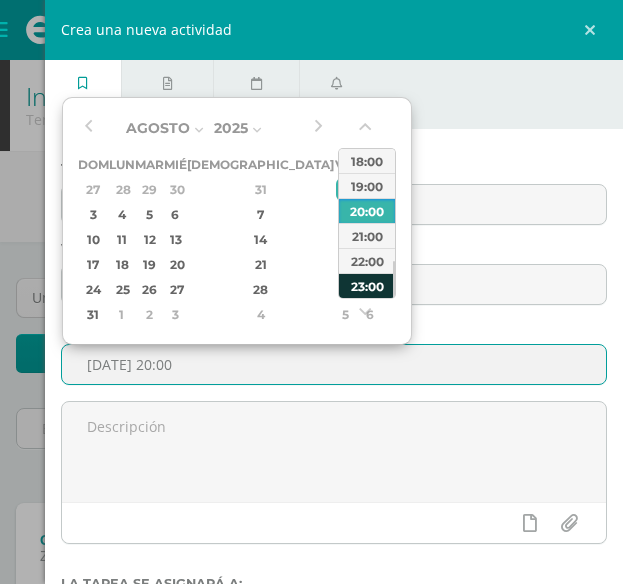 click on "23:00" at bounding box center [367, 285] 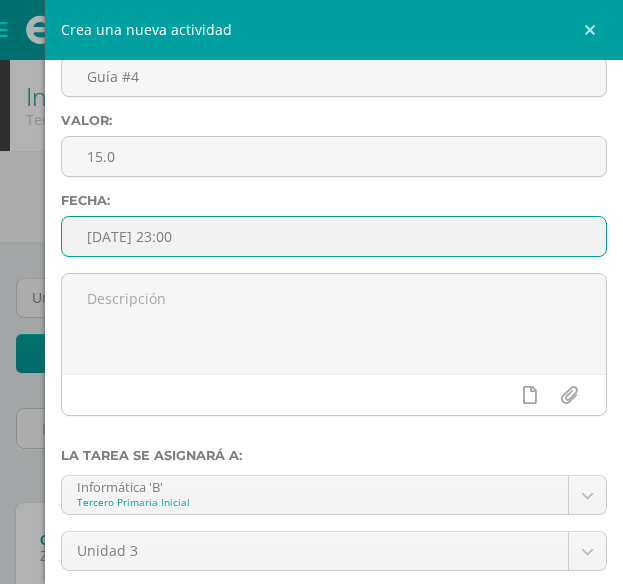 scroll, scrollTop: 335, scrollLeft: 0, axis: vertical 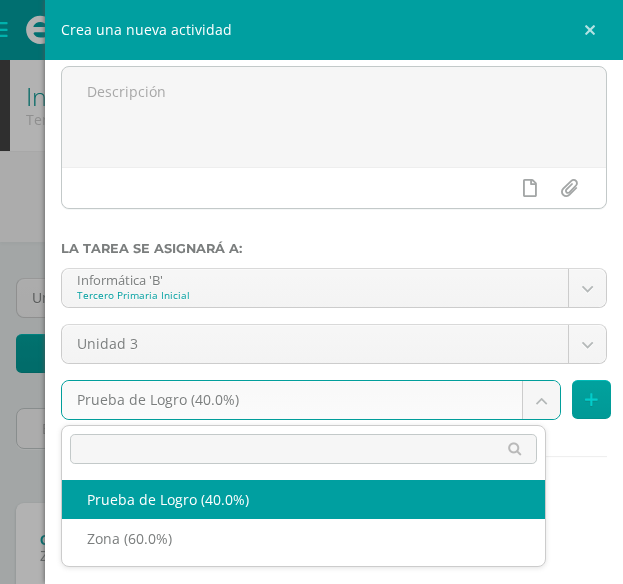 click on "Tarea asignada exitosamente         Estudiantes Disciplina Asistencia Mis cursos Archivos Soporte
Centro de ayuda
Últimas actualizaciones
10+ Cerrar panel
Méritos y Deméritos 1ro. Primaria ¨A¨
Primero
Primaria Inicial
"A"
Actividades Estudiantes Planificación Dosificación
Robótica
Primero
Primaria Inicial
"A"
Actividades Estudiantes Planificación Dosificación
Informática
Primero
Primaria Inicial
"B"
Actividades Estudiantes Planificación Dosificación Actividades Estudiantes Planificación 29" at bounding box center [311, 465] 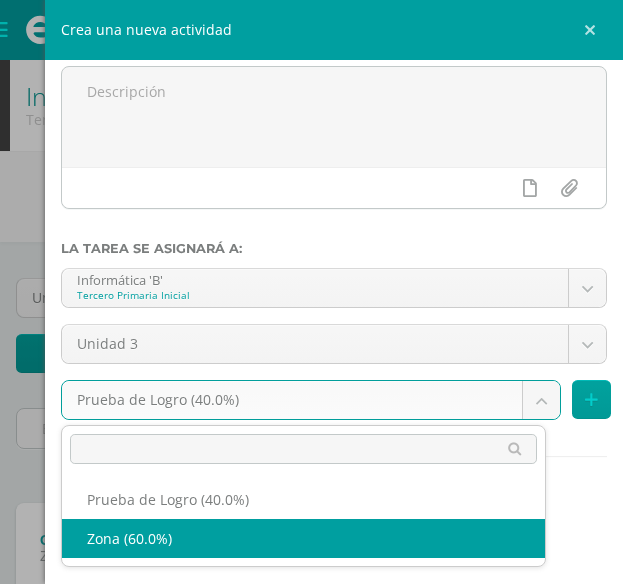 select on "154093" 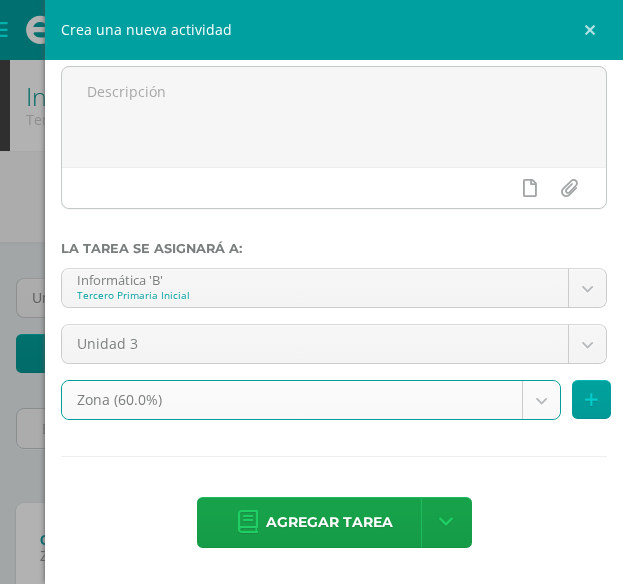 scroll, scrollTop: 100, scrollLeft: 0, axis: vertical 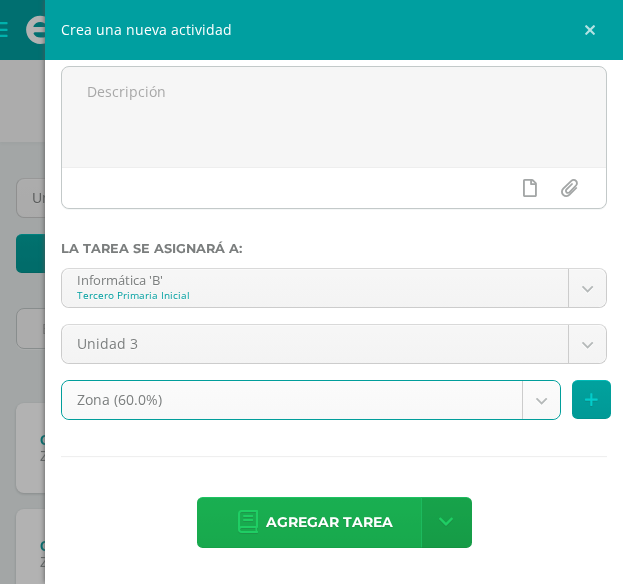 click on "Agregar tarea" at bounding box center [329, 522] 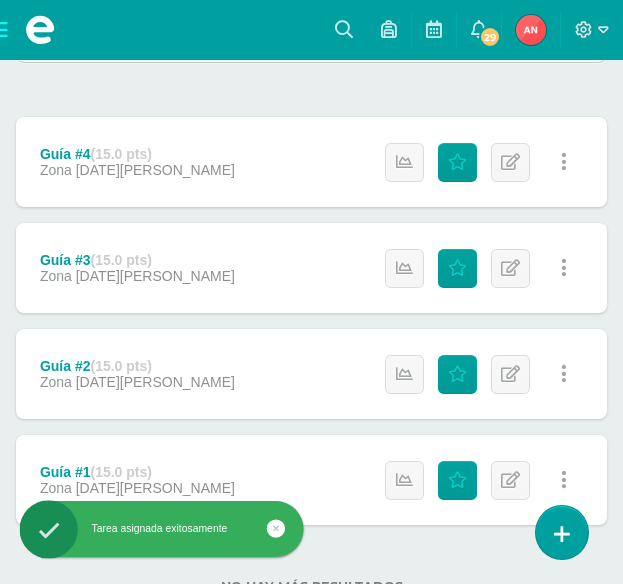 scroll, scrollTop: 426, scrollLeft: 0, axis: vertical 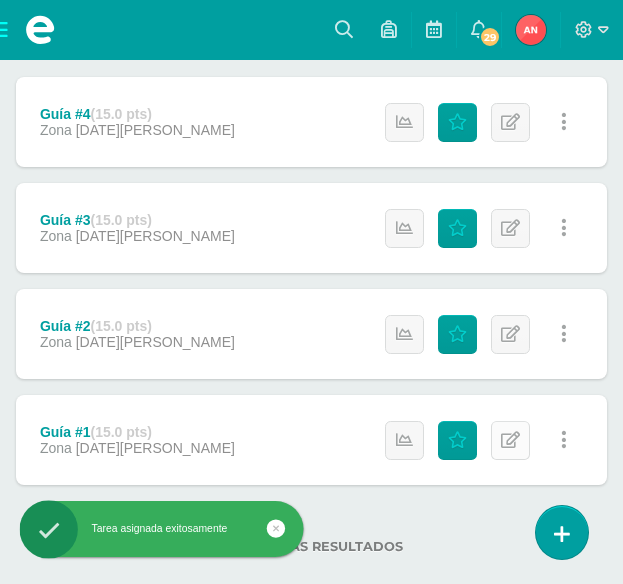 click at bounding box center [510, 440] 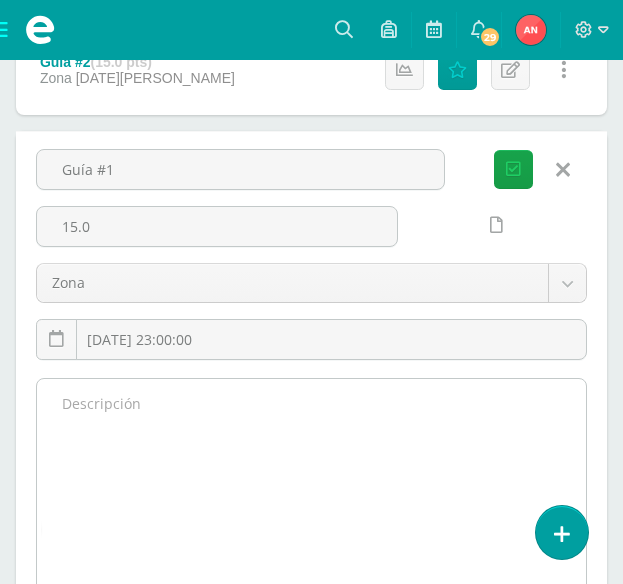 scroll, scrollTop: 526, scrollLeft: 0, axis: vertical 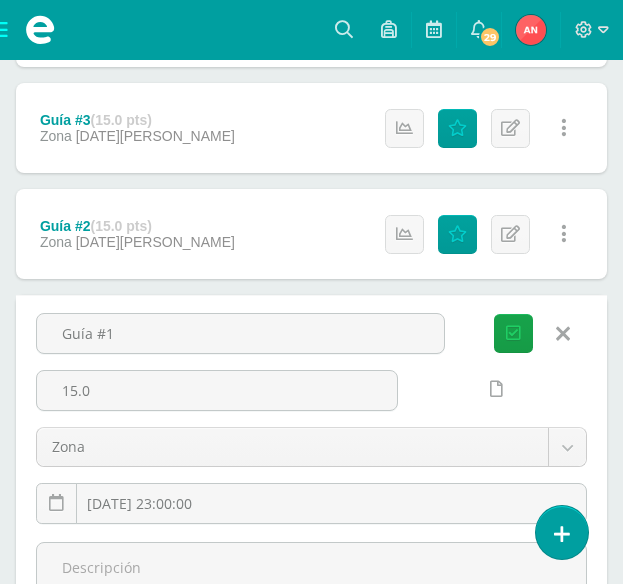 click at bounding box center (563, 334) 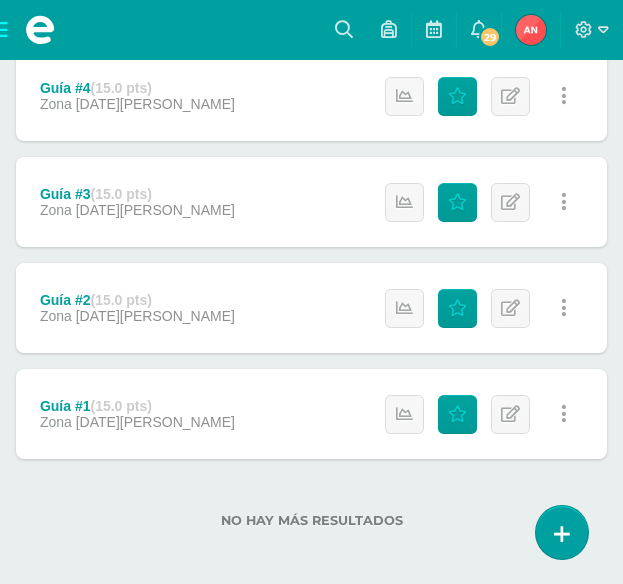 scroll, scrollTop: 452, scrollLeft: 0, axis: vertical 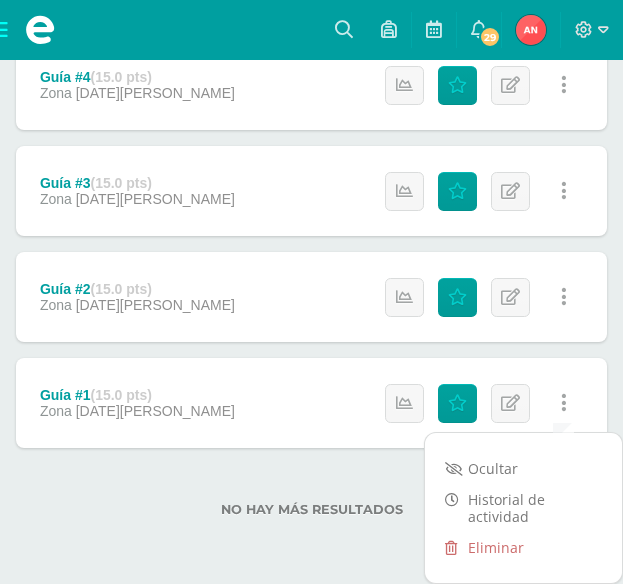 click on "No hay más resultados" at bounding box center (311, 494) 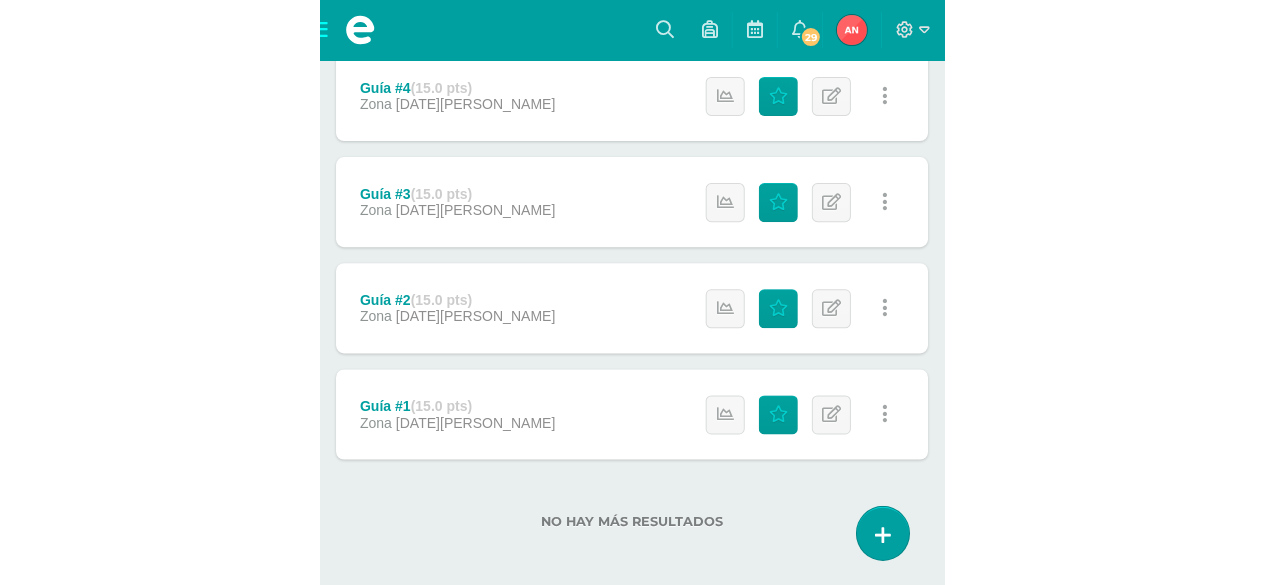 scroll, scrollTop: 294, scrollLeft: 0, axis: vertical 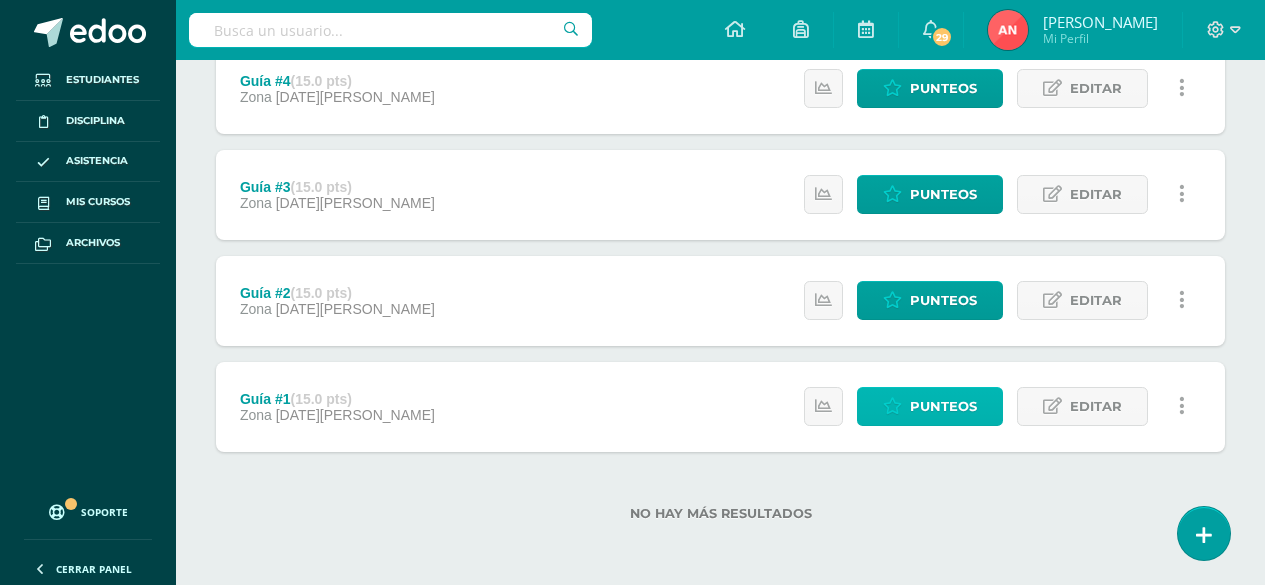 click on "Punteos" at bounding box center [943, 406] 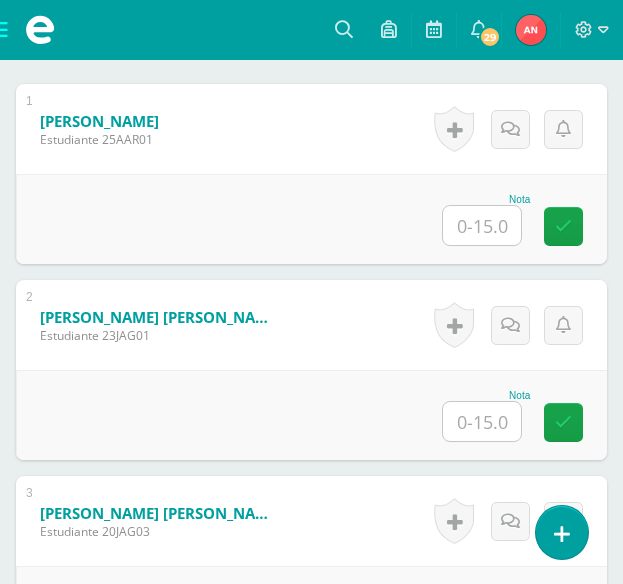 scroll, scrollTop: 829, scrollLeft: 0, axis: vertical 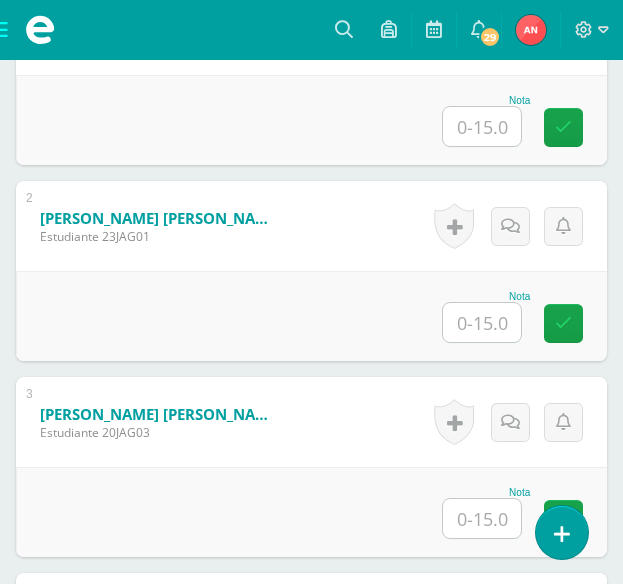 click at bounding box center (482, 322) 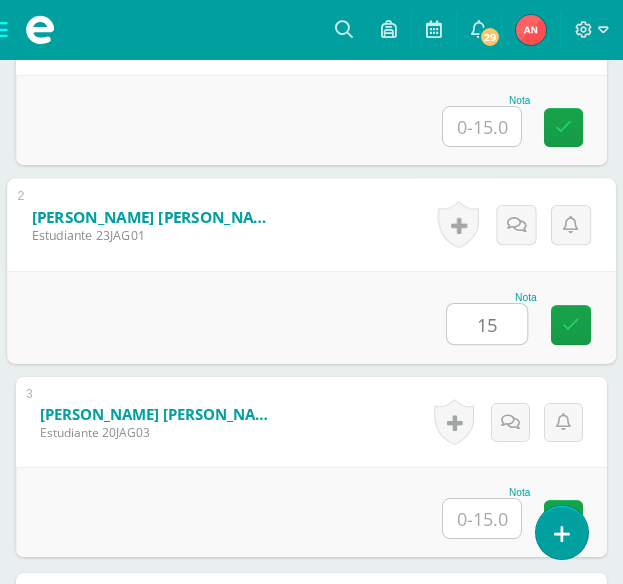 type on "15" 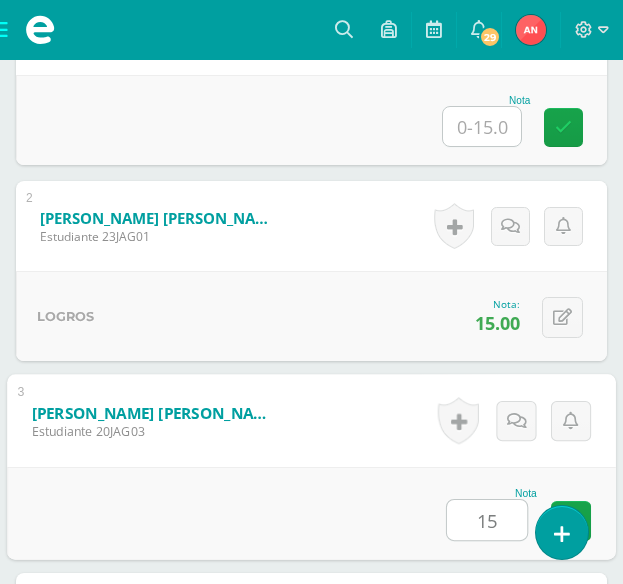 type on "15" 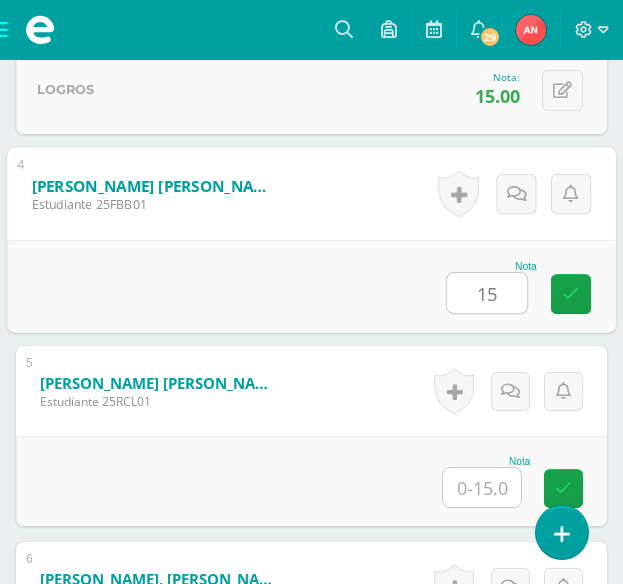 type on "15" 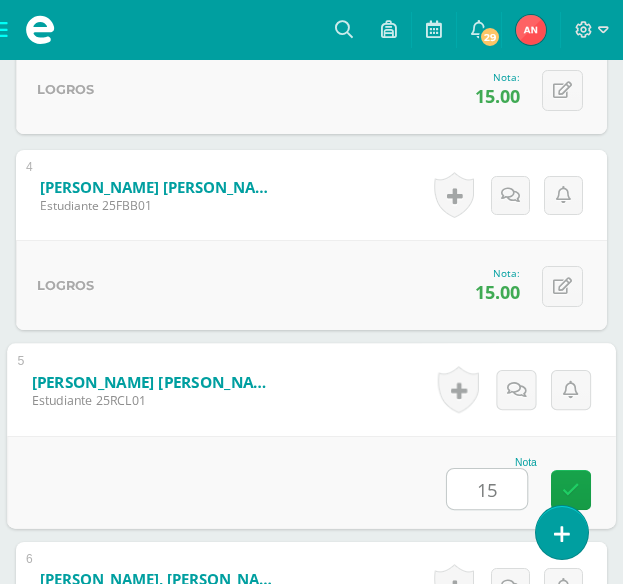 type on "15" 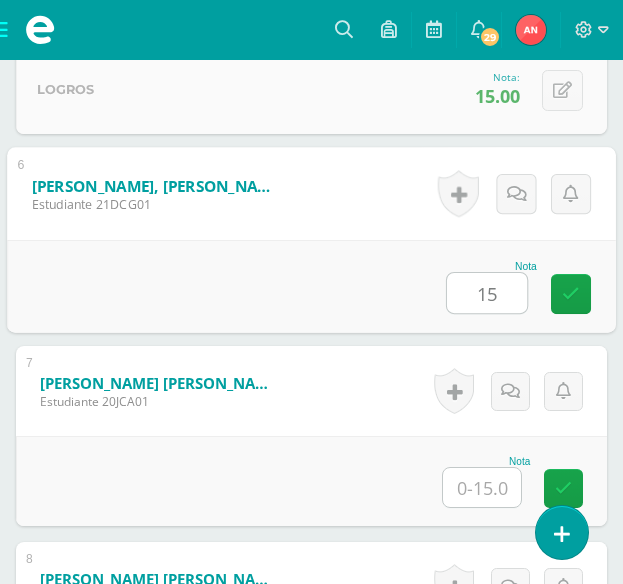 type on "15" 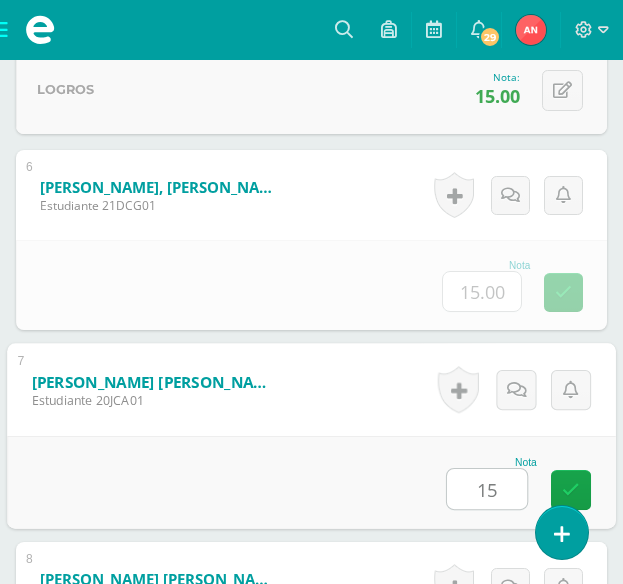 type on "15" 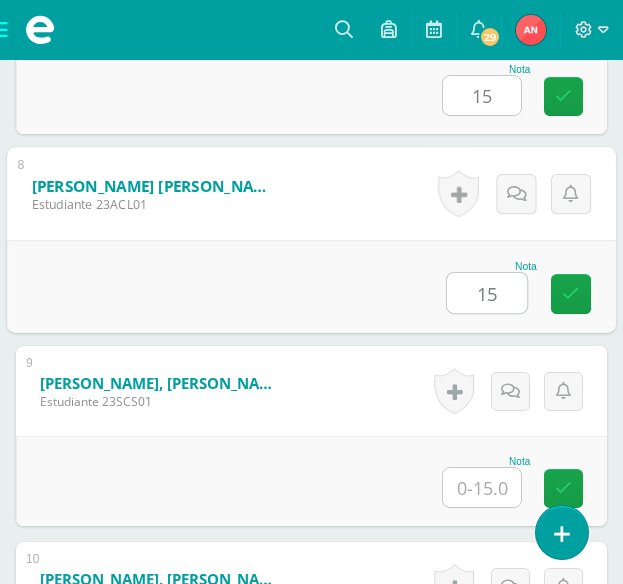type on "15" 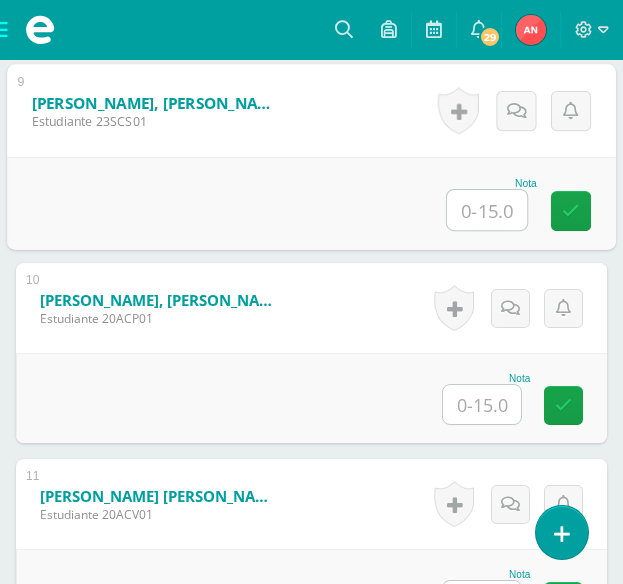 scroll, scrollTop: 2336, scrollLeft: 0, axis: vertical 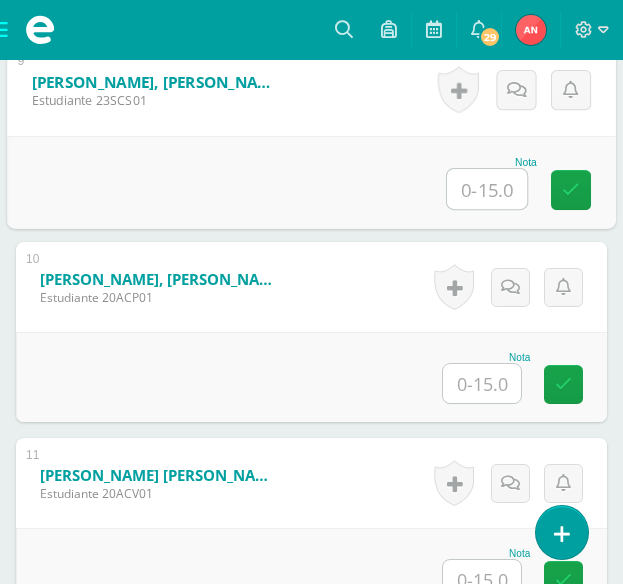 click at bounding box center (482, 383) 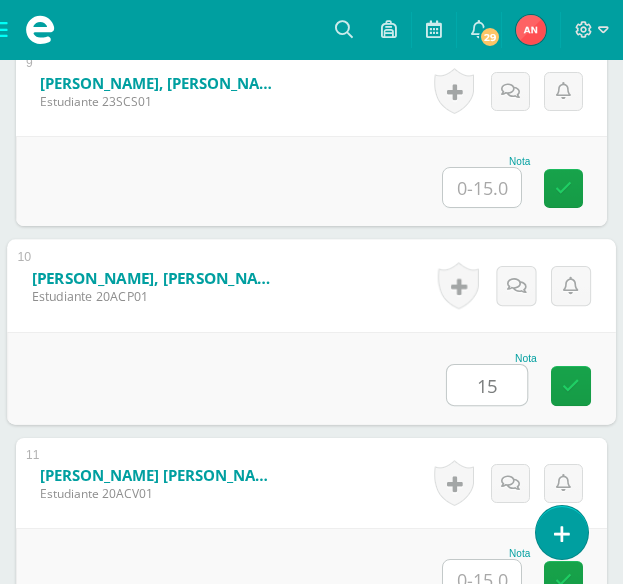 type on "15" 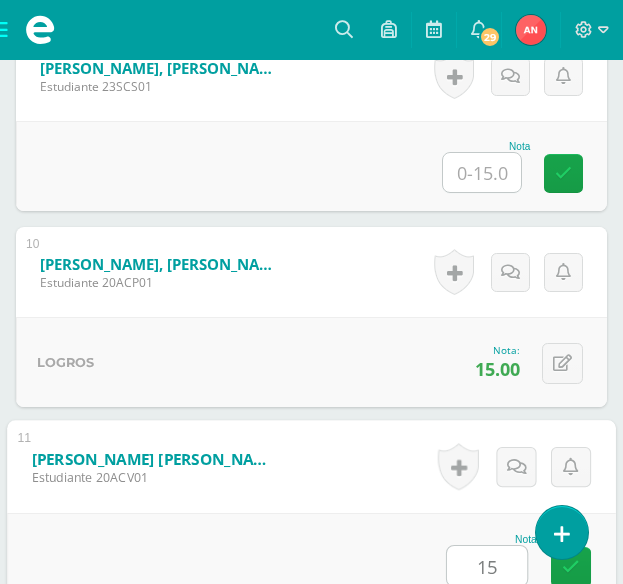 type on "15" 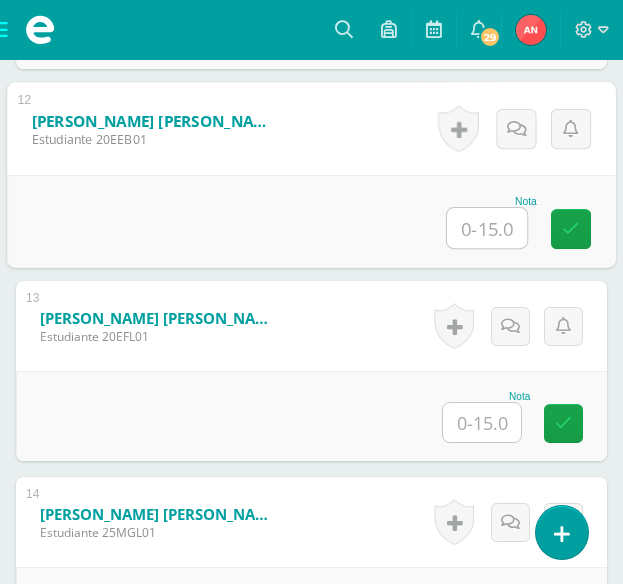 scroll, scrollTop: 2920, scrollLeft: 0, axis: vertical 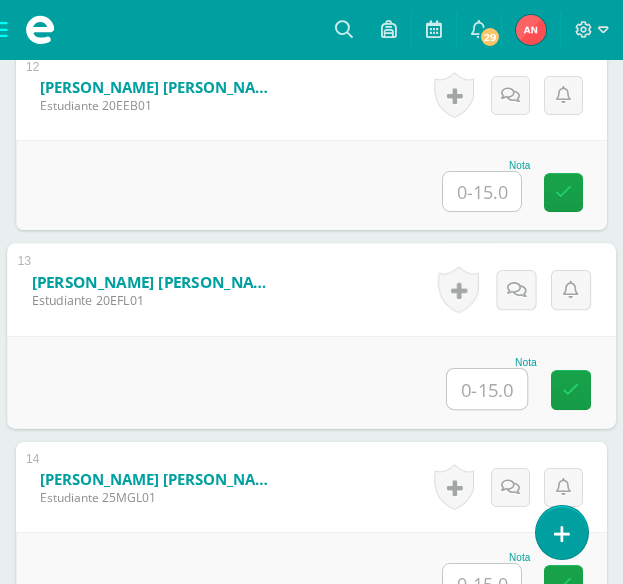 click at bounding box center [487, 389] 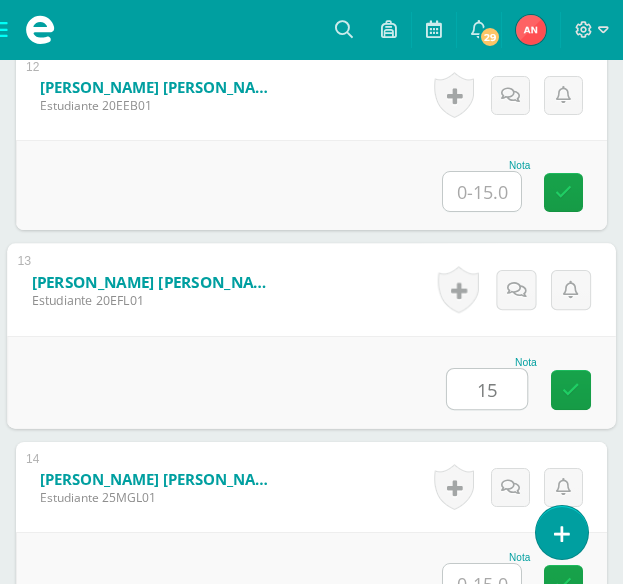 type on "15" 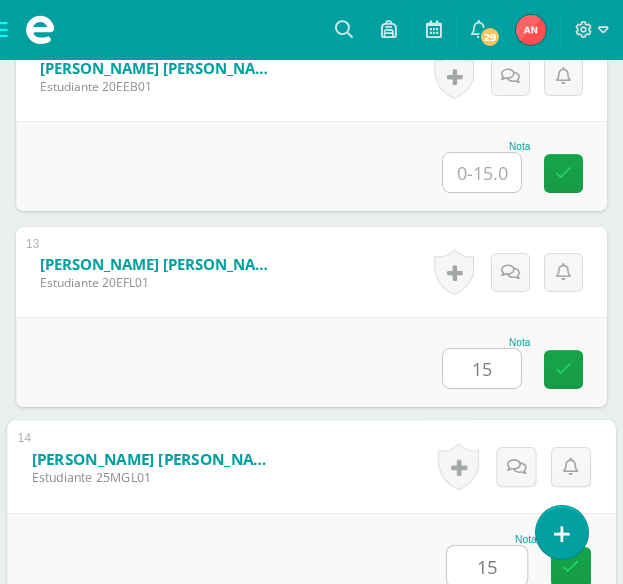 type on "15" 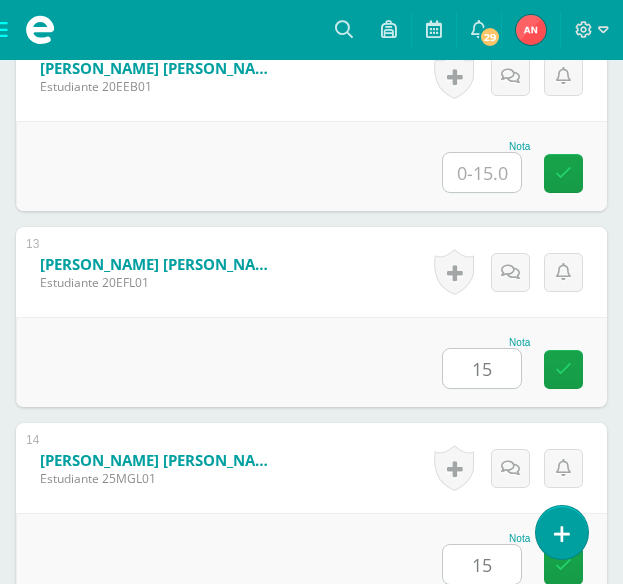scroll, scrollTop: 3408, scrollLeft: 0, axis: vertical 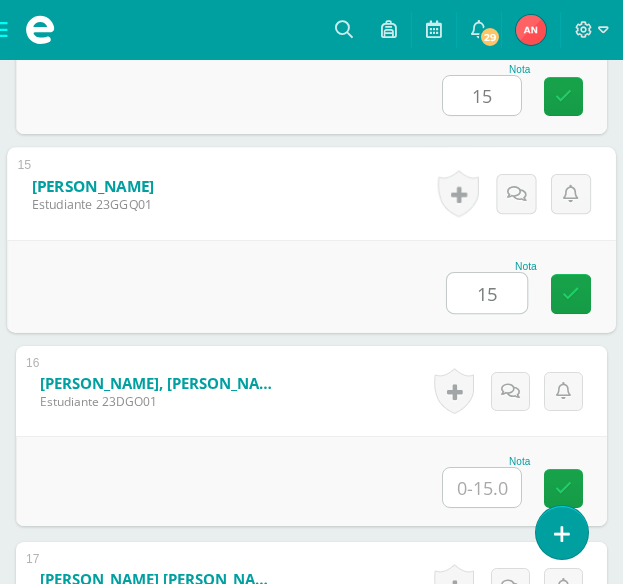 type on "15" 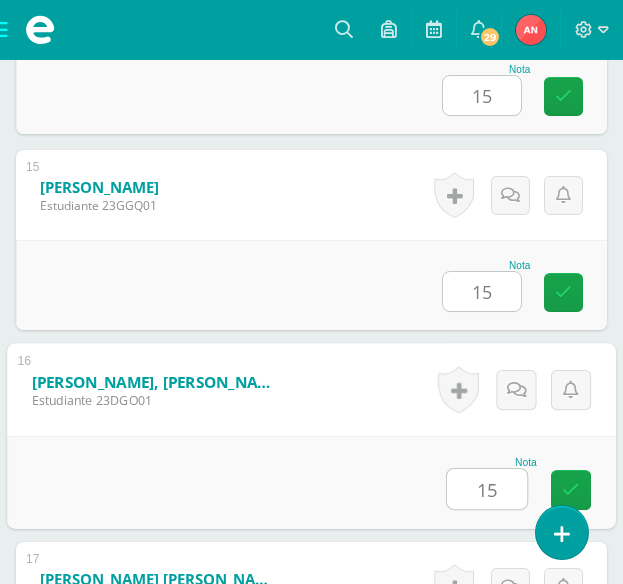 type on "15" 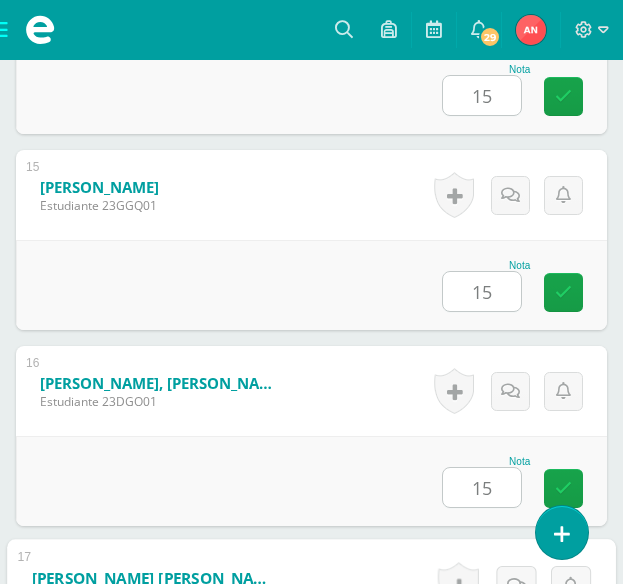 scroll, scrollTop: 3800, scrollLeft: 0, axis: vertical 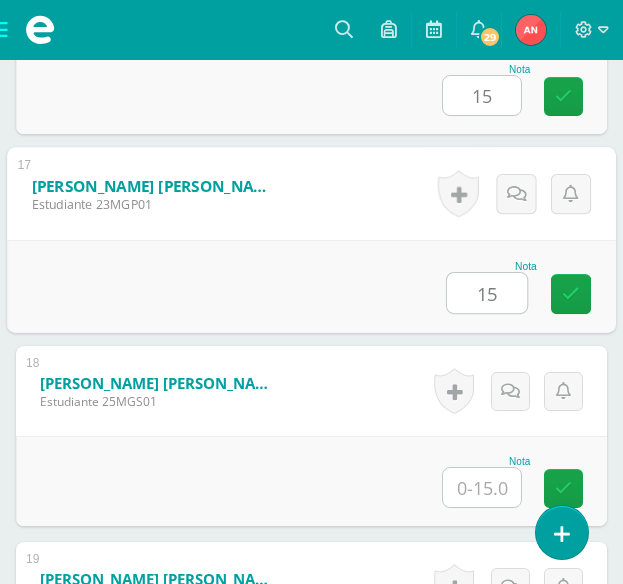 type on "15" 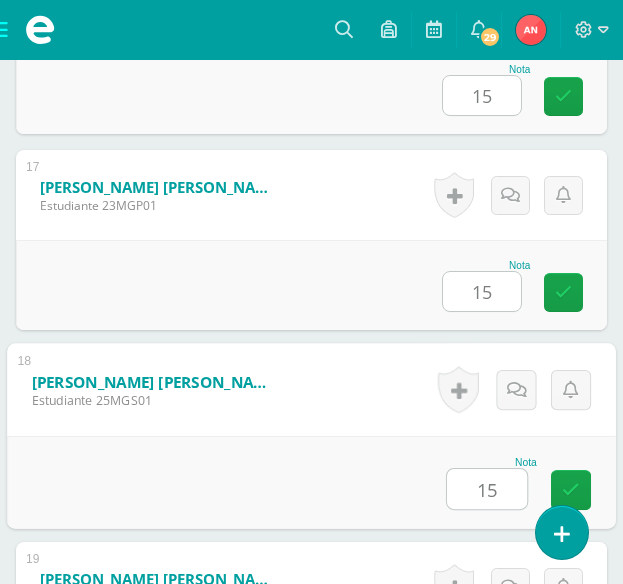 type on "15" 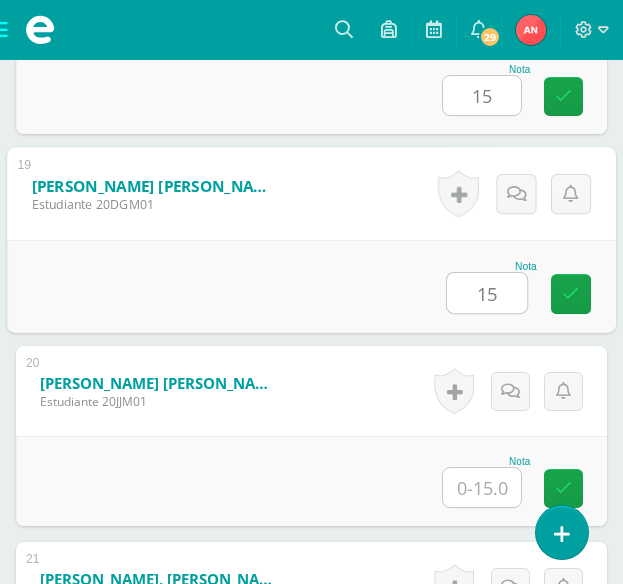 type on "15" 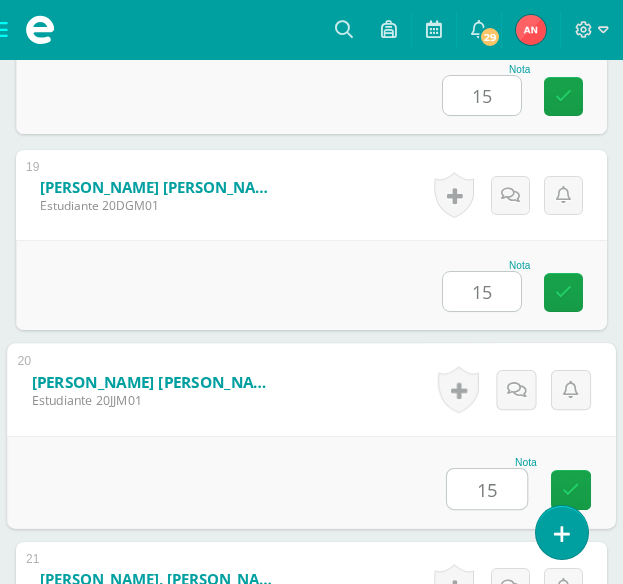 type on "15" 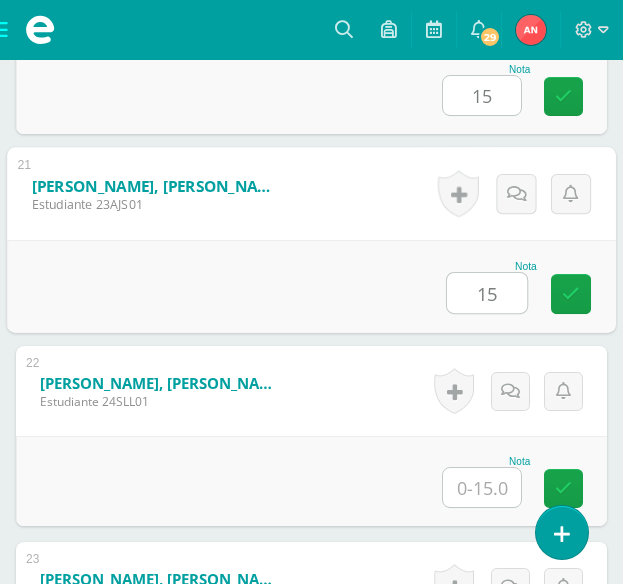 type on "15" 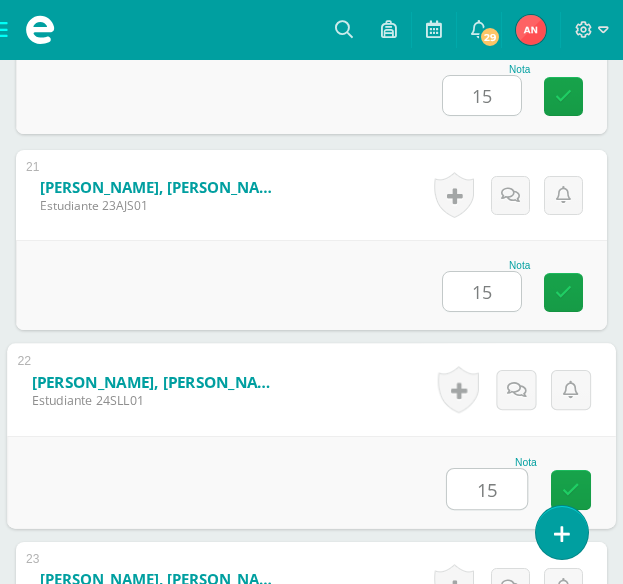 type on "15" 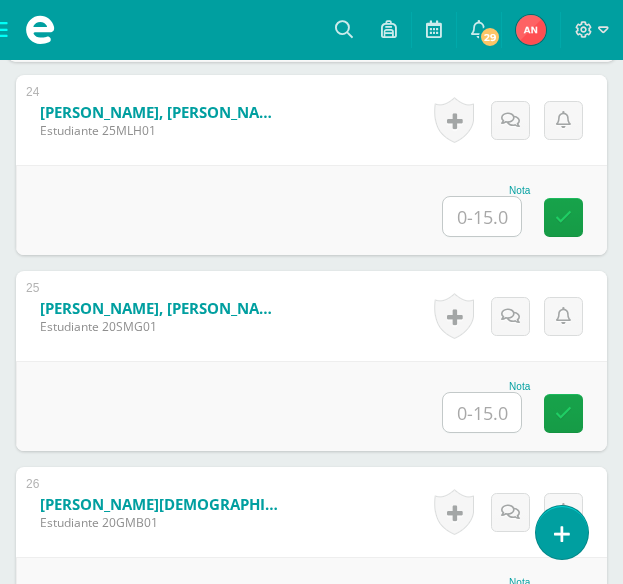 scroll, scrollTop: 5276, scrollLeft: 0, axis: vertical 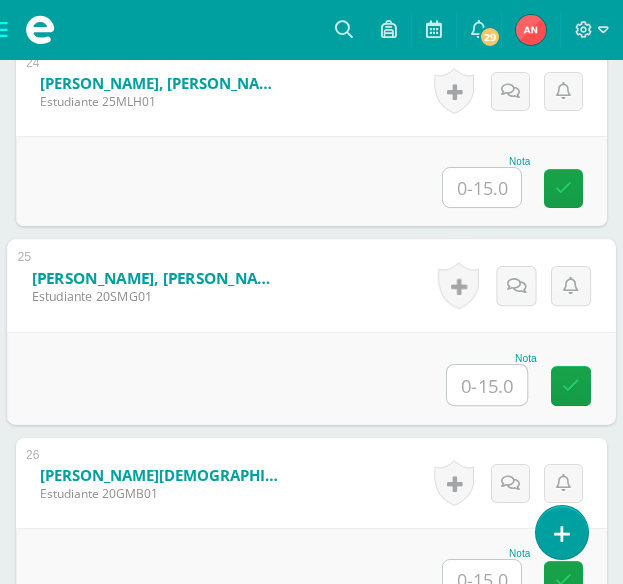 click at bounding box center [487, 385] 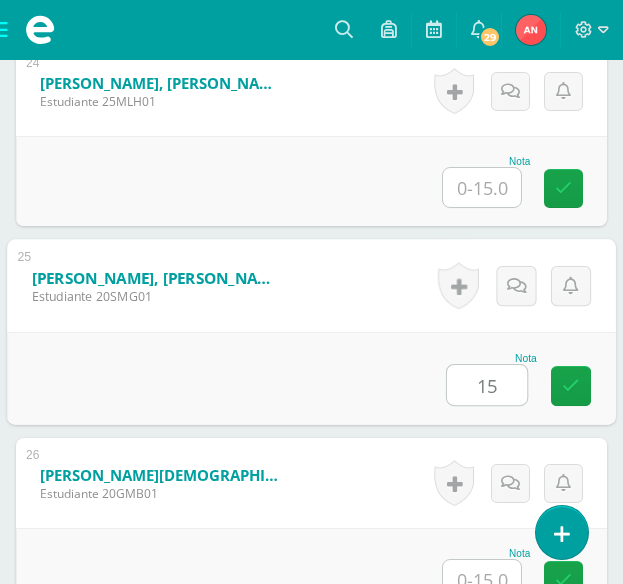 type on "15" 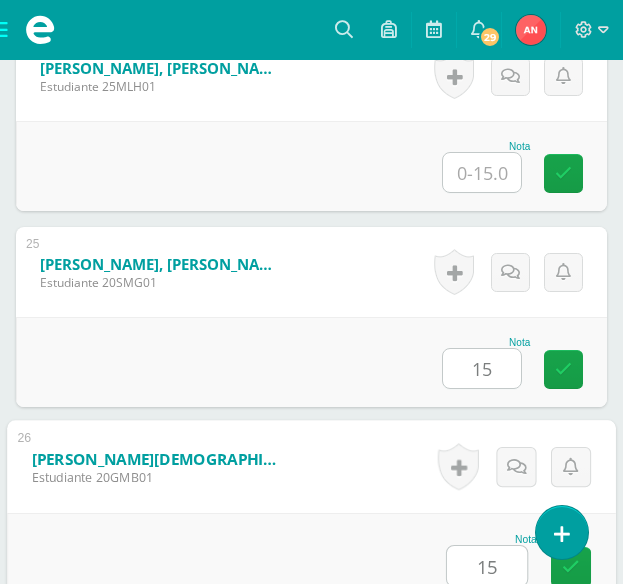 type on "15" 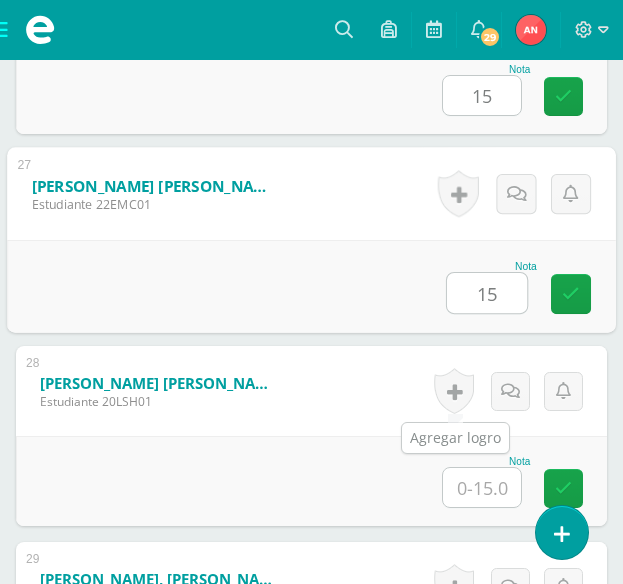 type on "15" 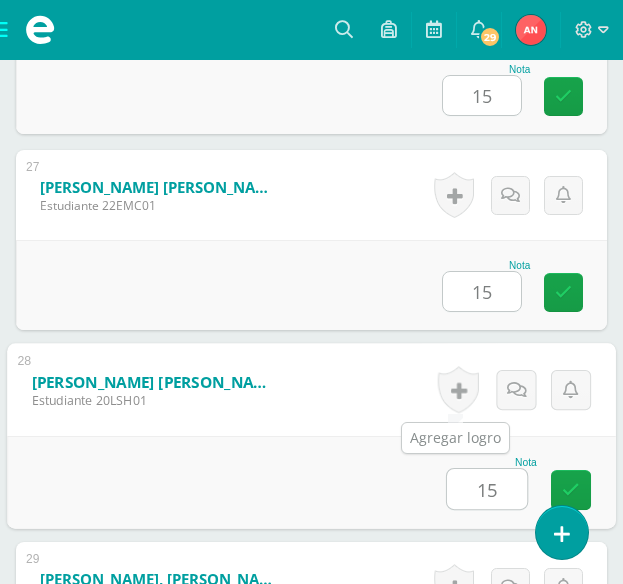 type on "15" 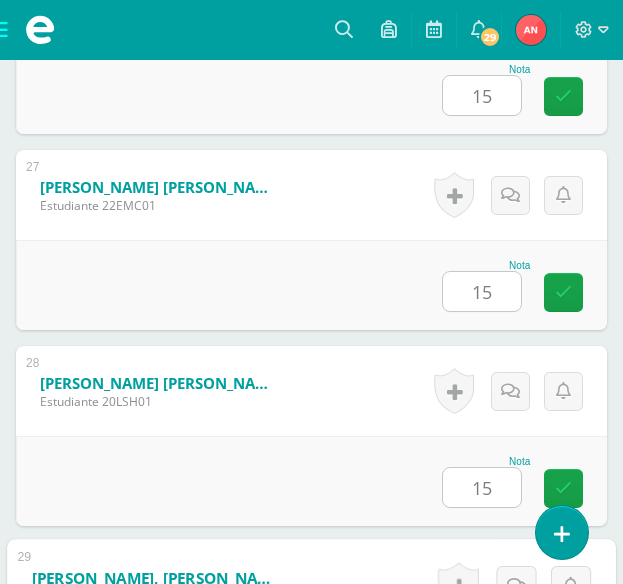 scroll, scrollTop: 6152, scrollLeft: 0, axis: vertical 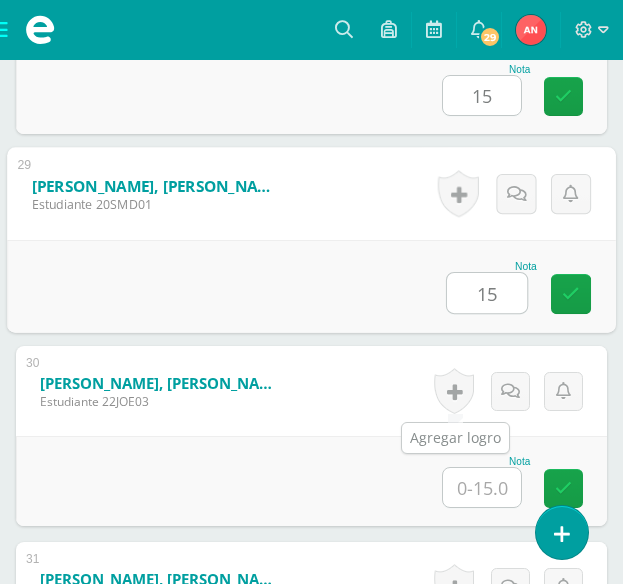 type on "15" 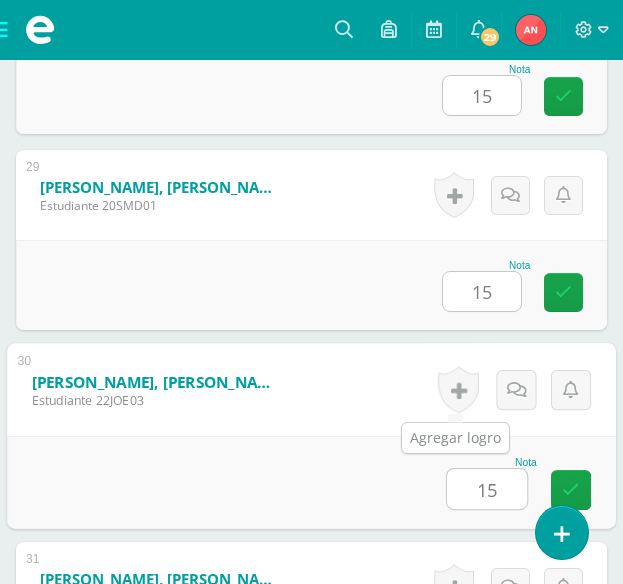 type on "15" 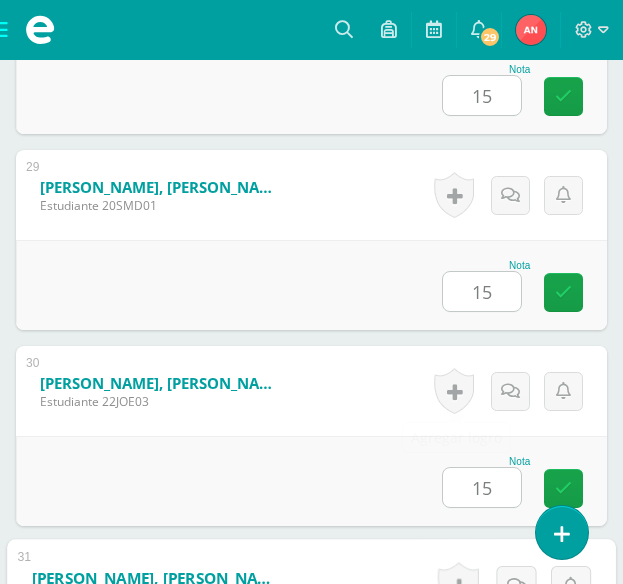 scroll, scrollTop: 6544, scrollLeft: 0, axis: vertical 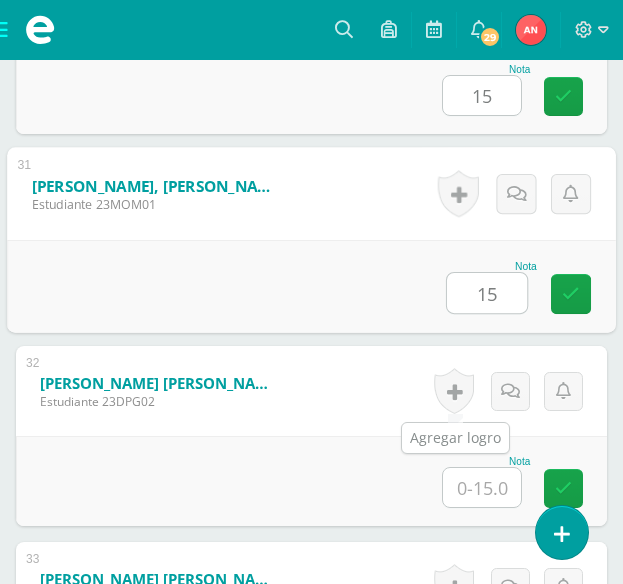 type on "15" 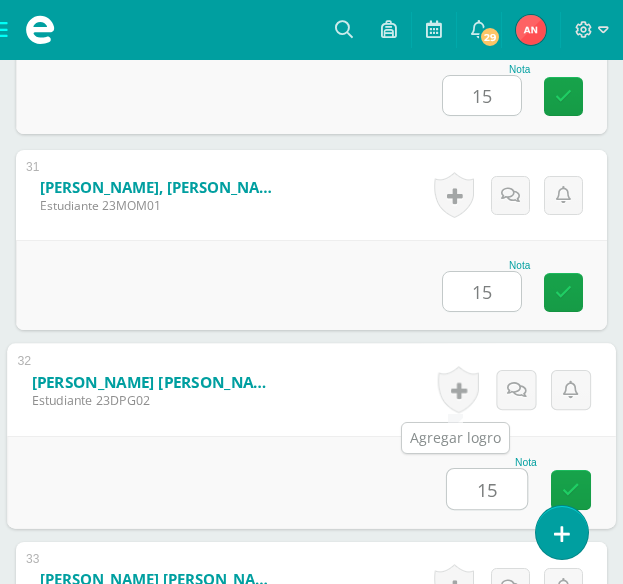 type on "15" 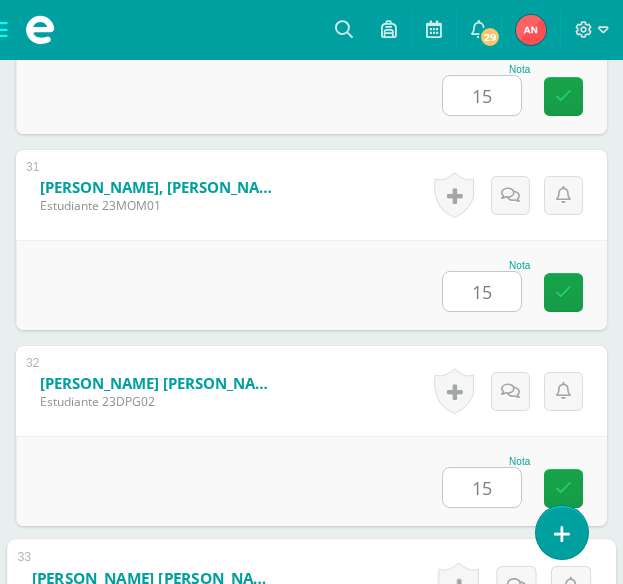 scroll, scrollTop: 6936, scrollLeft: 0, axis: vertical 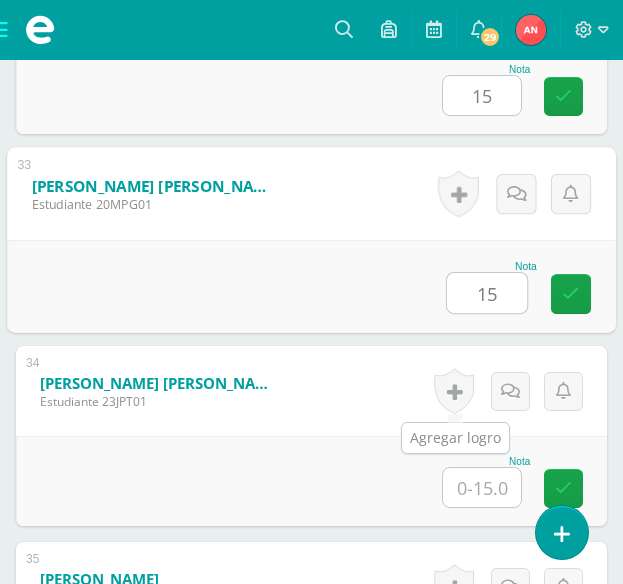 type on "15" 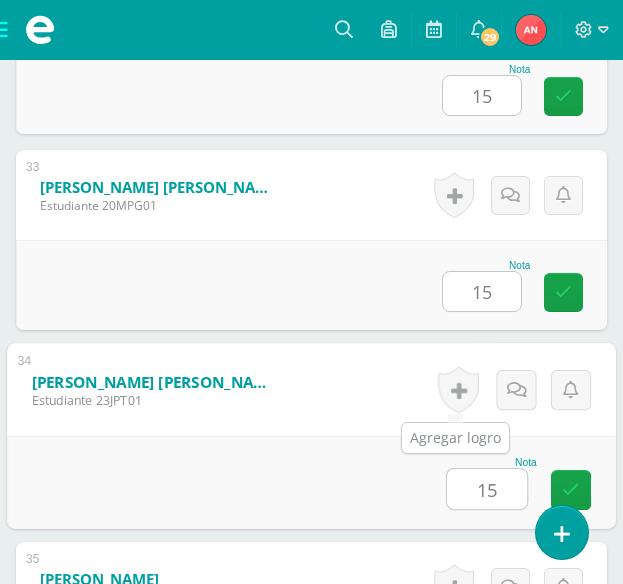 type on "15" 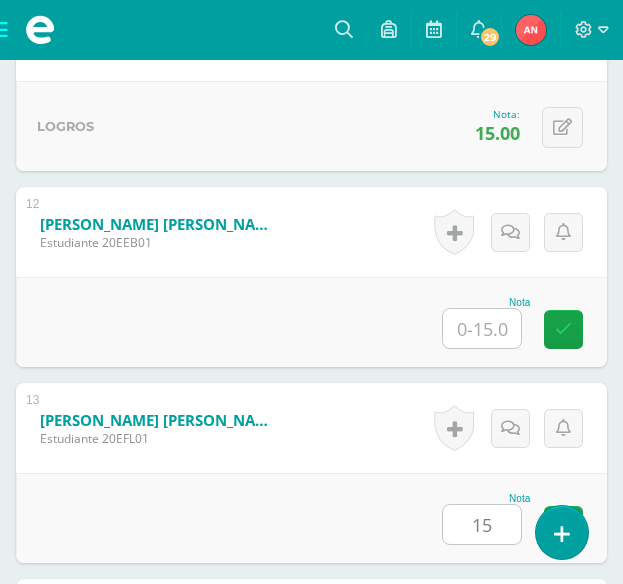scroll, scrollTop: 2728, scrollLeft: 0, axis: vertical 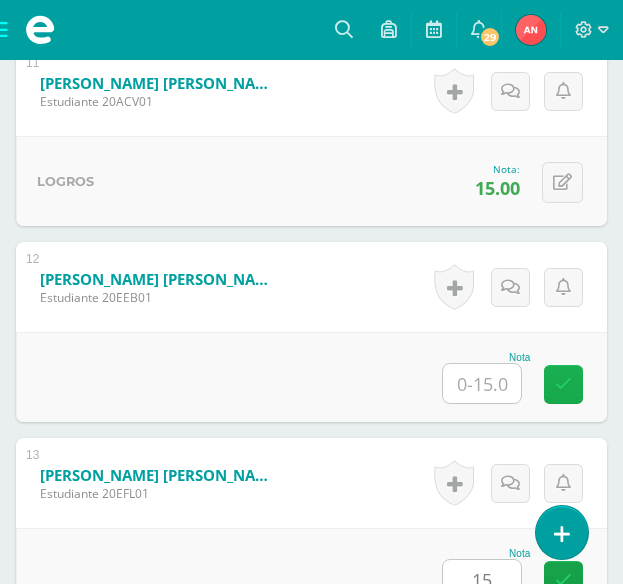 click at bounding box center [563, 384] 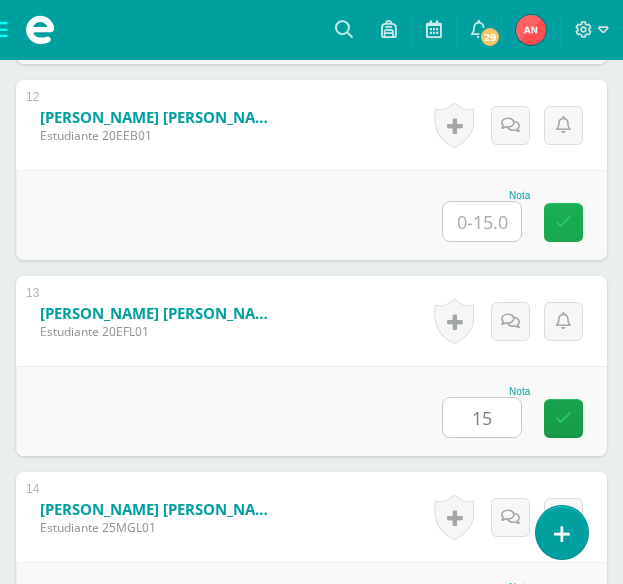 scroll, scrollTop: 2928, scrollLeft: 0, axis: vertical 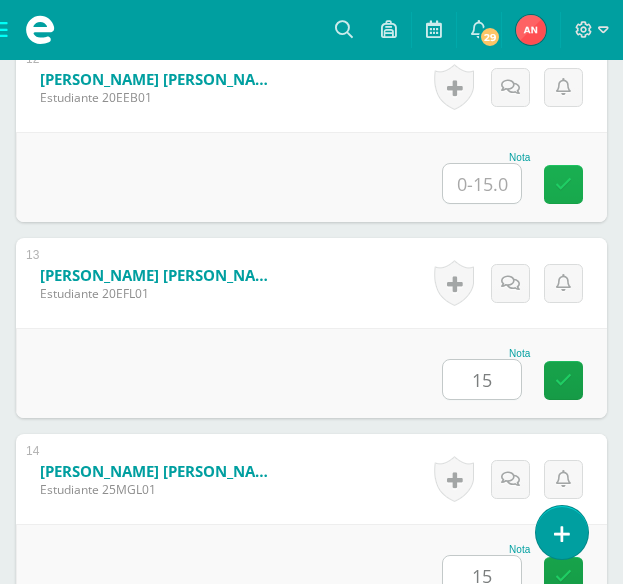 click at bounding box center (563, 380) 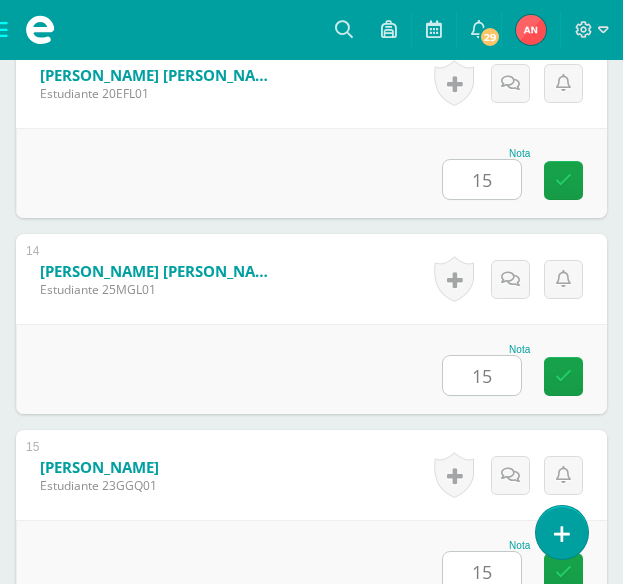 click at bounding box center (563, 376) 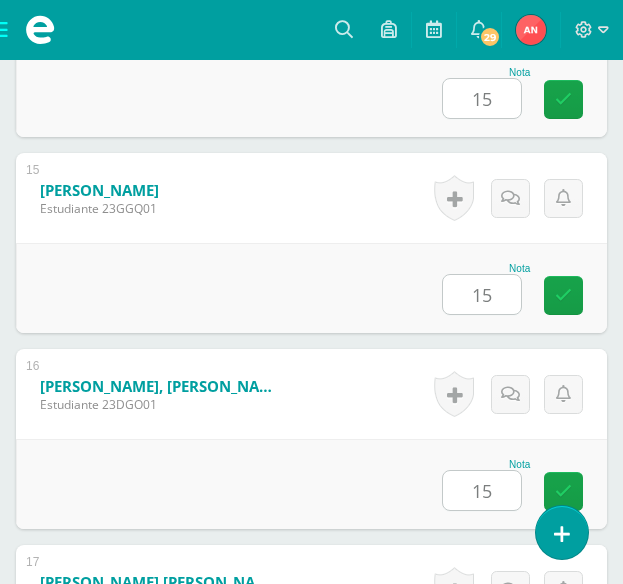 scroll, scrollTop: 3428, scrollLeft: 0, axis: vertical 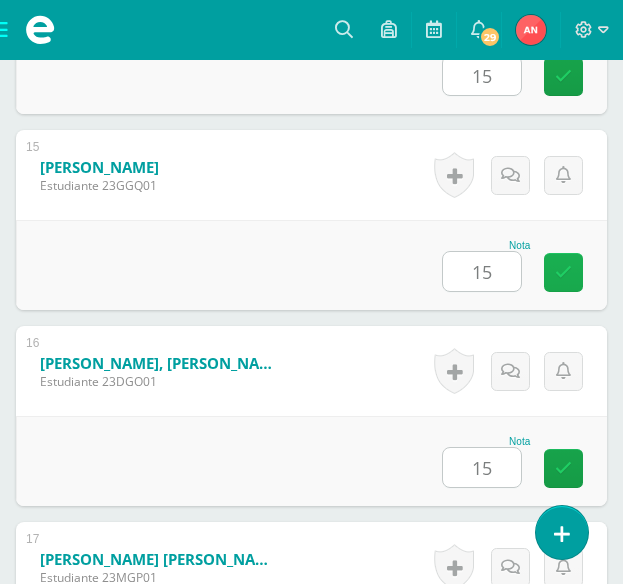 click at bounding box center [563, 272] 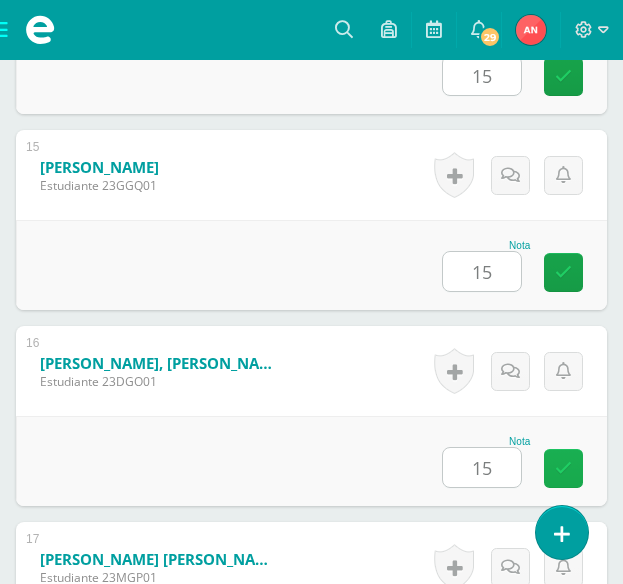 click at bounding box center (563, 468) 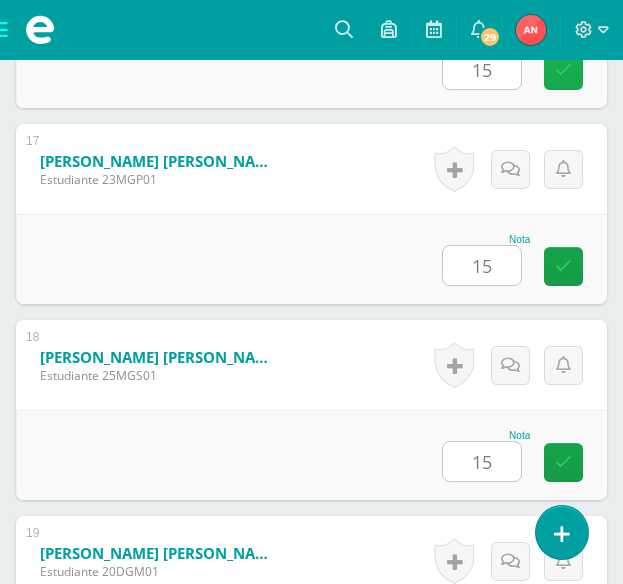 scroll, scrollTop: 3828, scrollLeft: 0, axis: vertical 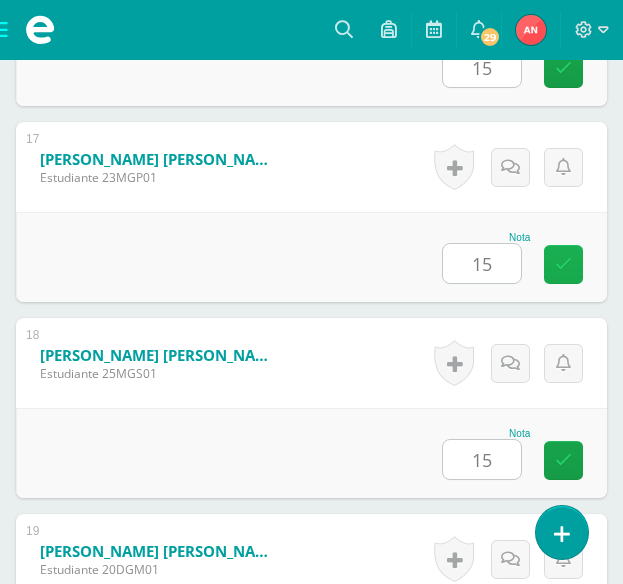 click at bounding box center [563, 264] 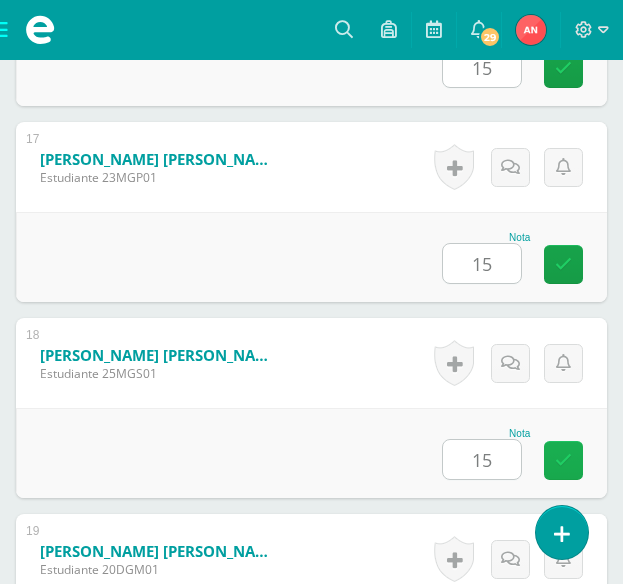click at bounding box center [563, 460] 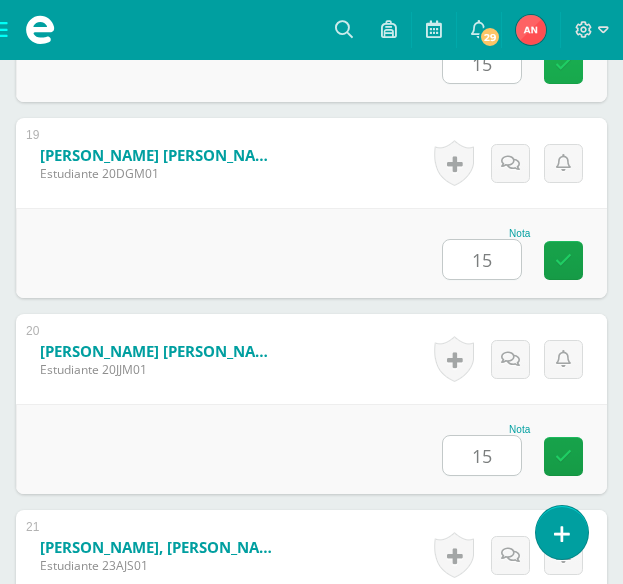 scroll, scrollTop: 4228, scrollLeft: 0, axis: vertical 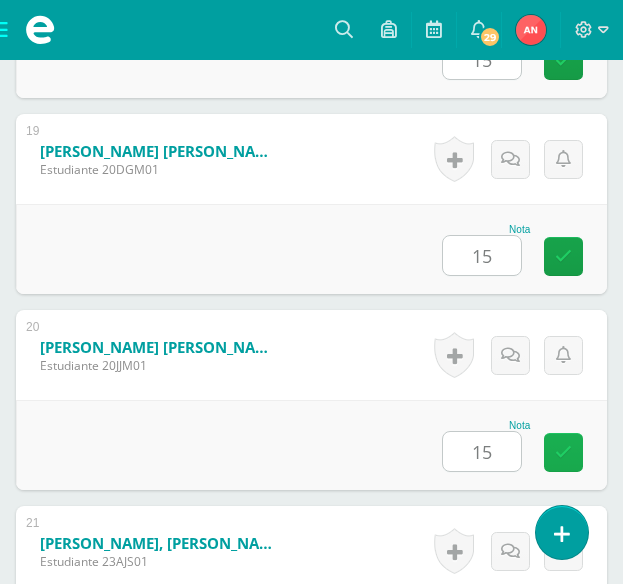click at bounding box center (563, 452) 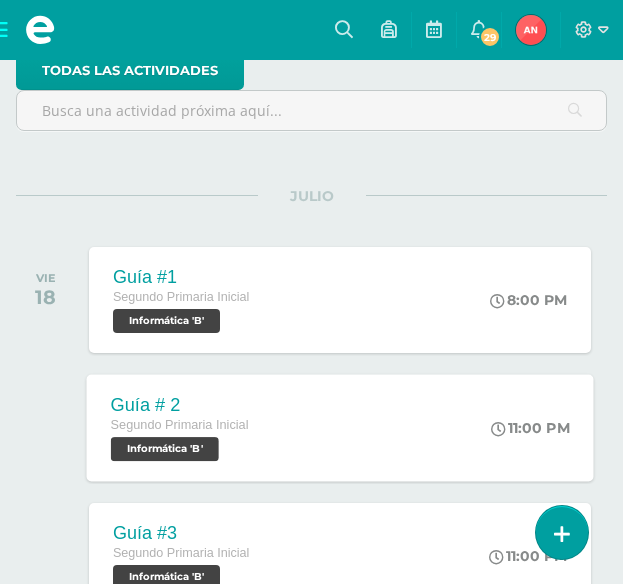 scroll, scrollTop: 0, scrollLeft: 0, axis: both 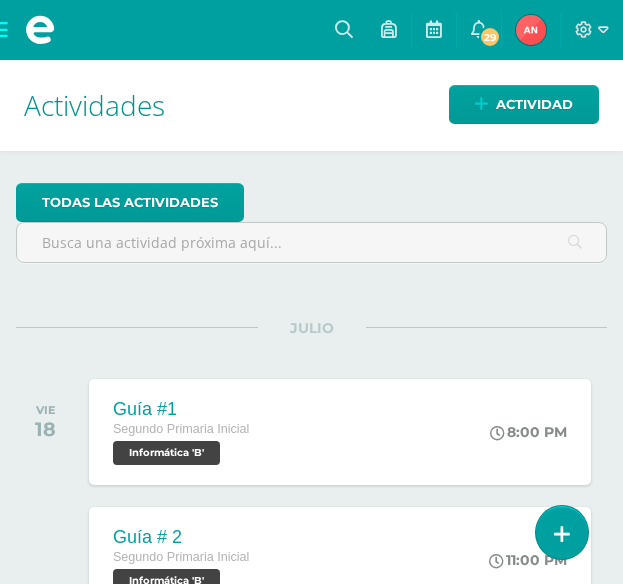 click at bounding box center [40, 30] 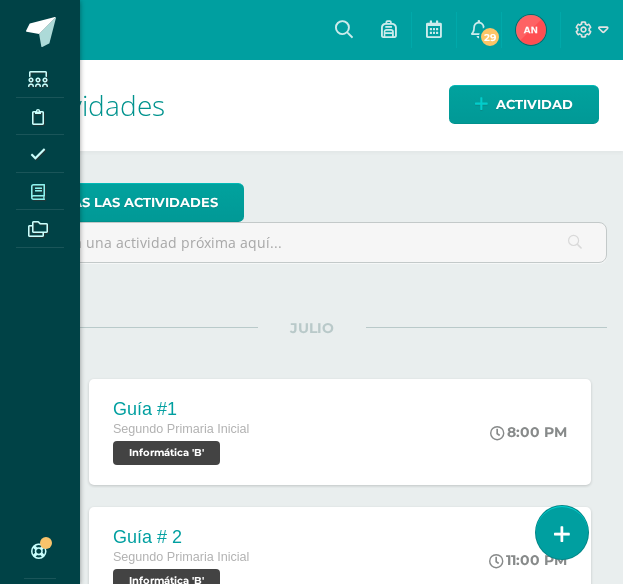 click at bounding box center [38, 191] 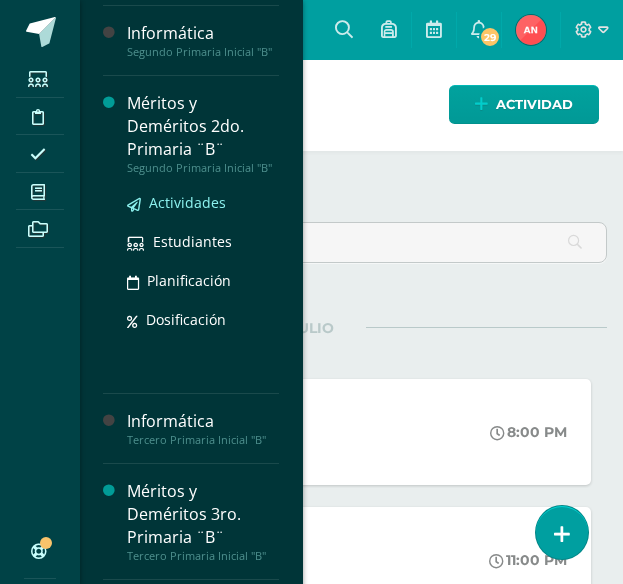 scroll, scrollTop: 399, scrollLeft: 0, axis: vertical 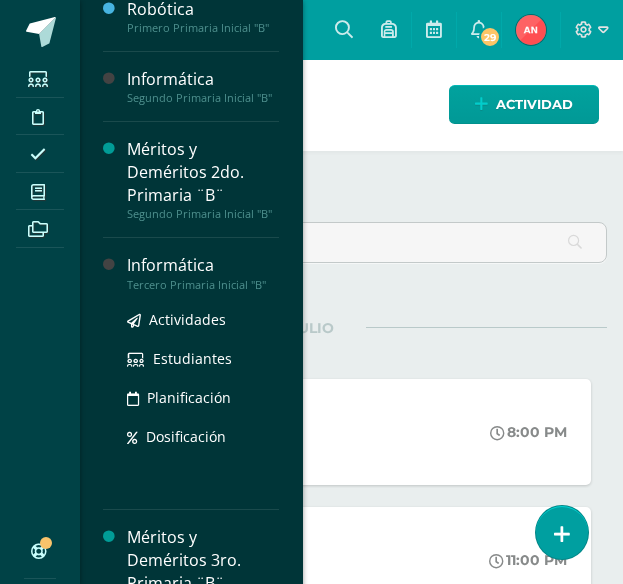 click on "Tercero
Primaria Inicial
"B"" at bounding box center (203, 285) 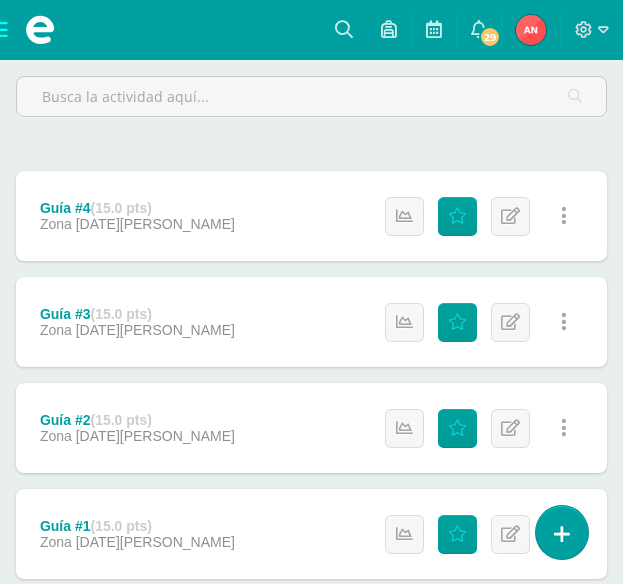 scroll, scrollTop: 452, scrollLeft: 0, axis: vertical 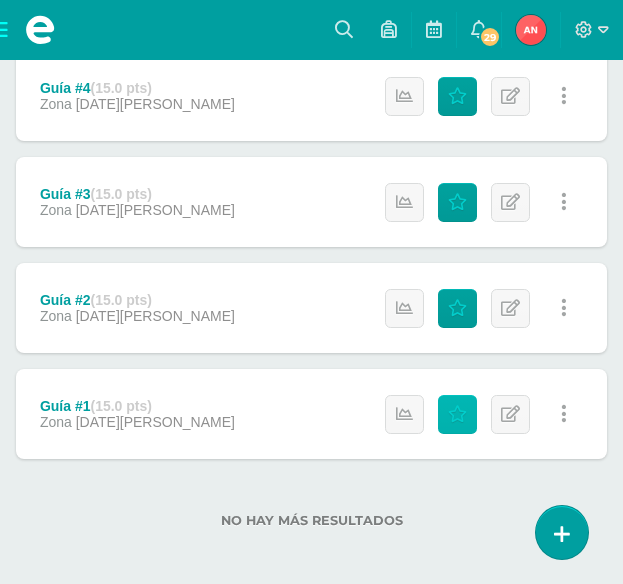 click at bounding box center (457, 414) 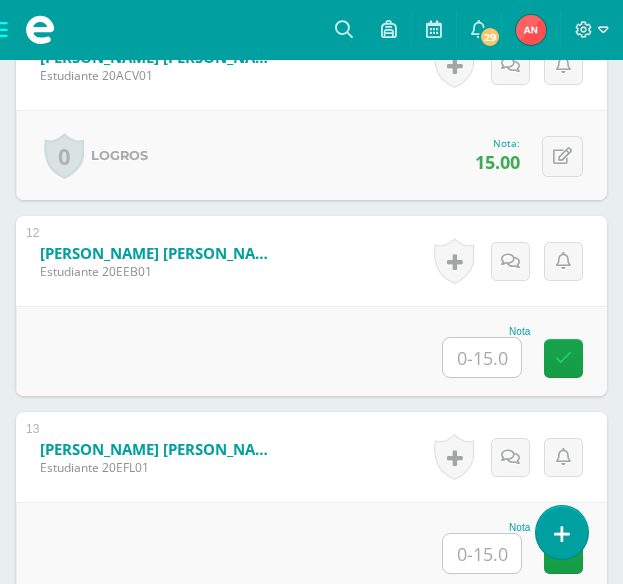 scroll, scrollTop: 2755, scrollLeft: 0, axis: vertical 